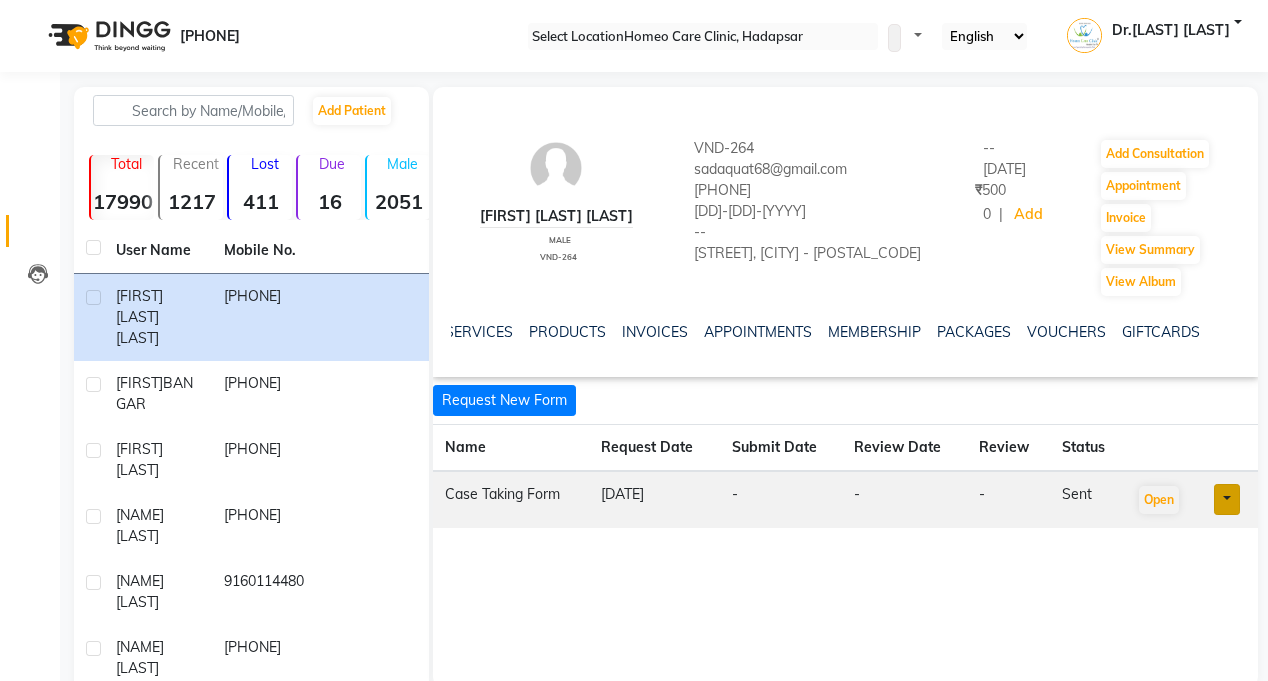 scroll, scrollTop: 0, scrollLeft: 0, axis: both 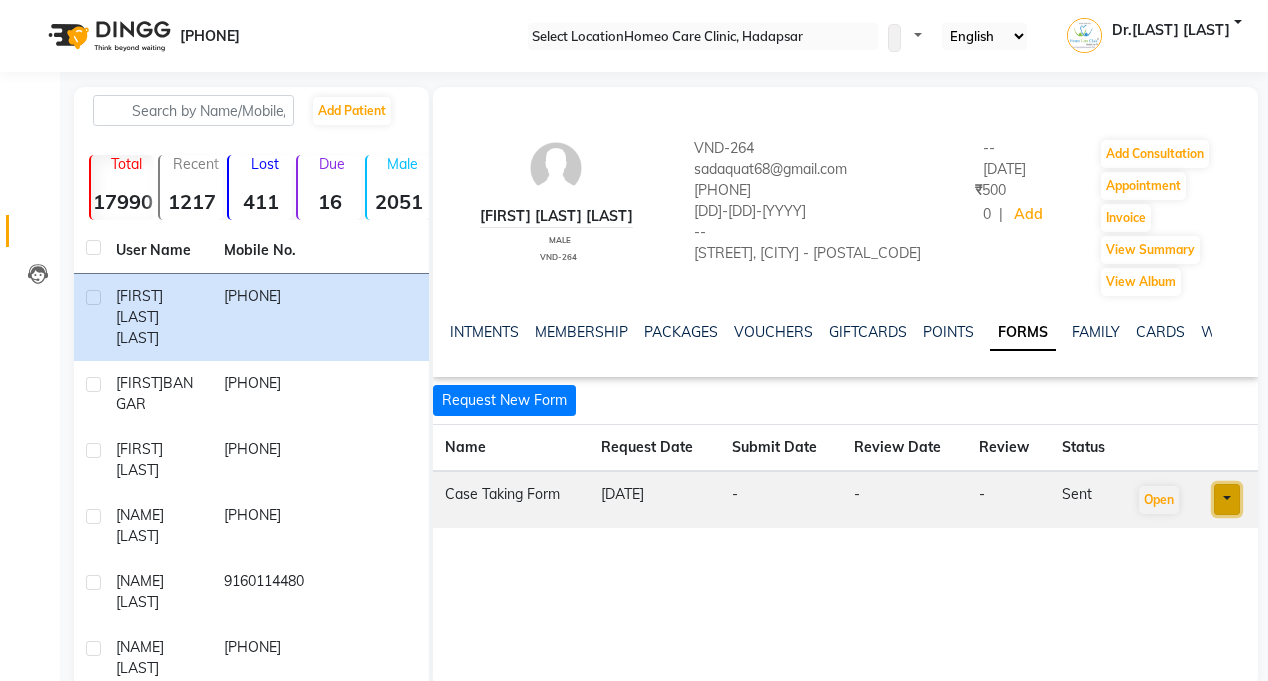 click at bounding box center (1227, 499) 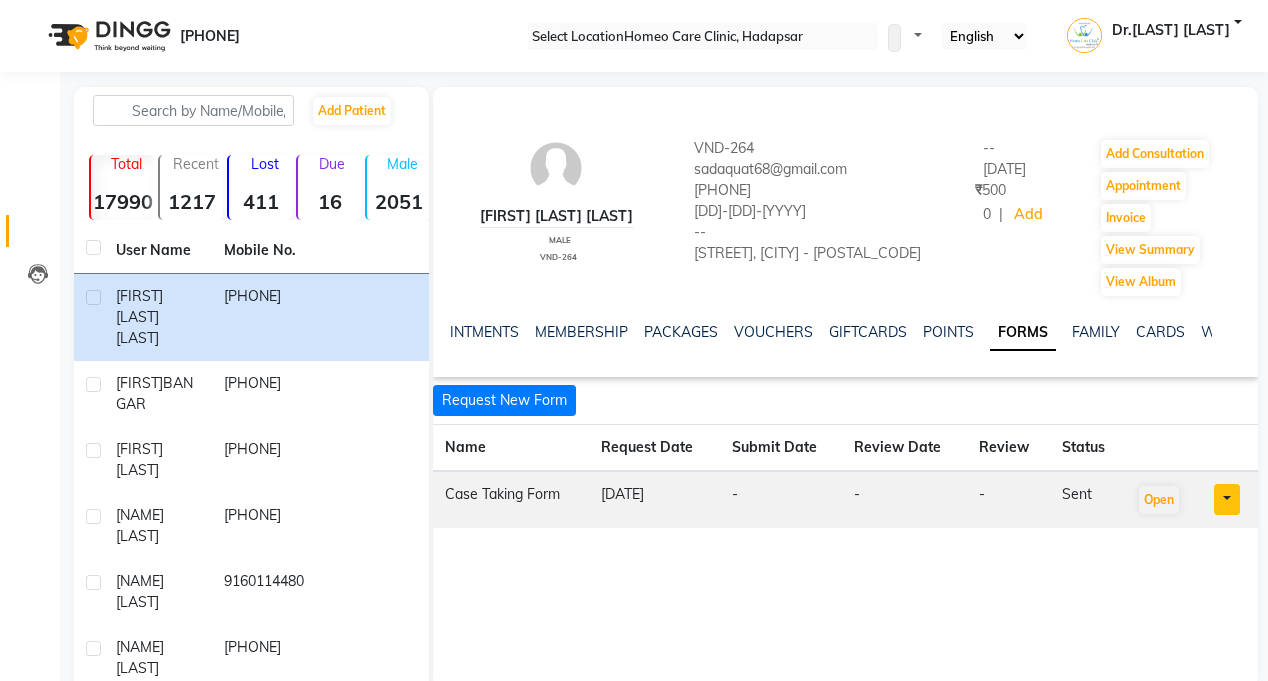 click on "MOHD SADAQUAT KHAN   male  VND-264   VND-264   sadaquat68@gmail.com   [PHONE] [MM]-[DD]-[YYYY]  --  [STREET], [FLOOR], [AREA], [CITY] - [POSTAL_CODE]  -- [DD]-[MM]-[YYYY] ₹    500 0 |  Add   Add Consultation   Appointment   Invoice  View Summary  View Album  NOTES FORMULA SERVICES PRODUCTS INVOICES APPOINTMENTS MEMBERSHIP PACKAGES VOUCHERS GIFTCARDS POINTS FORMS FAMILY CARDS WALLET Request New Form  Name Request Date Submit Date Review Date Review Status Case Taking Form 01-07-2025 - - - sent Open Re-send Open in staff mode" at bounding box center [845, 387] 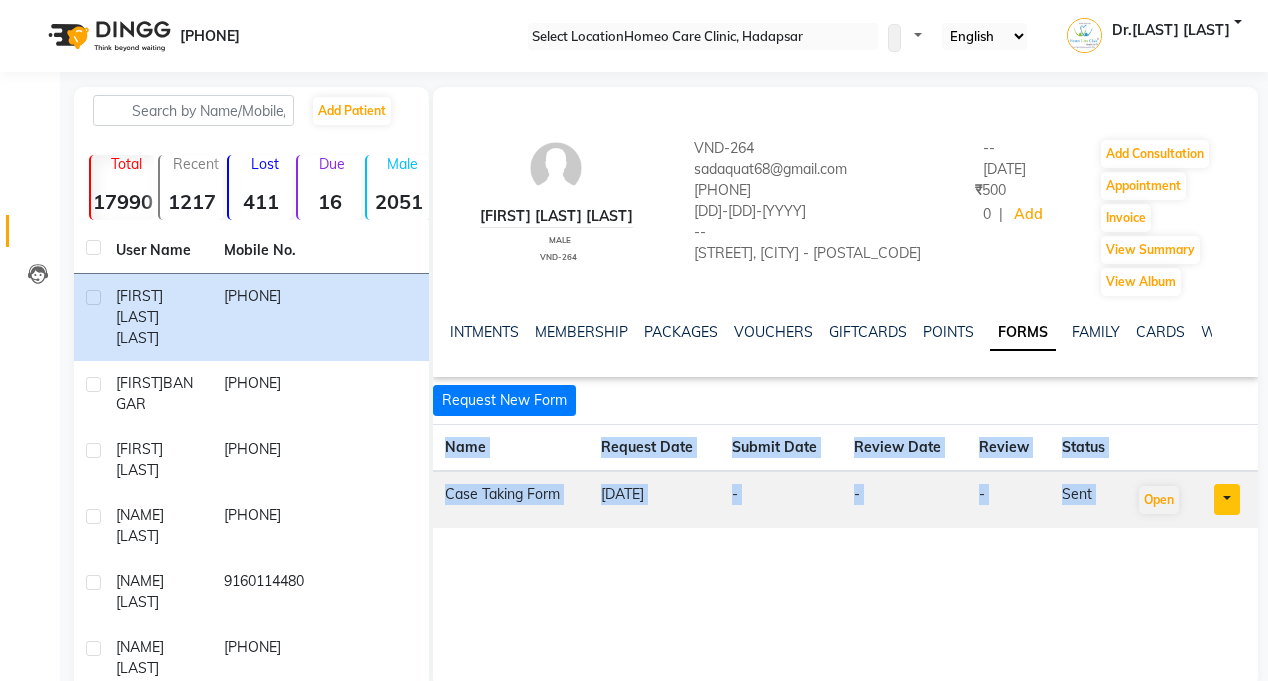 click on "MOHD SADAQUAT KHAN   male  VND-264   VND-264   sadaquat68@gmail.com   [PHONE] [MM]-[DD]-[YYYY]  --  [STREET], [FLOOR], [AREA], [CITY] - [POSTAL_CODE]  -- [DD]-[MM]-[YYYY] ₹    500 0 |  Add   Add Consultation   Appointment   Invoice  View Summary  View Album  NOTES FORMULA SERVICES PRODUCTS INVOICES APPOINTMENTS MEMBERSHIP PACKAGES VOUCHERS GIFTCARDS POINTS FORMS FAMILY CARDS WALLET Request New Form  Name Request Date Submit Date Review Date Review Status Case Taking Form 01-07-2025 - - - sent Open Re-send Open in staff mode" at bounding box center [845, 387] 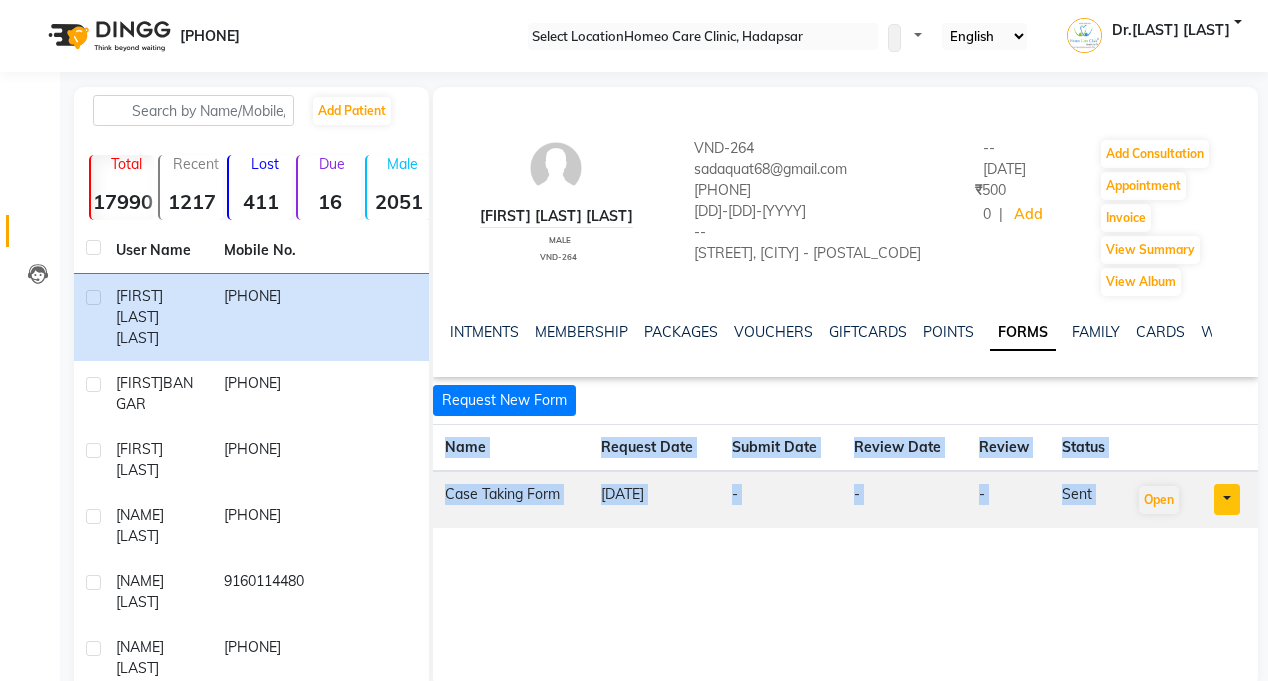 click on "MOHD SADAQUAT KHAN   male  VND-264   VND-264   sadaquat68@gmail.com   [PHONE] [MM]-[DD]-[YYYY]  --  [STREET], [FLOOR], [AREA], [CITY] - [POSTAL_CODE]  -- [DD]-[MM]-[YYYY] ₹    500 0 |  Add   Add Consultation   Appointment   Invoice  View Summary  View Album  NOTES FORMULA SERVICES PRODUCTS INVOICES APPOINTMENTS MEMBERSHIP PACKAGES VOUCHERS GIFTCARDS POINTS FORMS FAMILY CARDS WALLET Request New Form  Name Request Date Submit Date Review Date Review Status Case Taking Form 01-07-2025 - - - sent Open Re-send Open in staff mode" at bounding box center (845, 387) 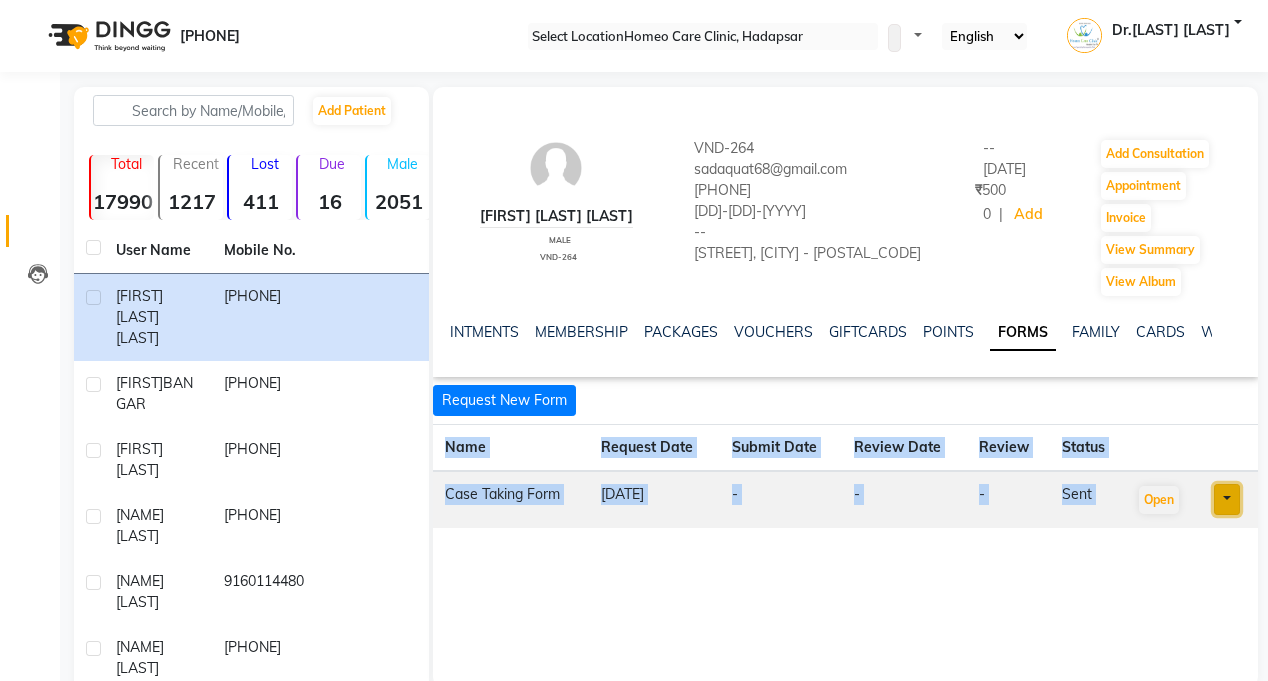 click at bounding box center [1227, 499] 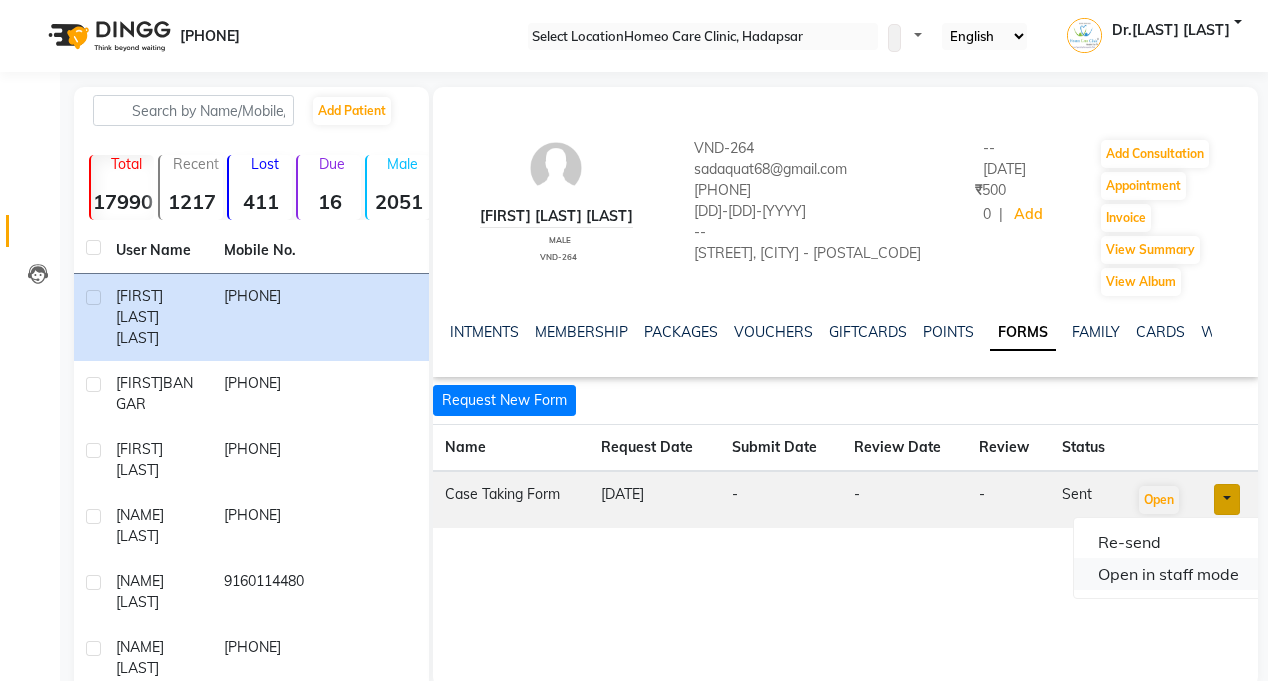 click on "Open in staff mode" at bounding box center (1168, 574) 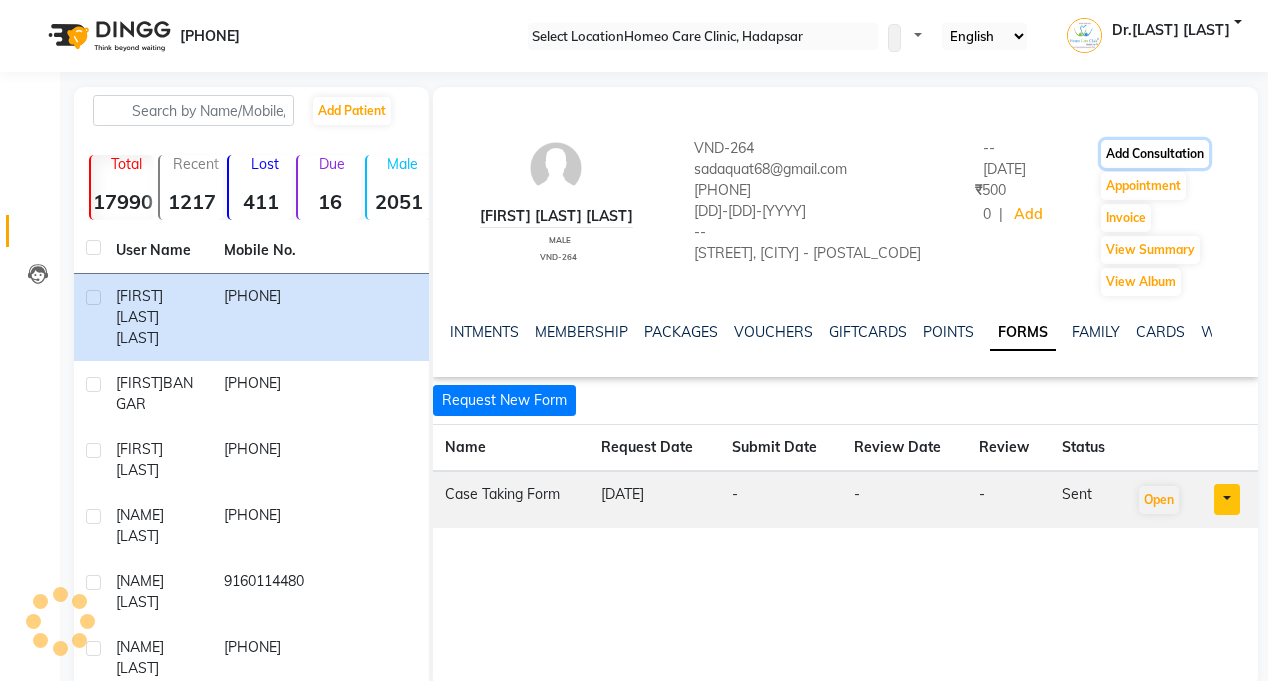 click on "Add Consultation" at bounding box center (1155, 154) 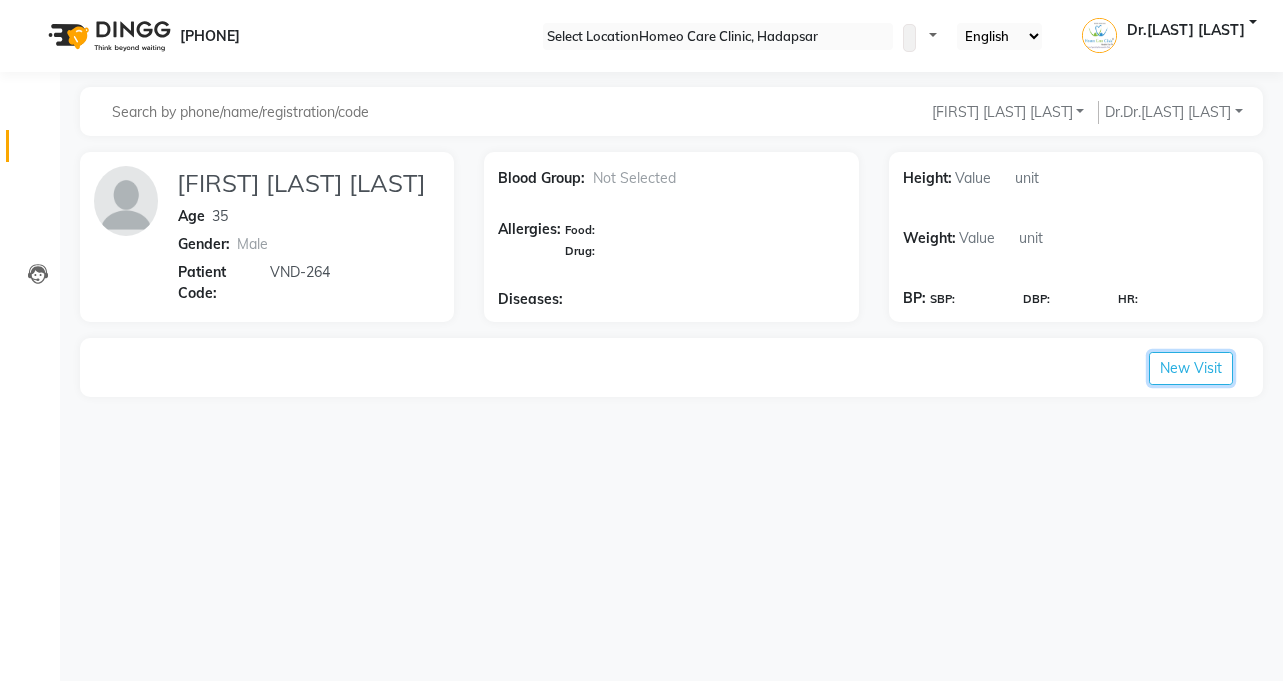click on "New Visit" at bounding box center (1191, 368) 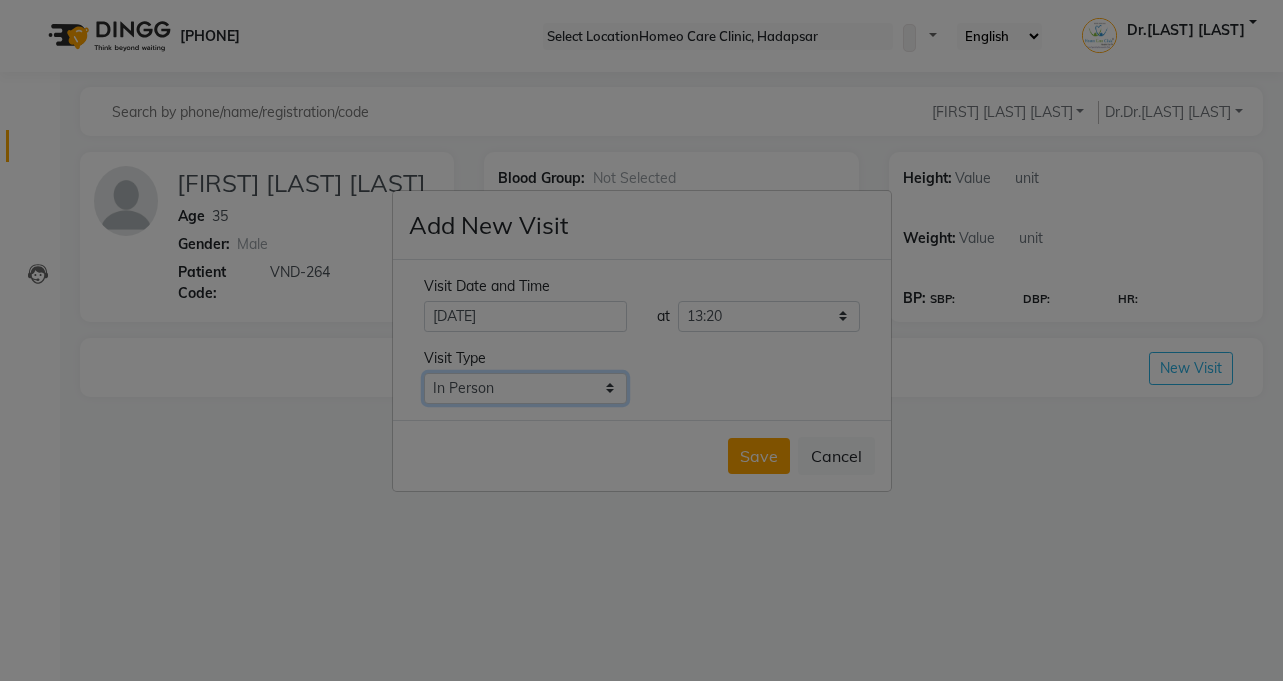 click on "Select Type In Person Video Phone Chat" at bounding box center [525, 388] 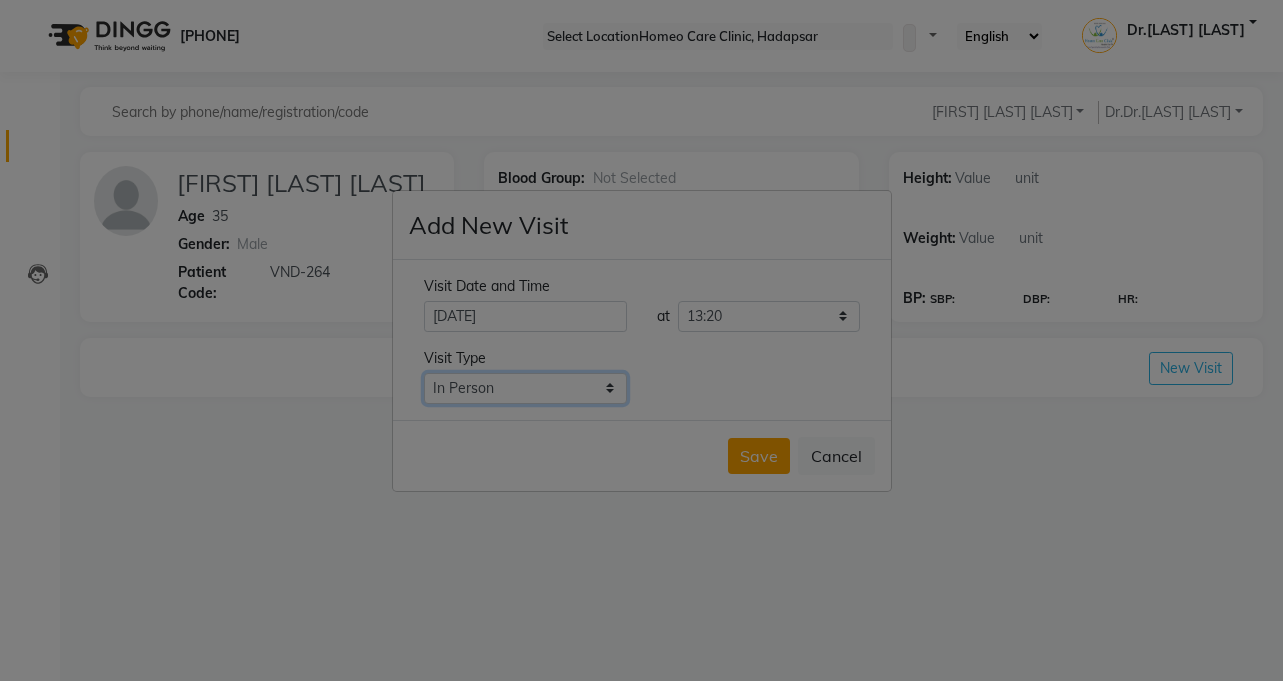 select on "video" 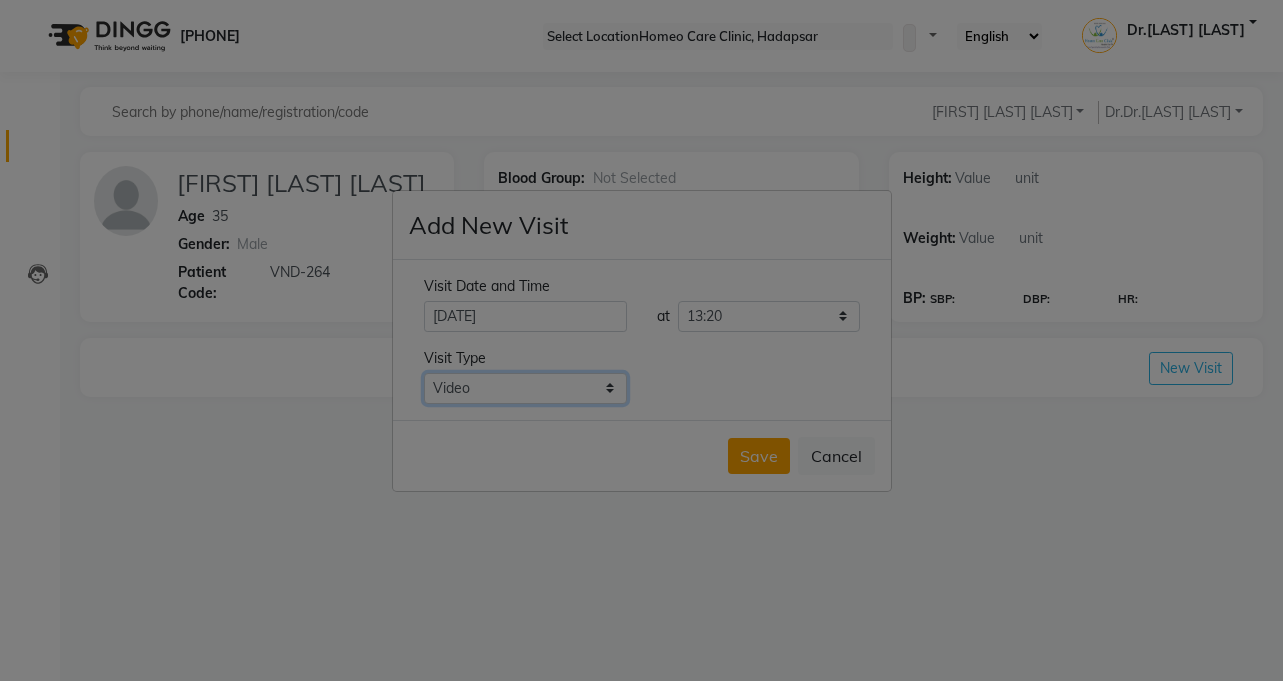 click on "Select Type In Person Video Phone Chat" at bounding box center (525, 388) 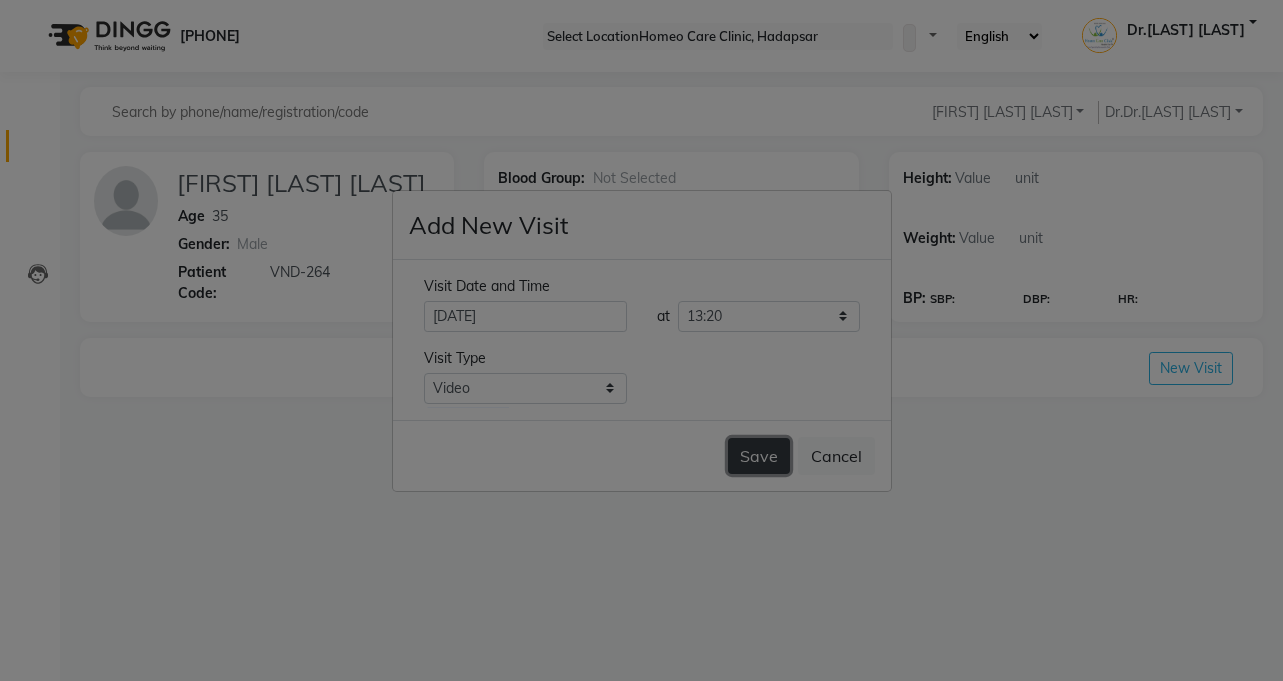 click on "Save" at bounding box center [759, 456] 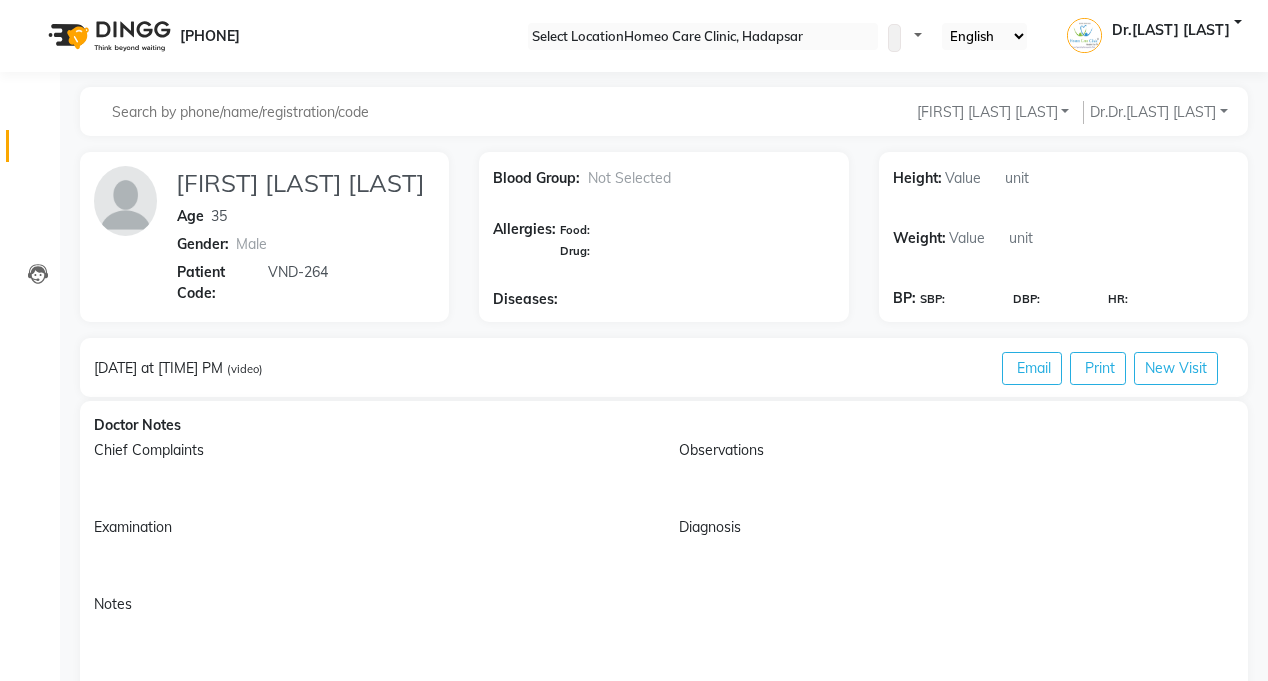 click at bounding box center (371, 485) 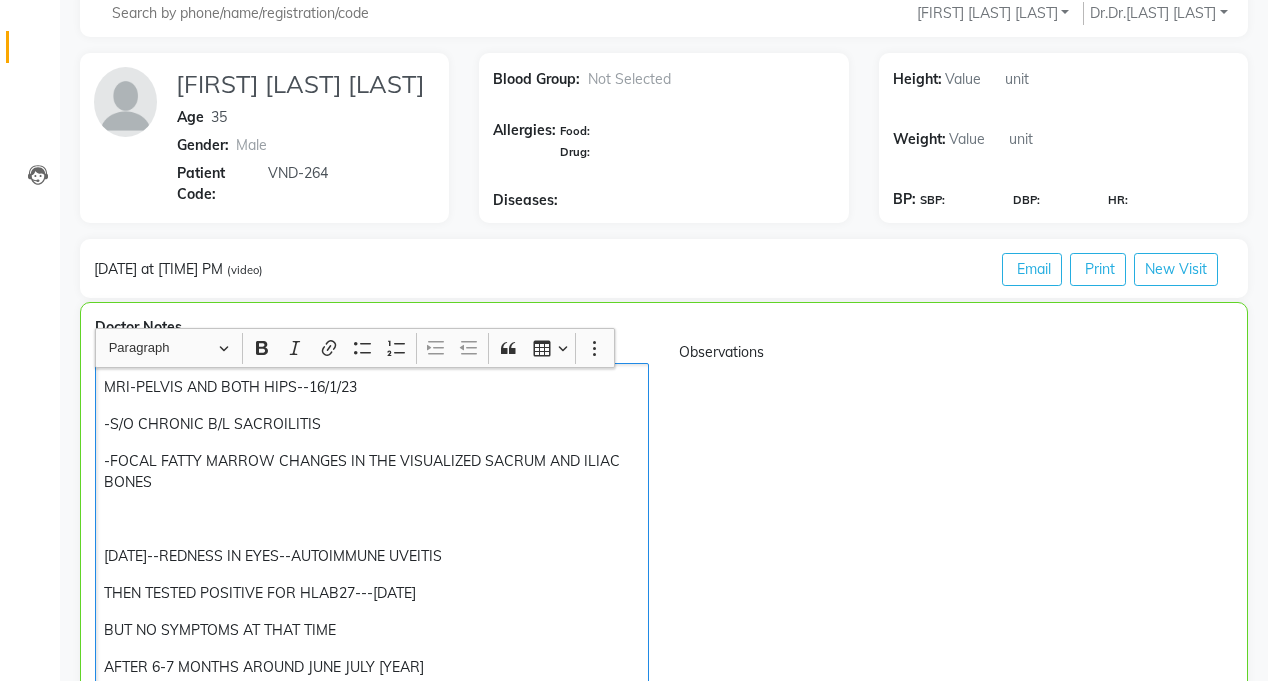 scroll, scrollTop: 121, scrollLeft: 0, axis: vertical 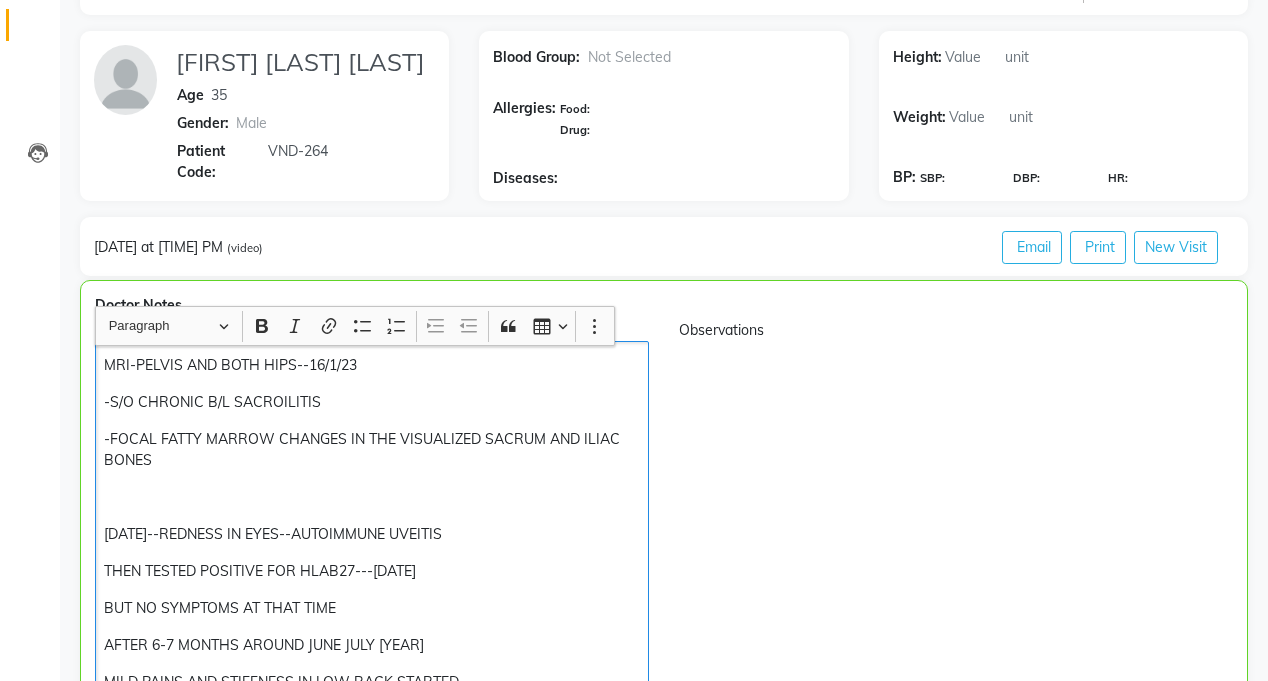 click on "MRI-PELVIS AND BOTH HIPS--16/1/23" at bounding box center [371, 365] 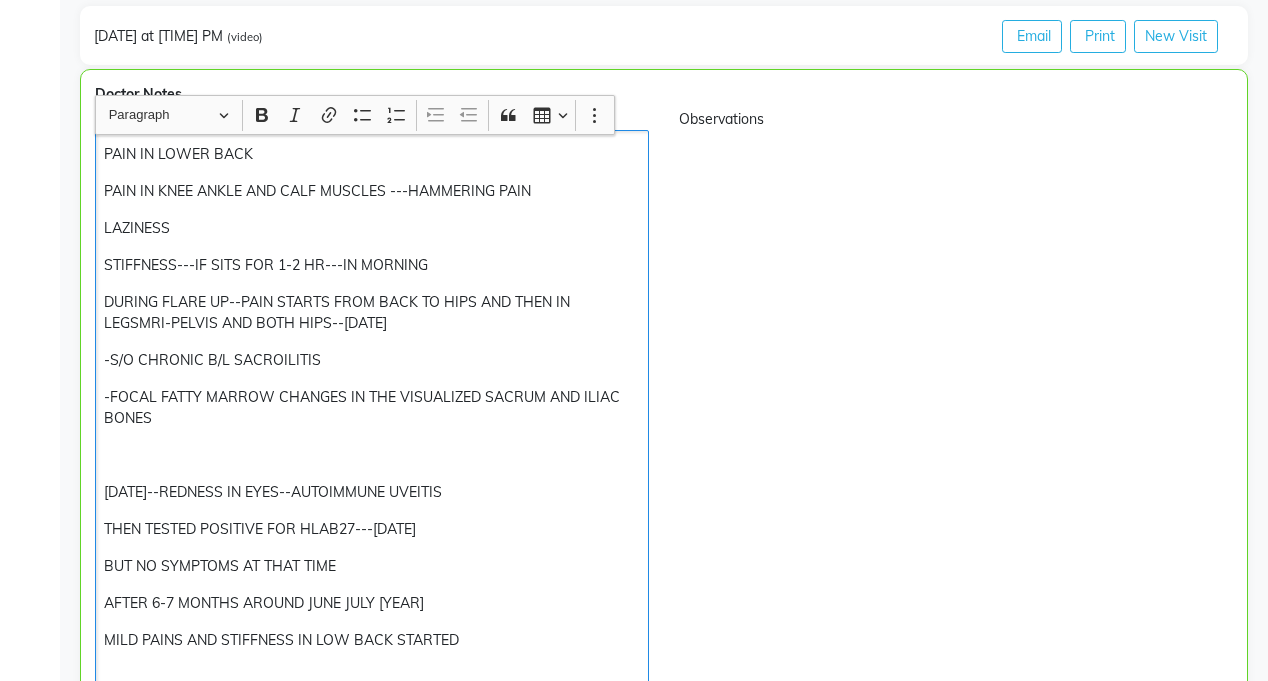 scroll, scrollTop: 334, scrollLeft: 0, axis: vertical 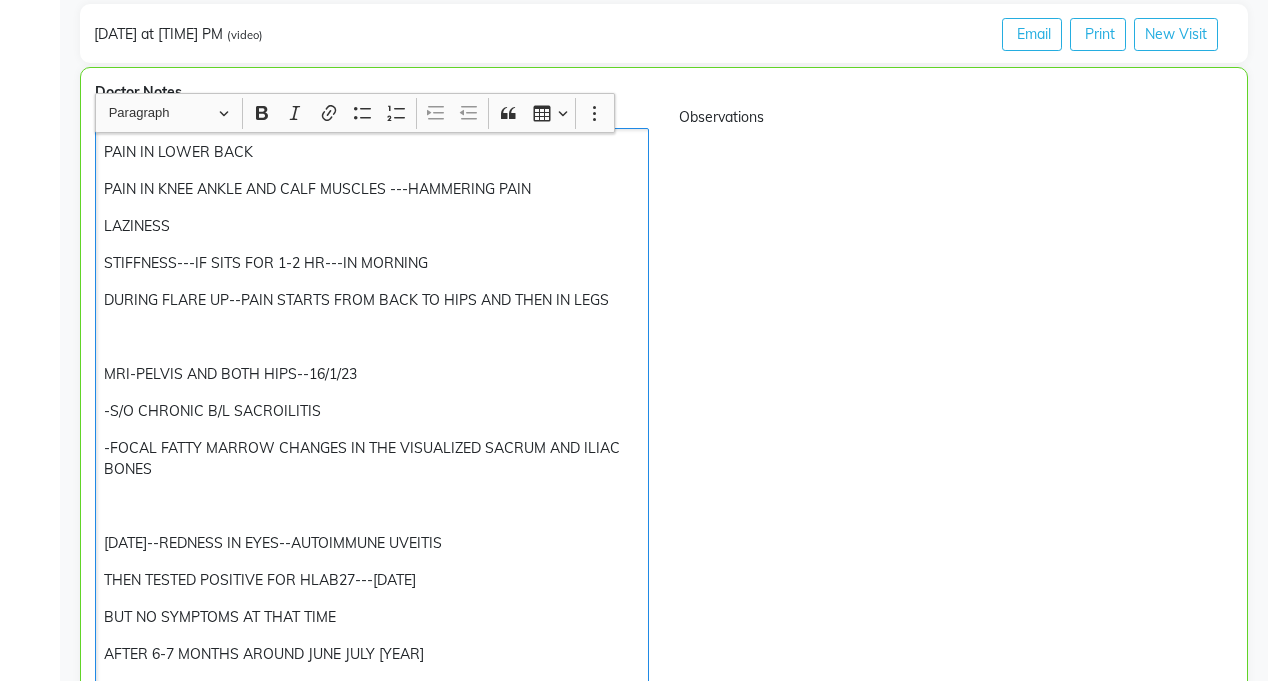 click at bounding box center [371, 337] 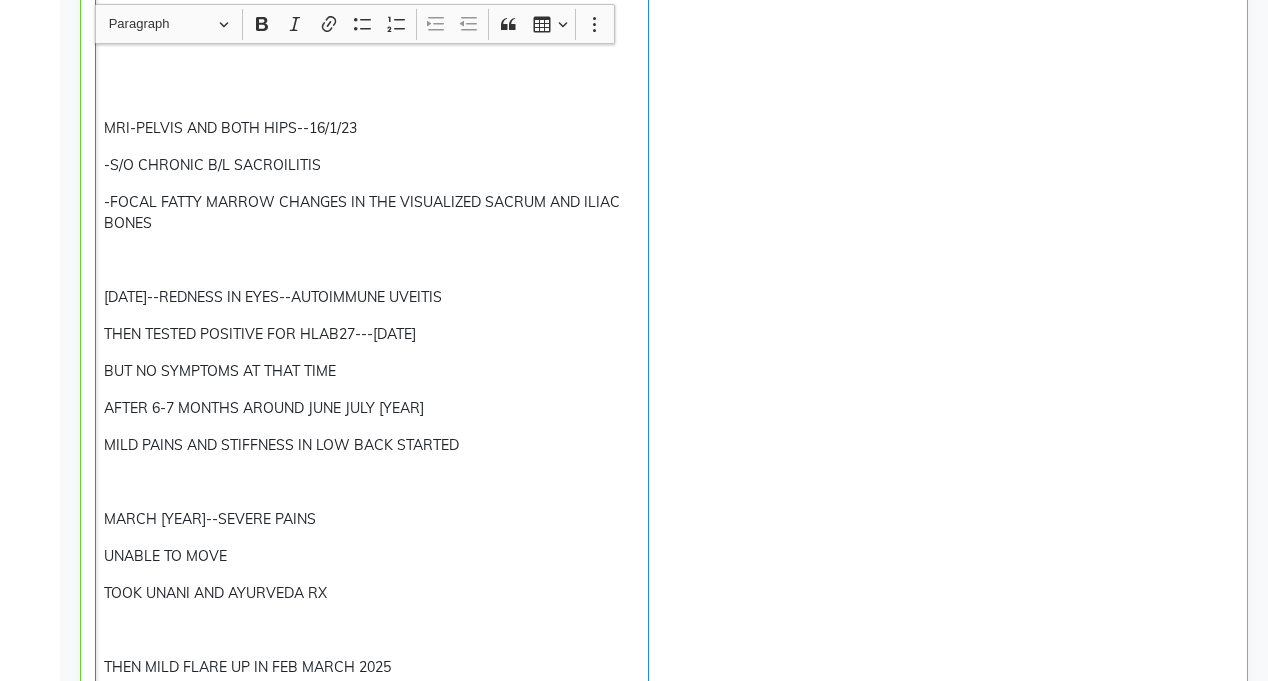 scroll, scrollTop: 616, scrollLeft: 0, axis: vertical 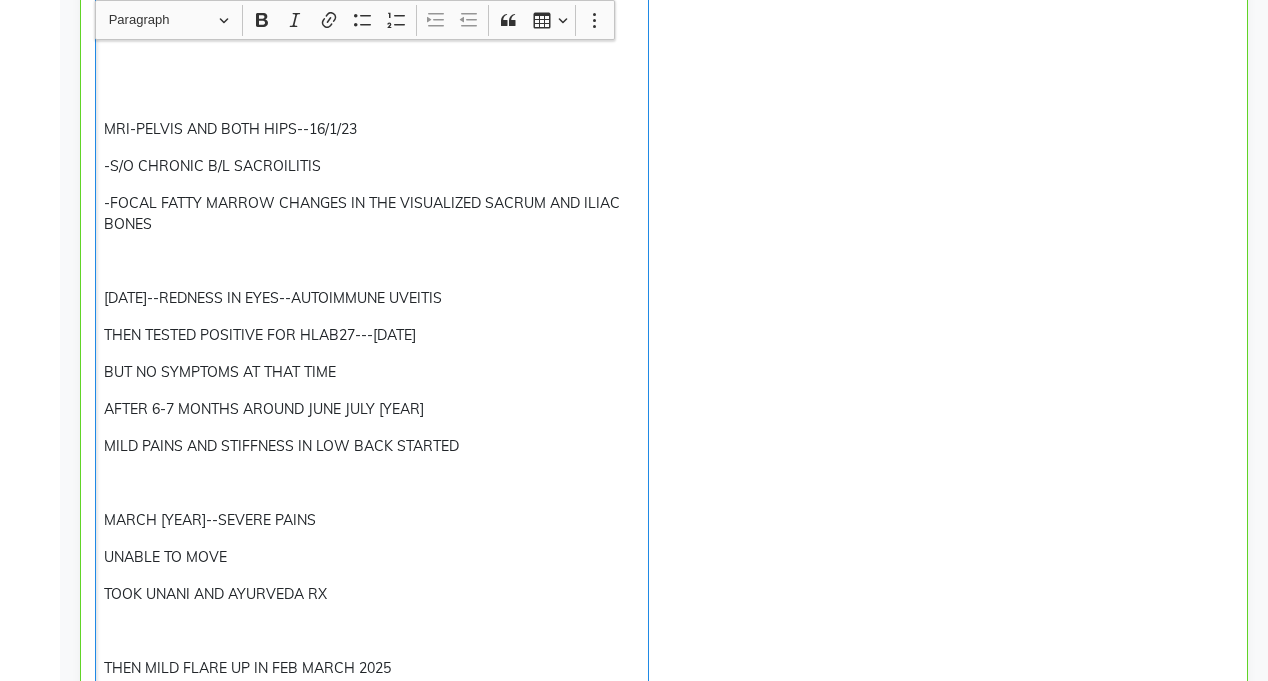 click on "MRI-PELVIS AND BOTH HIPS--16/1/23" at bounding box center [371, 129] 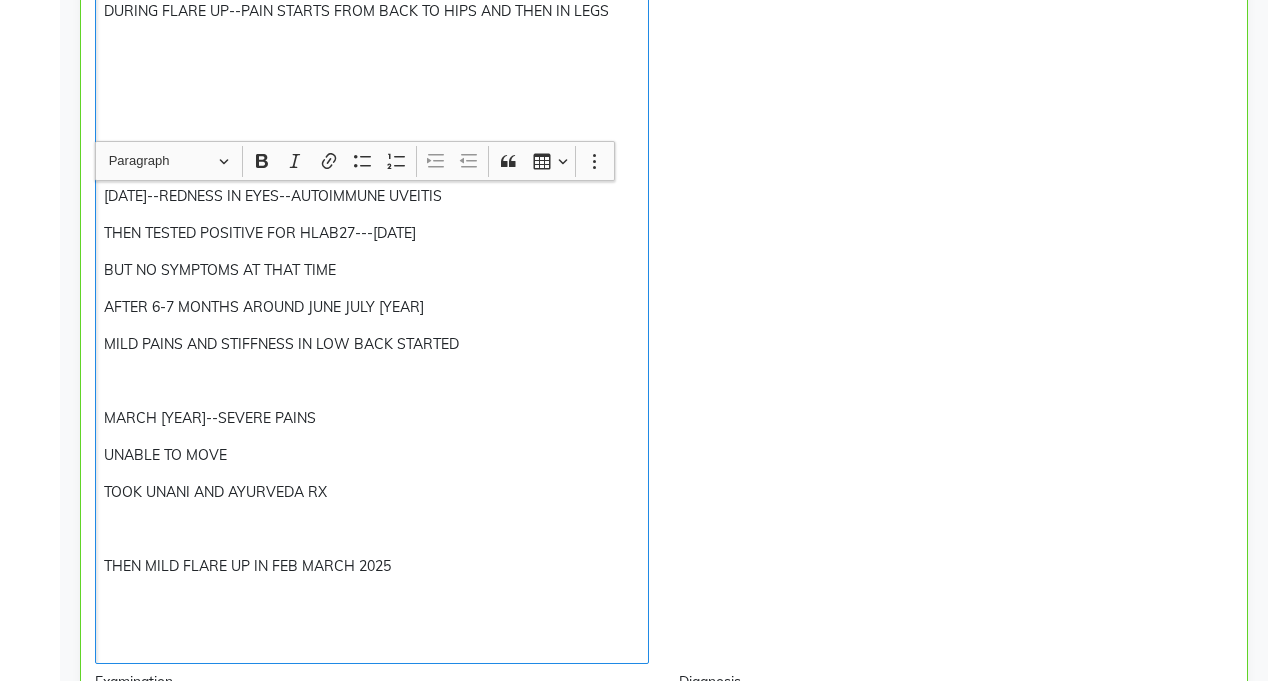 scroll, scrollTop: 829, scrollLeft: 0, axis: vertical 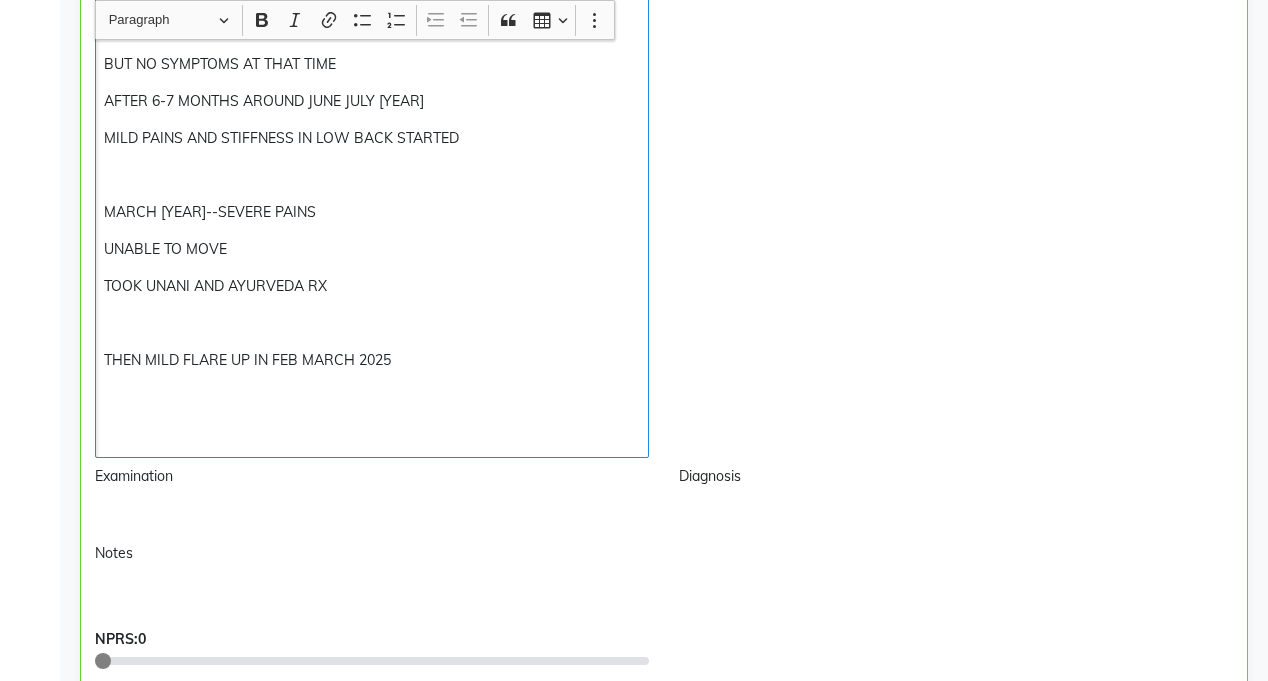 click at bounding box center (371, 434) 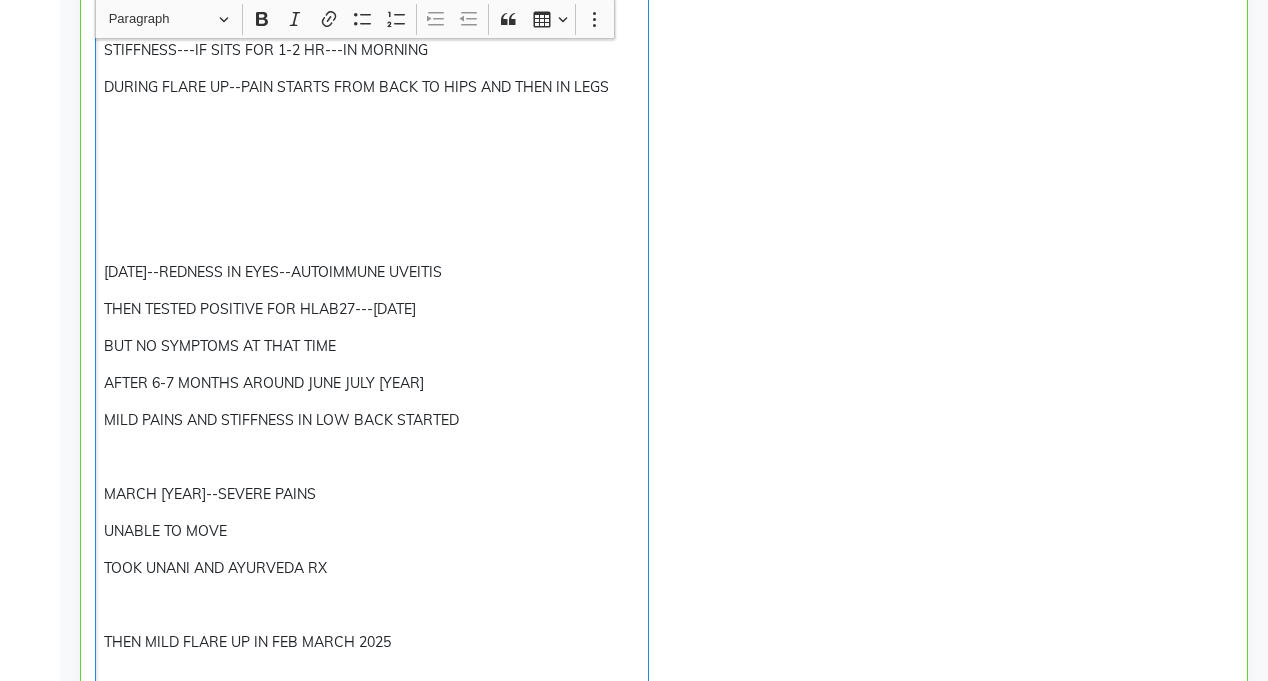 scroll, scrollTop: 546, scrollLeft: 0, axis: vertical 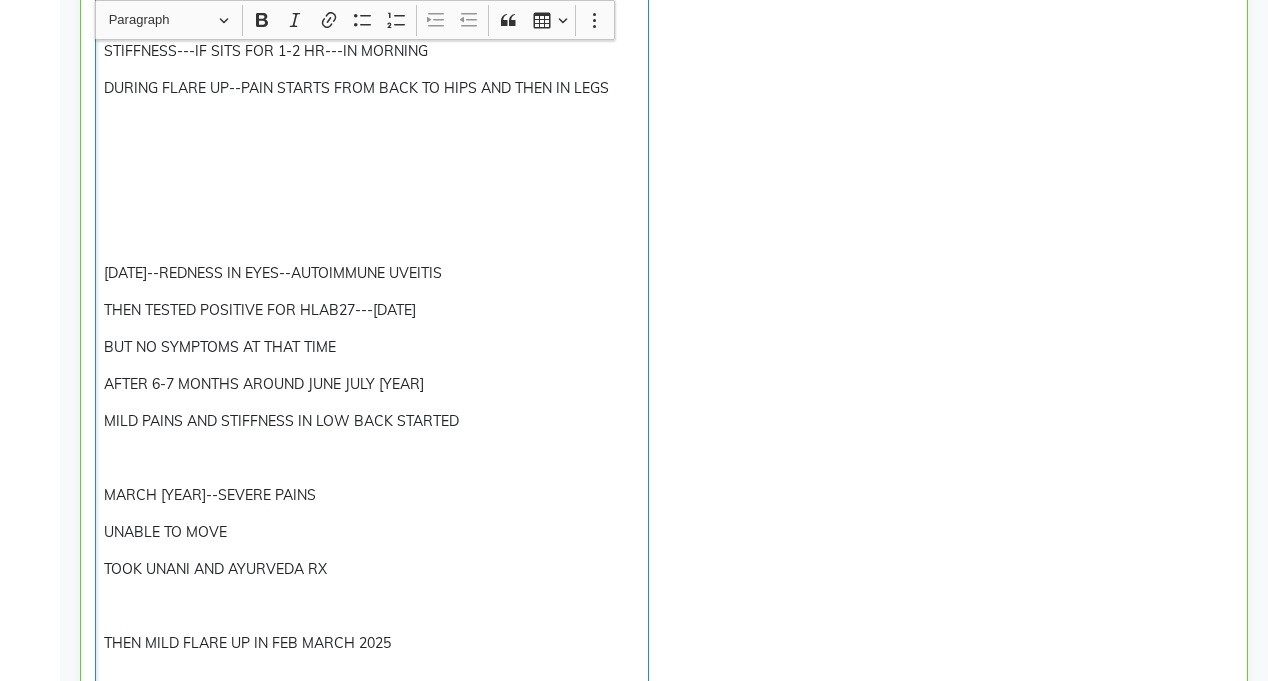click at bounding box center (371, 236) 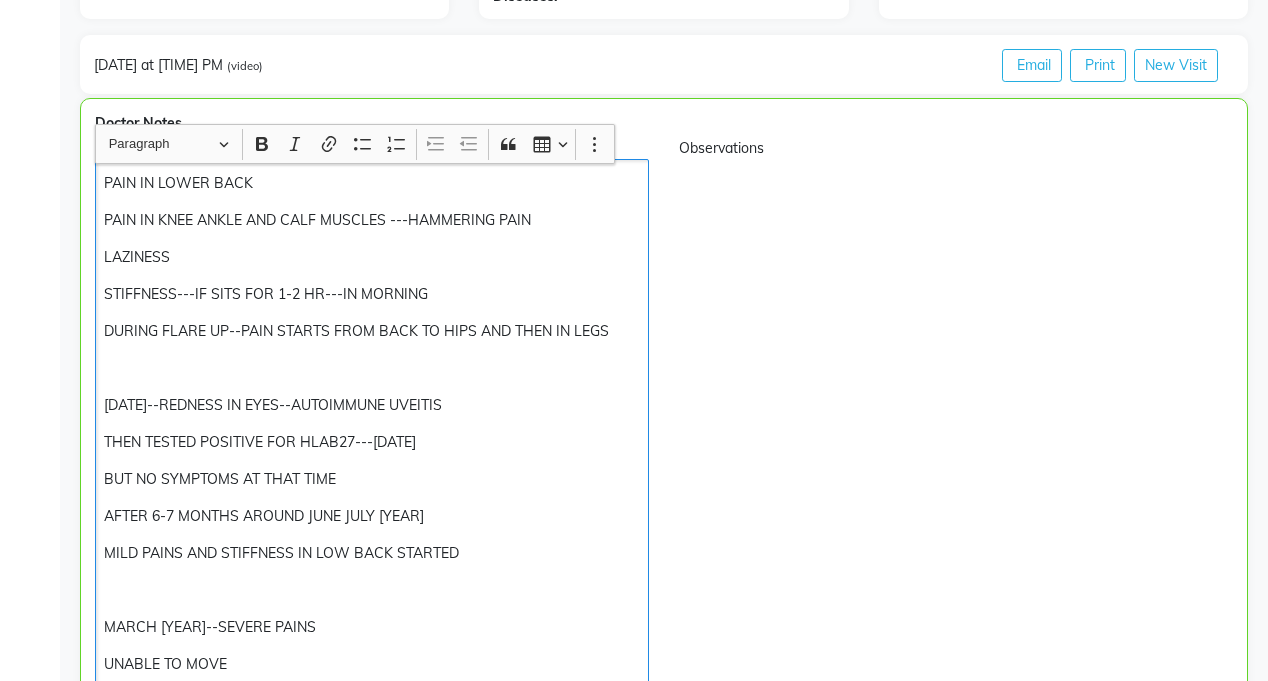 scroll, scrollTop: 302, scrollLeft: 0, axis: vertical 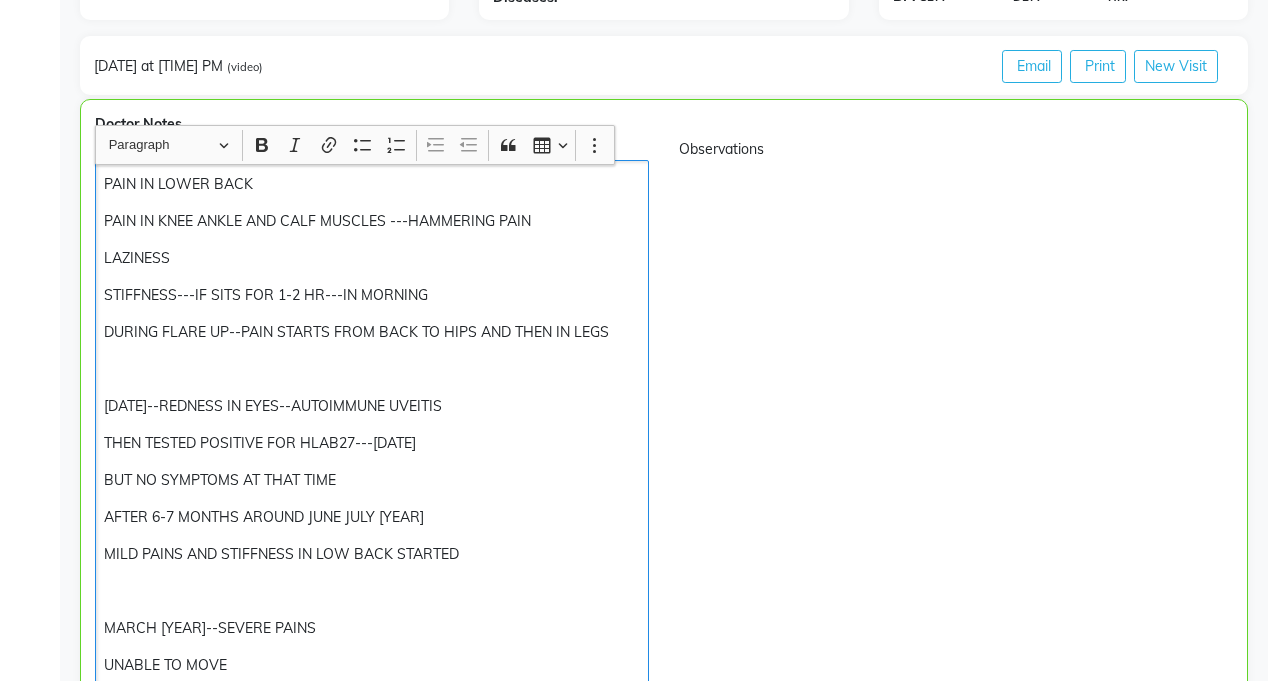 click on "PAIN IN LOWER BACK" at bounding box center [371, 184] 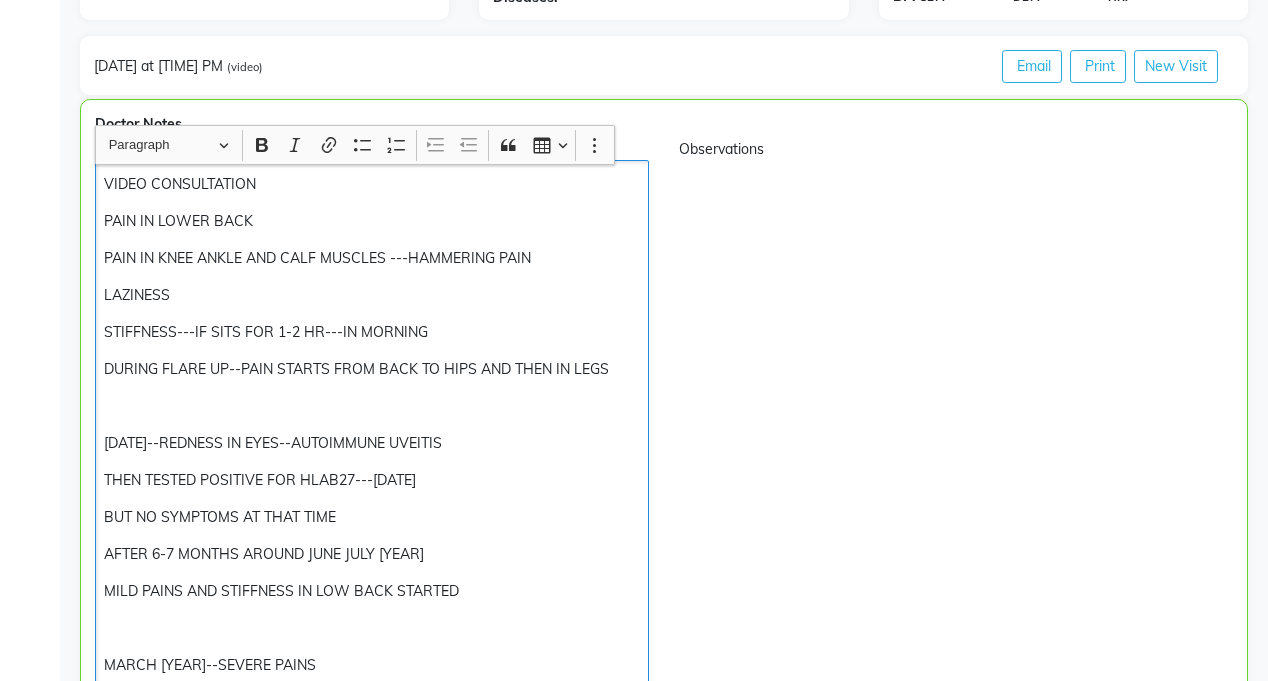 click on "VIDEO CONSULTATION PAIN IN LOWER BACK PAIN IN KNEE ANKLE AND CALF MUSCLES ---HAMMERING PAIN LAZINESS STIFFNESS---IF SITS FOR 1-2 HR---IN MORNING DURING FLARE UP--PAIN STARTS FROM BACK TO HIPS AND THEN IN LEGS DEC 2022--REDNESS IN EYES--AUTOIMMUNE UVEITIS THEN TESTED POSITIVE FOR HLAB27---30/12/22 BUT NO SYMPTOMS AT THAT TIME AFTER 6-7 MONTHS AROUND JUNE JULY 2023 MILD PAINS AND STIFFNESS IN LOW BACK STARTED MARCH 24--SEVERE PAINS UNABLE TO MOVE TOOK UNANI AND AYURVEDA RX THEN MILD FLARE UP IN FEB MARCH 2025 MRI-PELVIS AND BOTH HIPS--16/1/23 -S/O CHRONIC B/L SACROILITIS -FOCAL FATTY MARROW CHANGES IN THE VISUALIZED SACRUM AND ILIAC BONES" at bounding box center (372, 601) 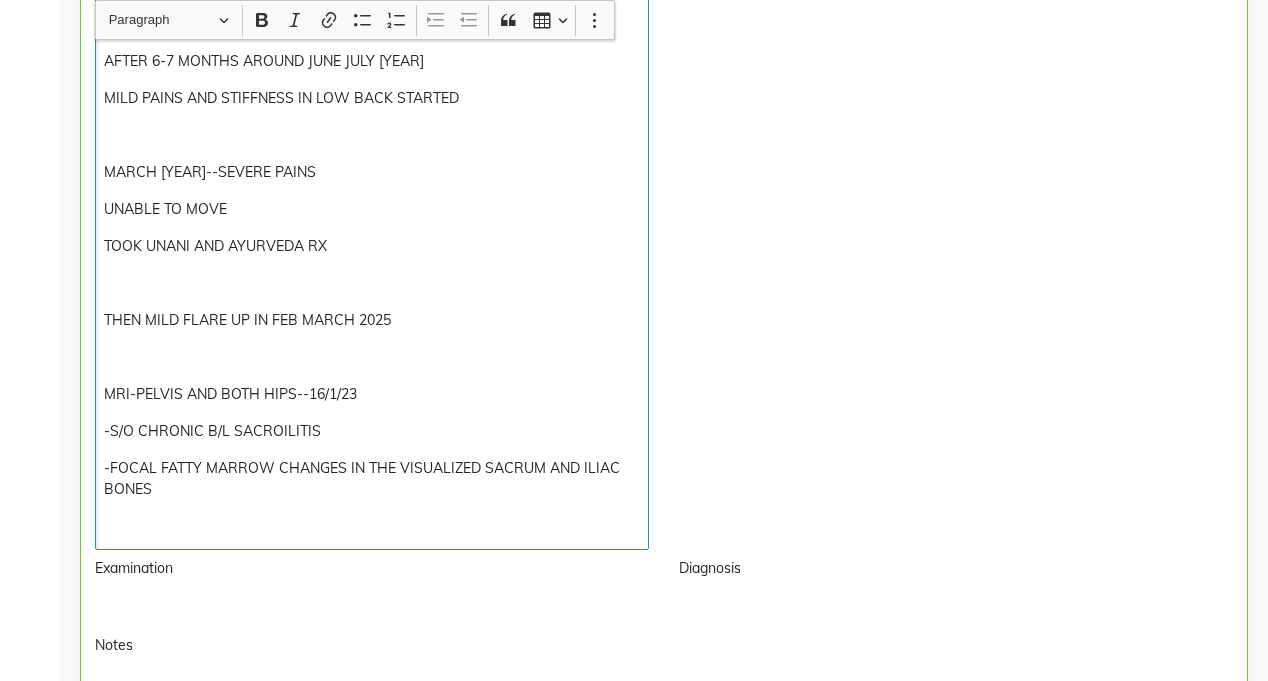 scroll, scrollTop: 831, scrollLeft: 0, axis: vertical 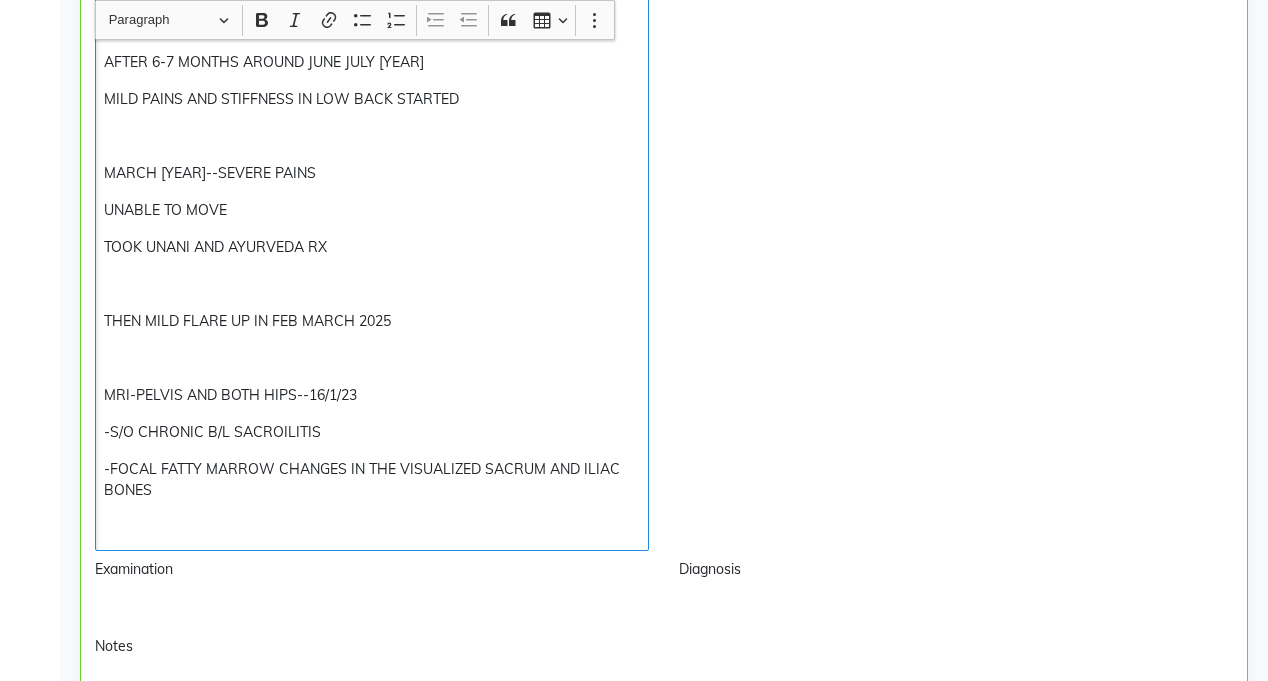 click at bounding box center (371, 527) 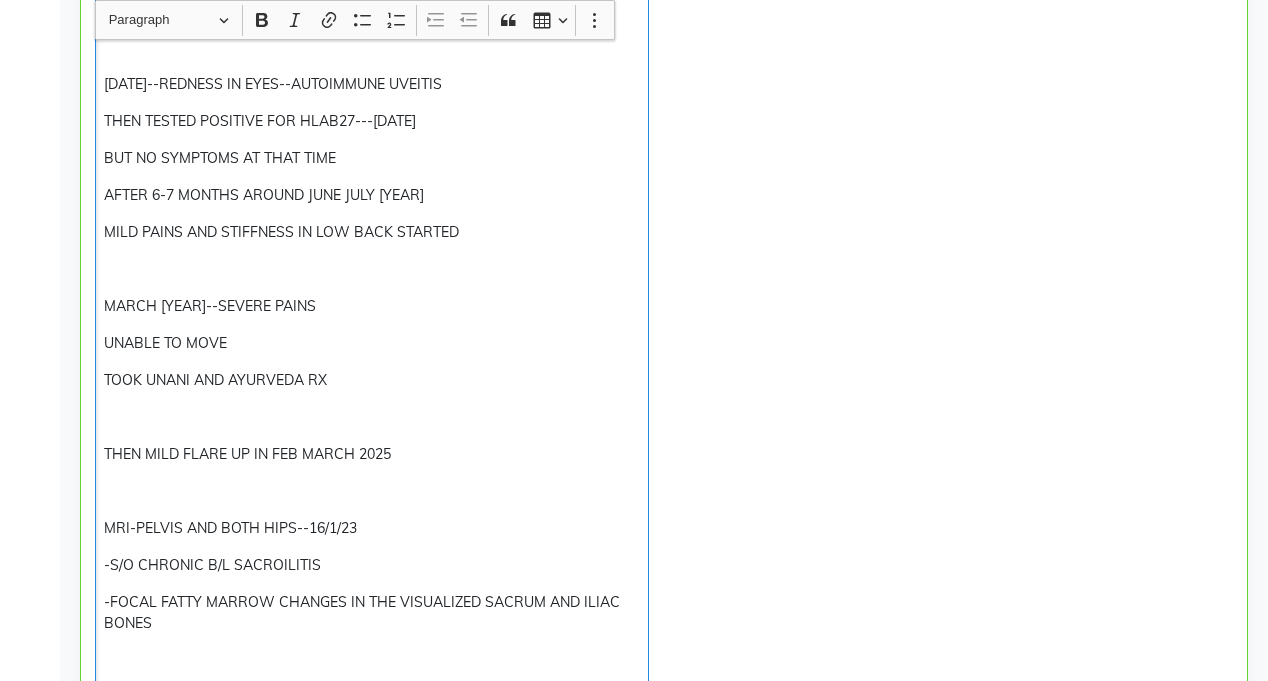 scroll, scrollTop: 697, scrollLeft: 0, axis: vertical 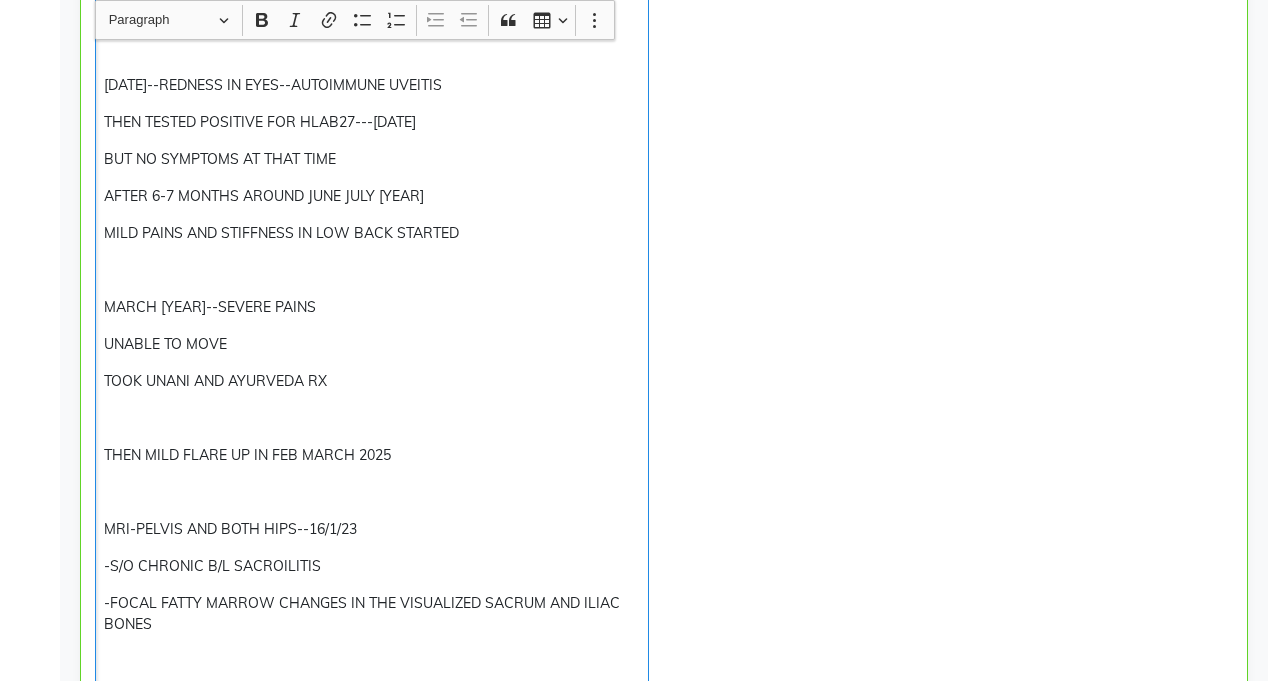 copy on "HLAB27---[DATE]" 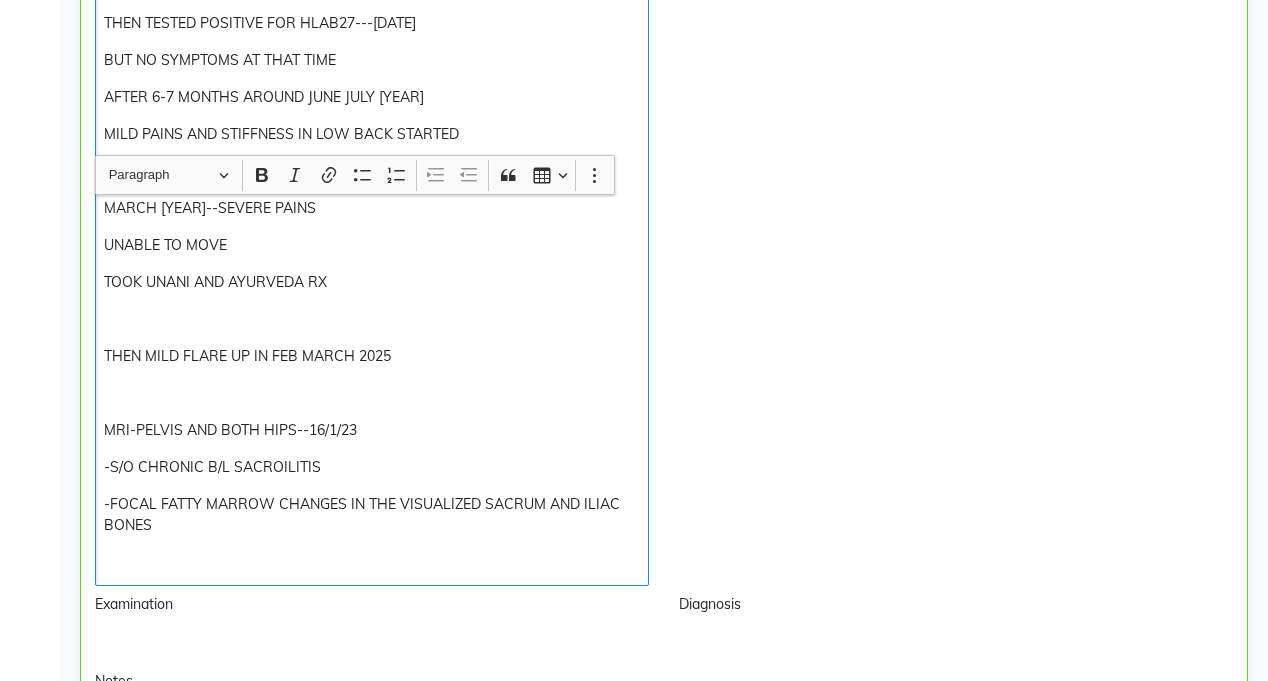 scroll, scrollTop: 962, scrollLeft: 0, axis: vertical 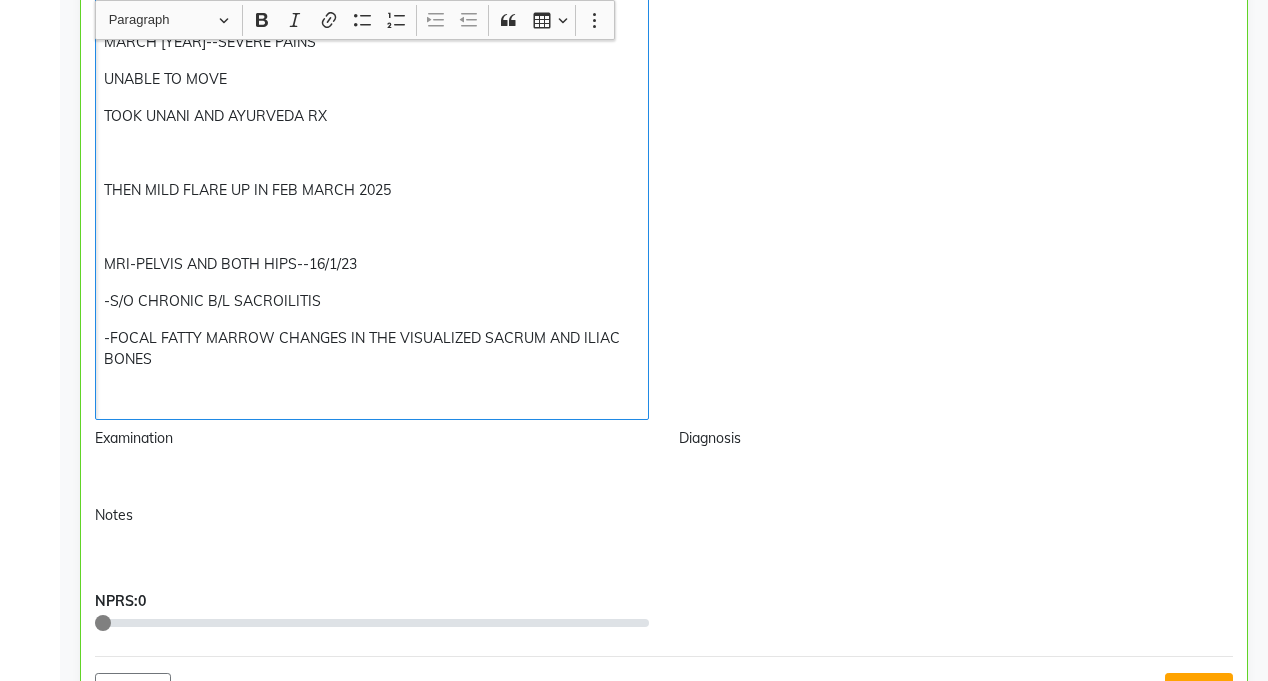 click at bounding box center (371, 396) 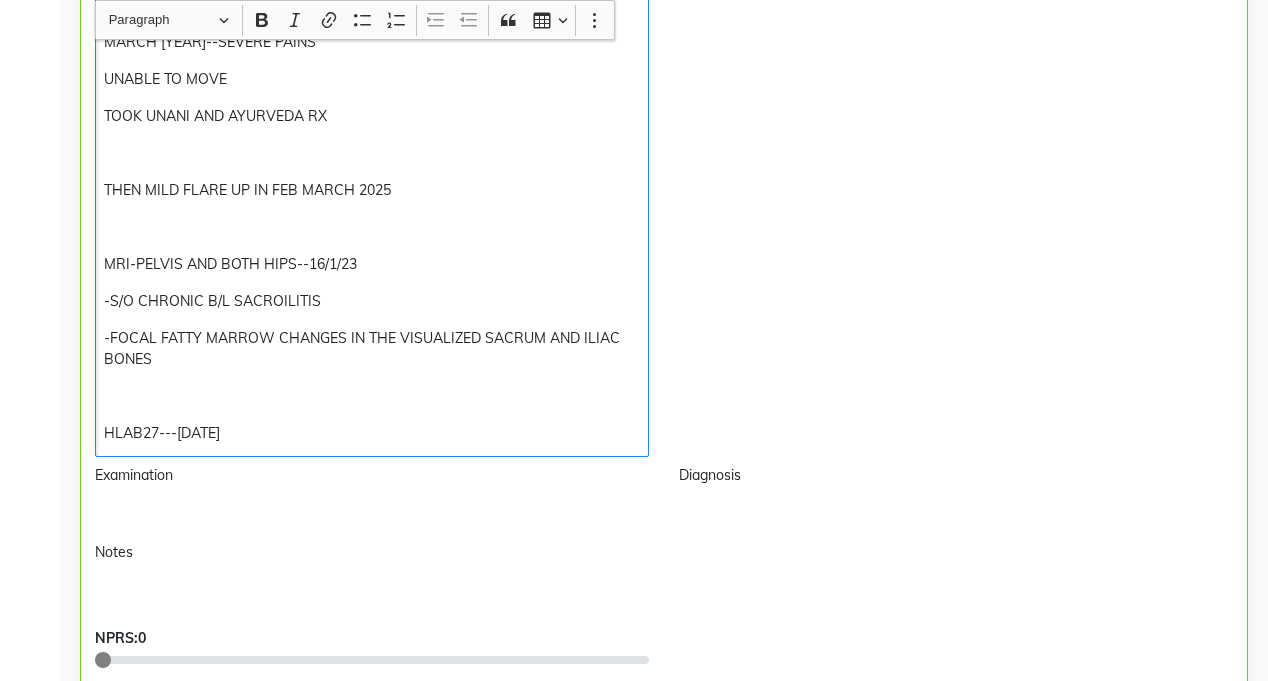 click on "HLAB27---[DATE]" at bounding box center [371, 433] 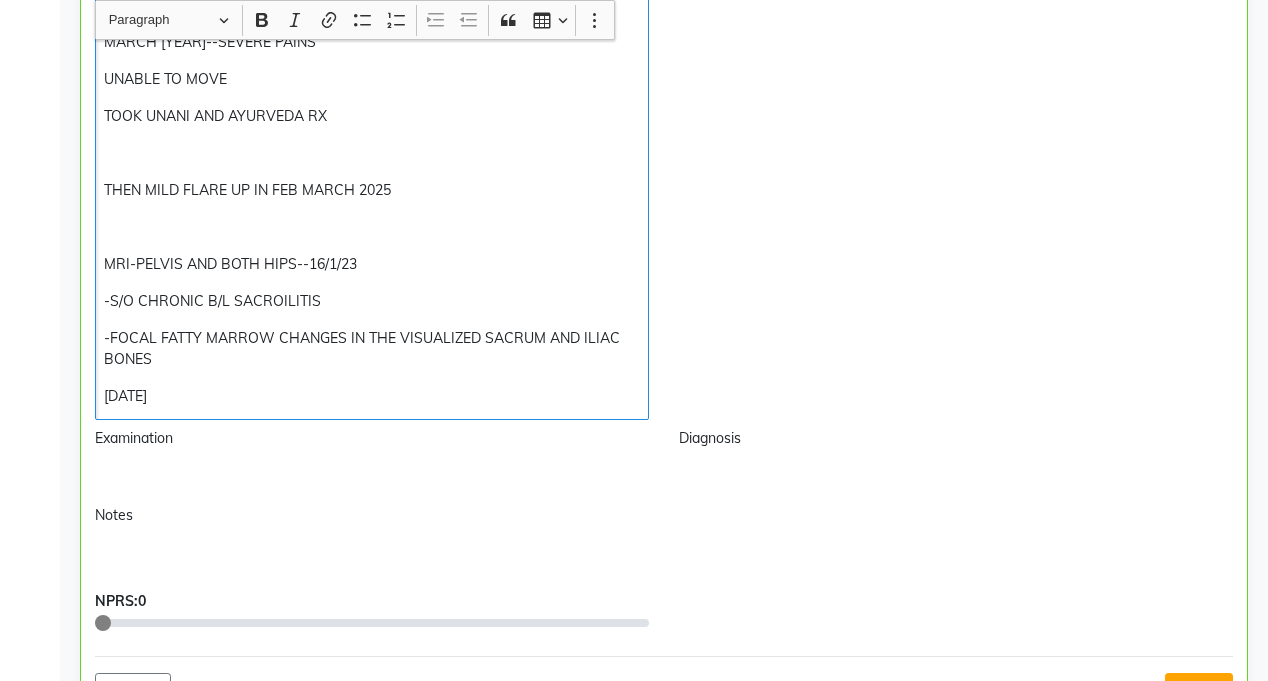 click on "[DATE]" at bounding box center (371, 396) 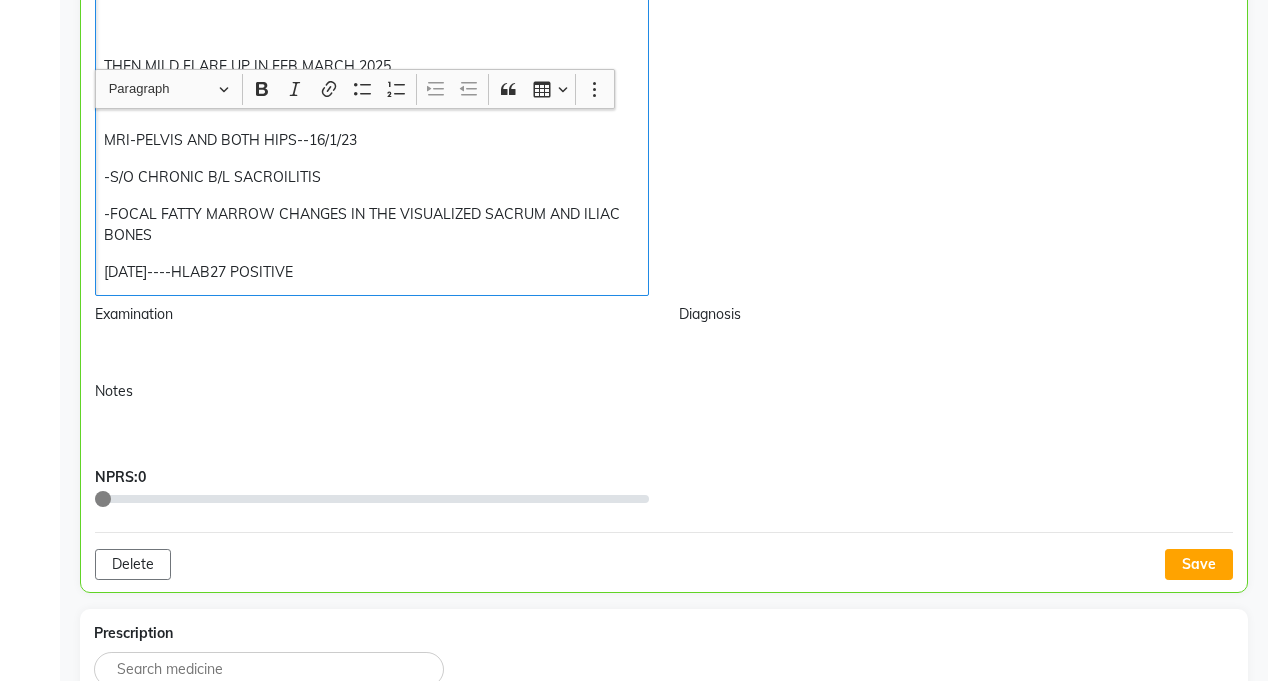 scroll, scrollTop: 1159, scrollLeft: 0, axis: vertical 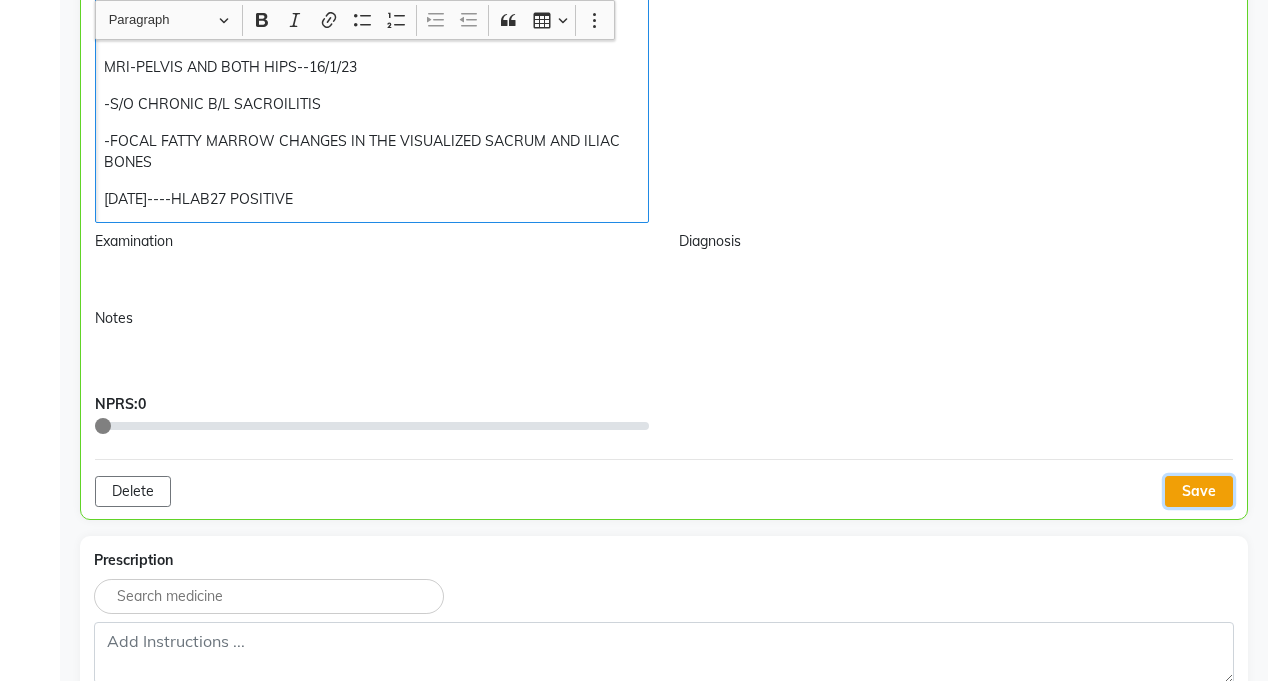 click on "Save" at bounding box center (1199, 491) 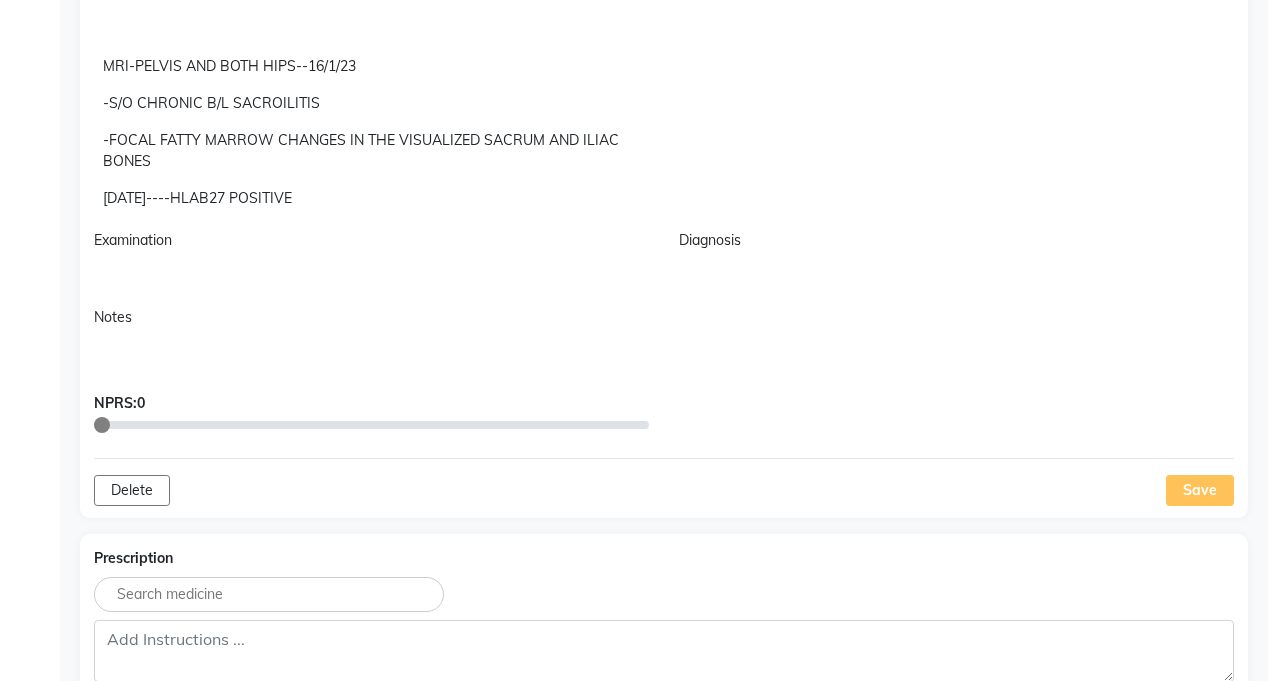 scroll, scrollTop: 67, scrollLeft: 0, axis: vertical 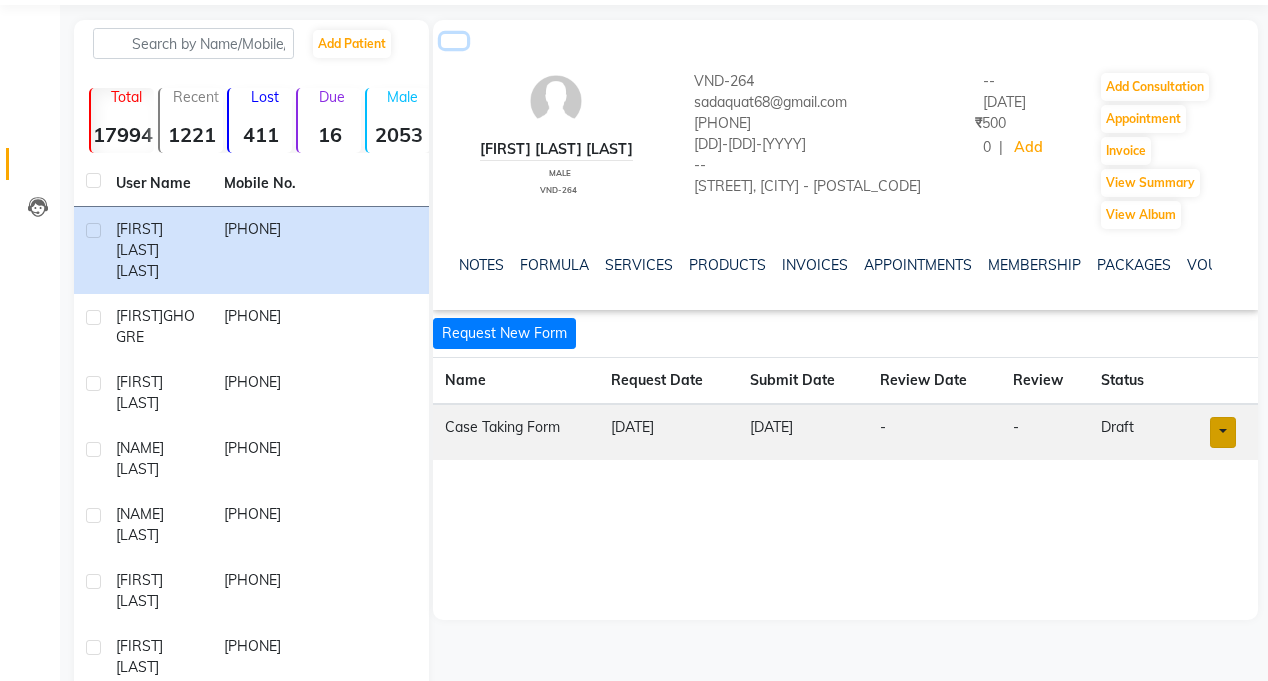 click at bounding box center [454, 41] 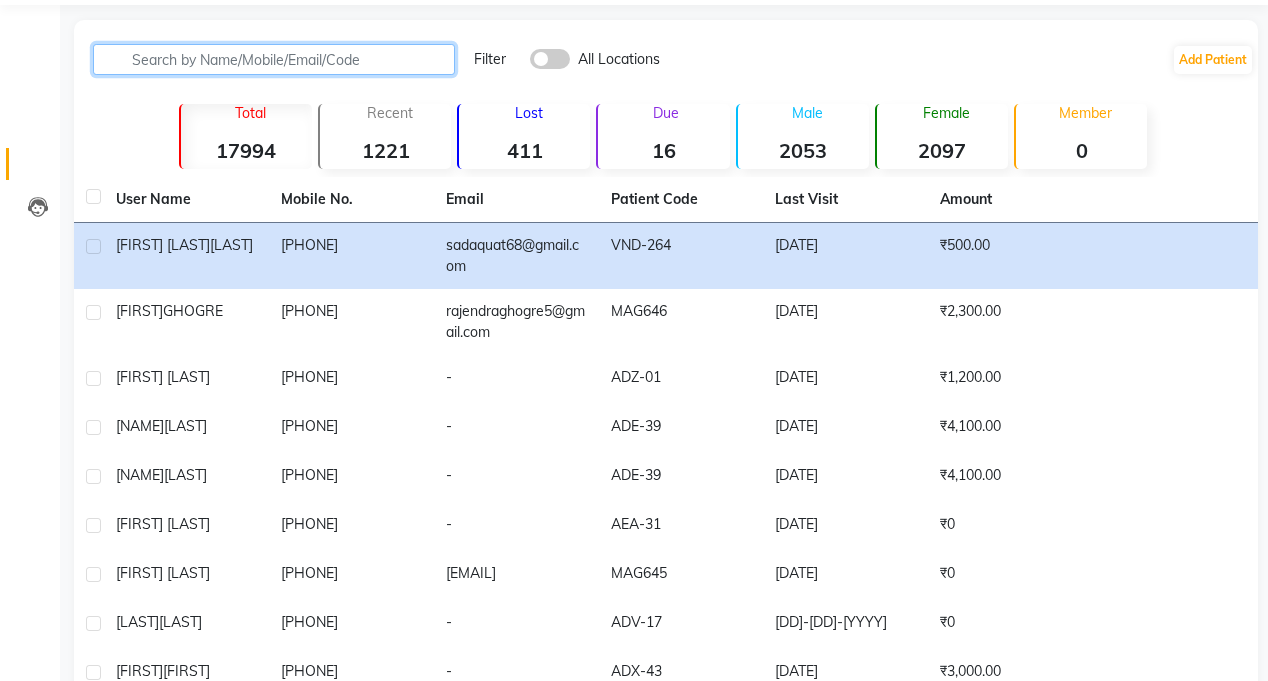 click at bounding box center (274, 59) 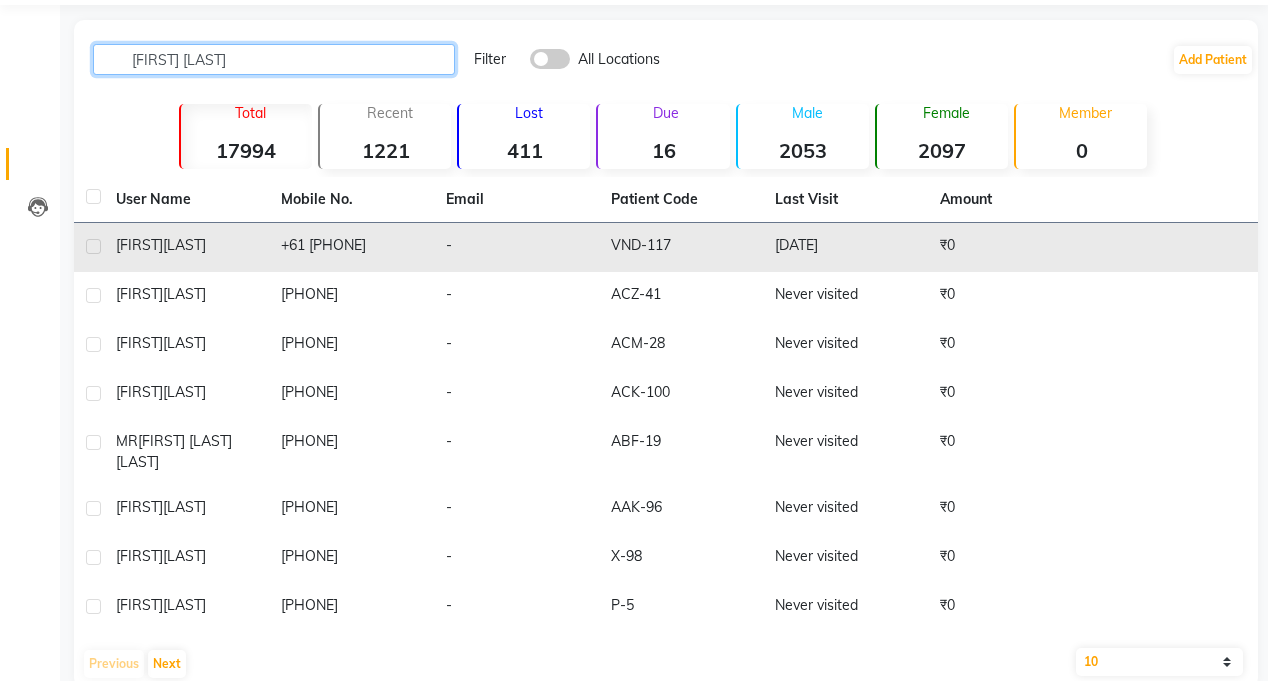 type on "[FIRST] [LAST]" 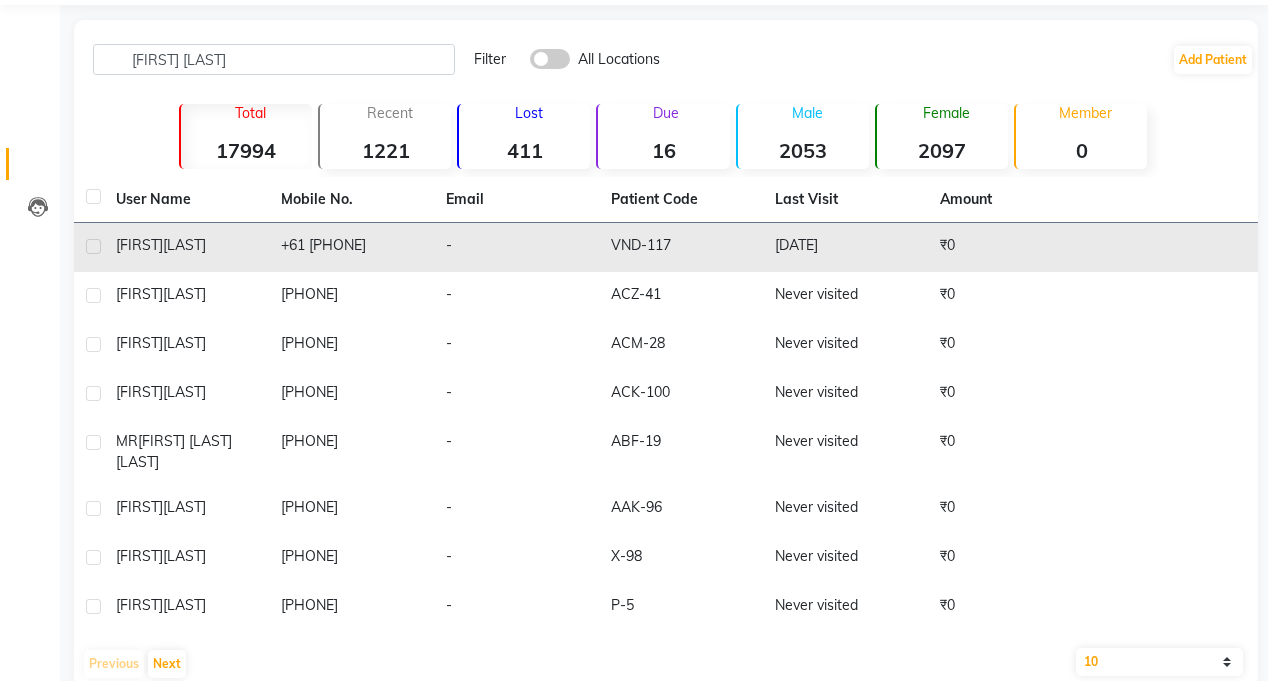 click on "+61  [PHONE]" at bounding box center [351, 247] 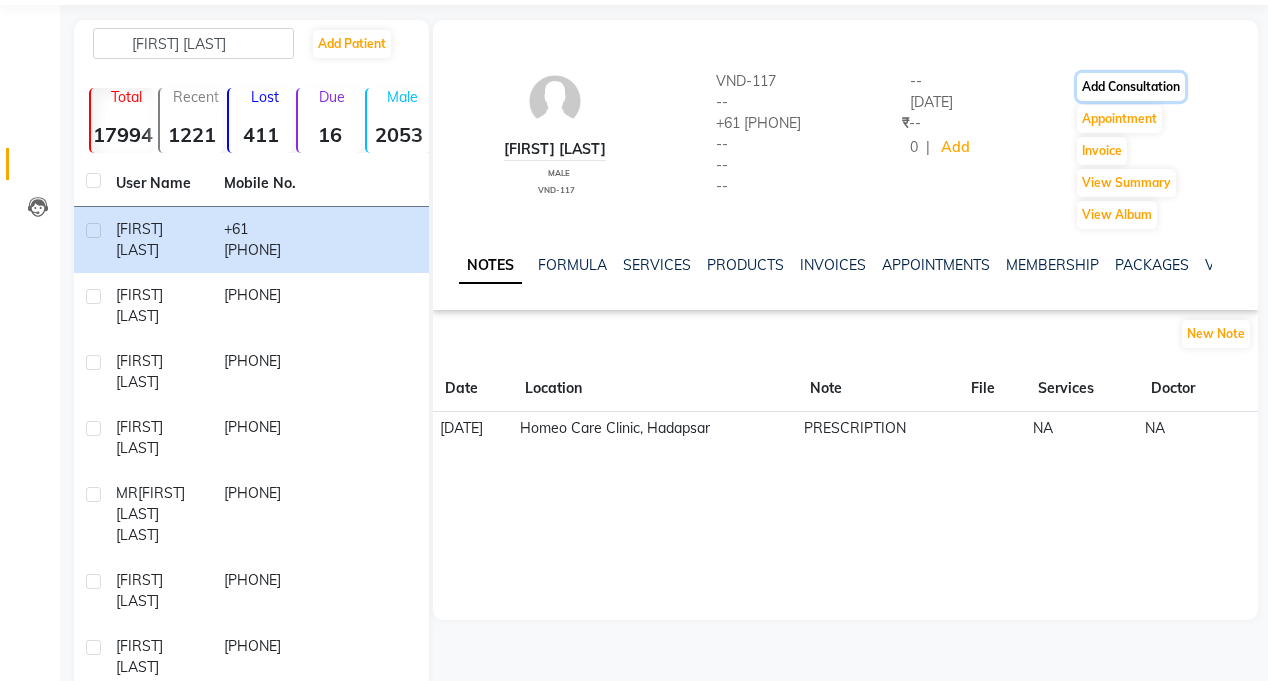 click on "Add Consultation" at bounding box center [1131, 87] 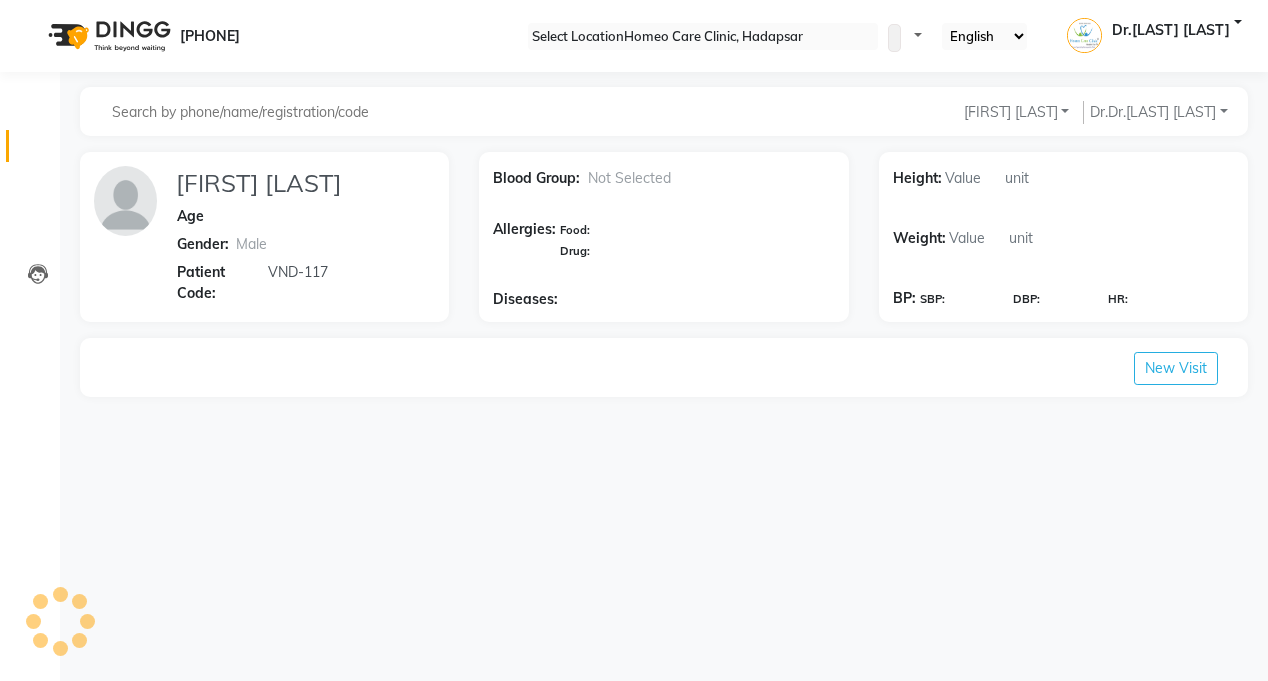 scroll, scrollTop: 0, scrollLeft: 0, axis: both 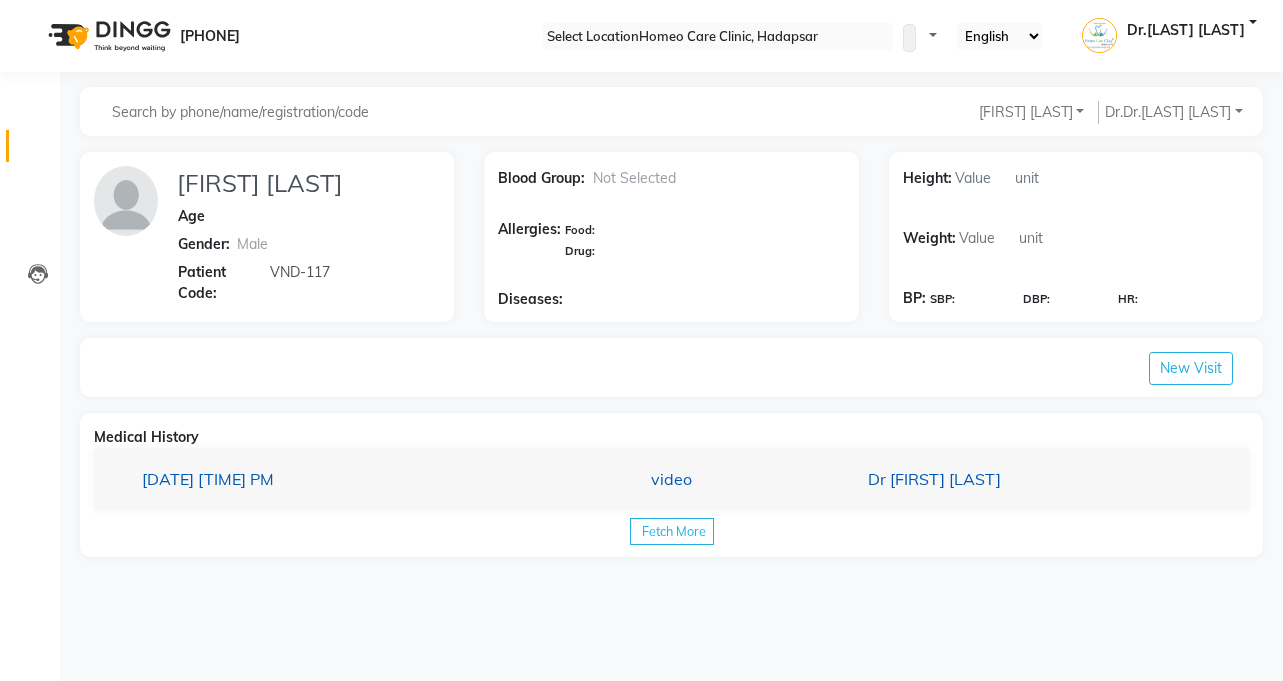 click on "[DATE] [TIME]" at bounding box center (308, 479) 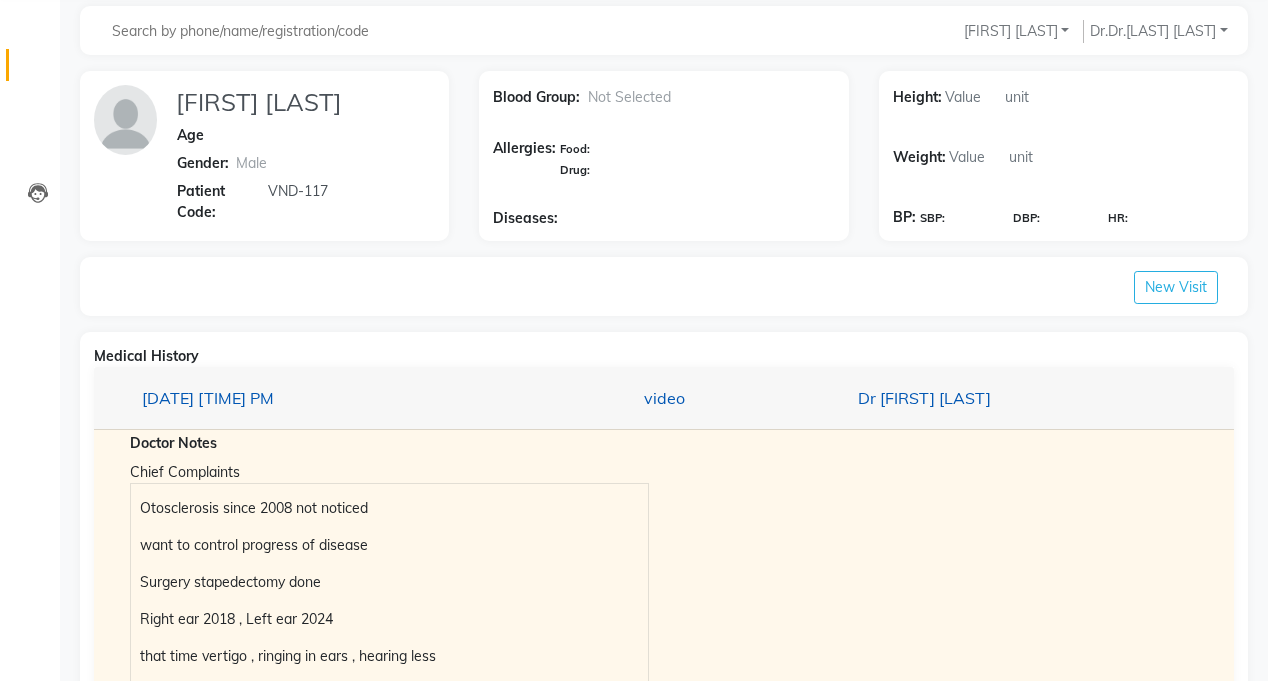 scroll, scrollTop: 0, scrollLeft: 0, axis: both 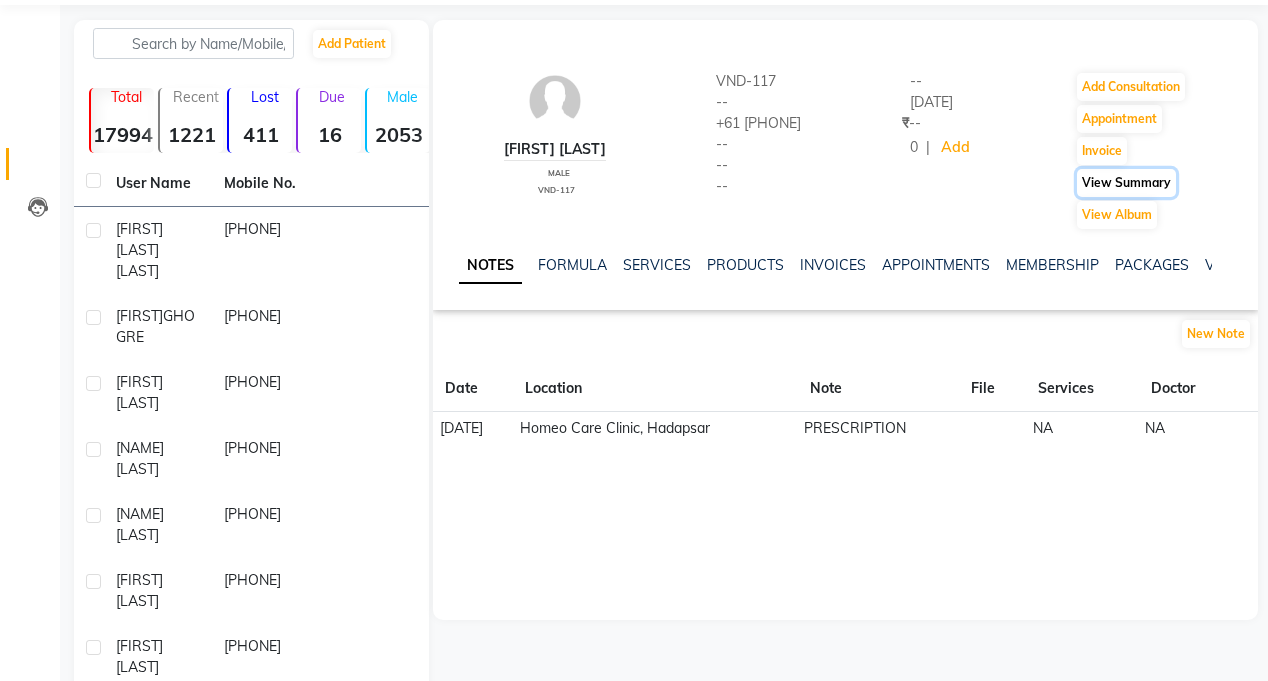 click on "View Summary" at bounding box center [1131, 87] 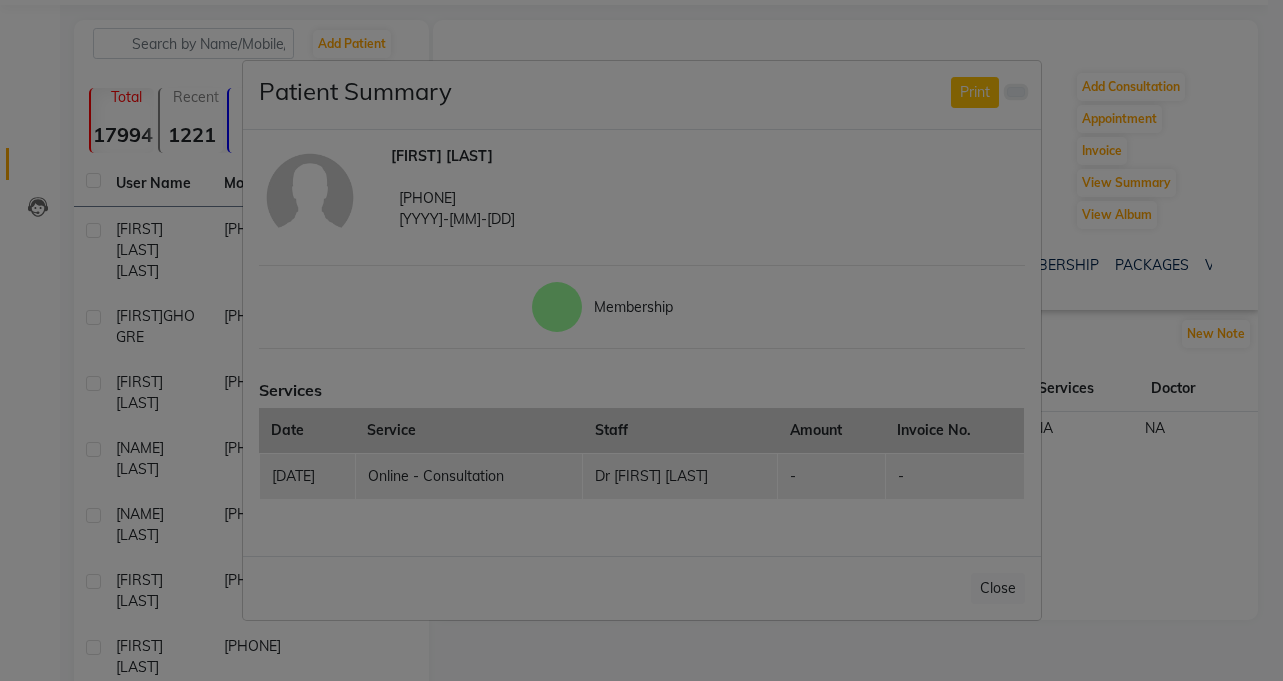 click at bounding box center [1016, 92] 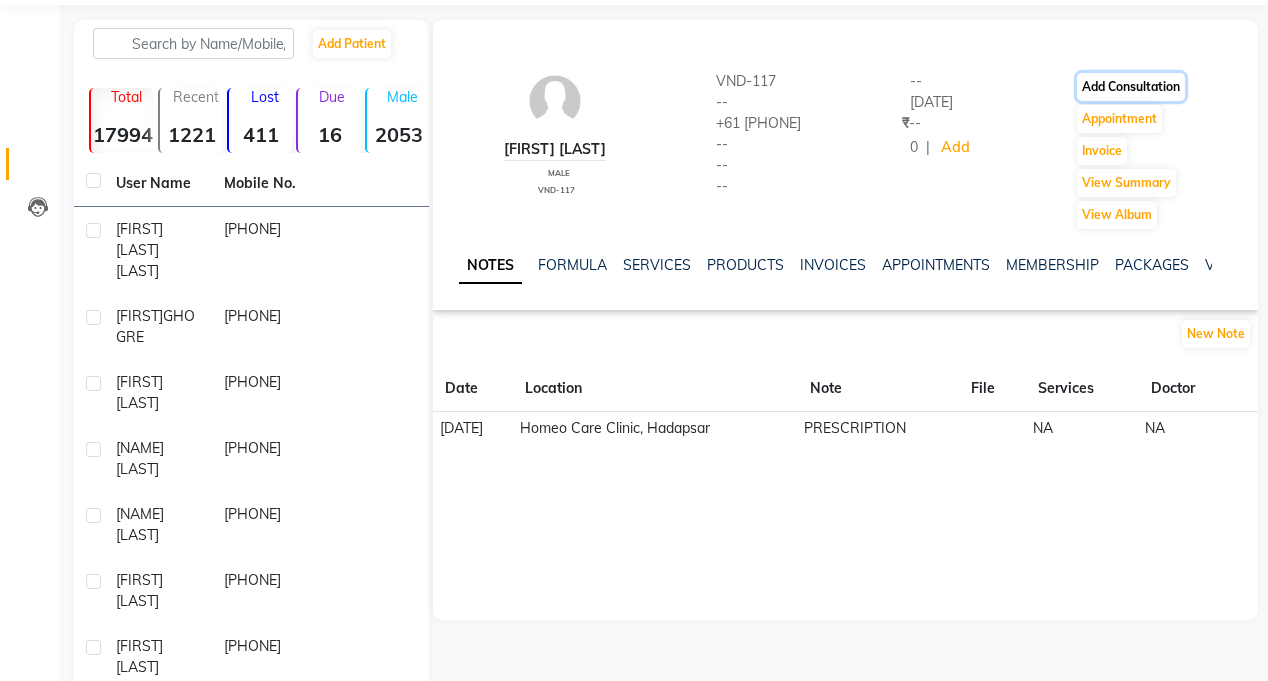 click on "Add Consultation" at bounding box center [1131, 87] 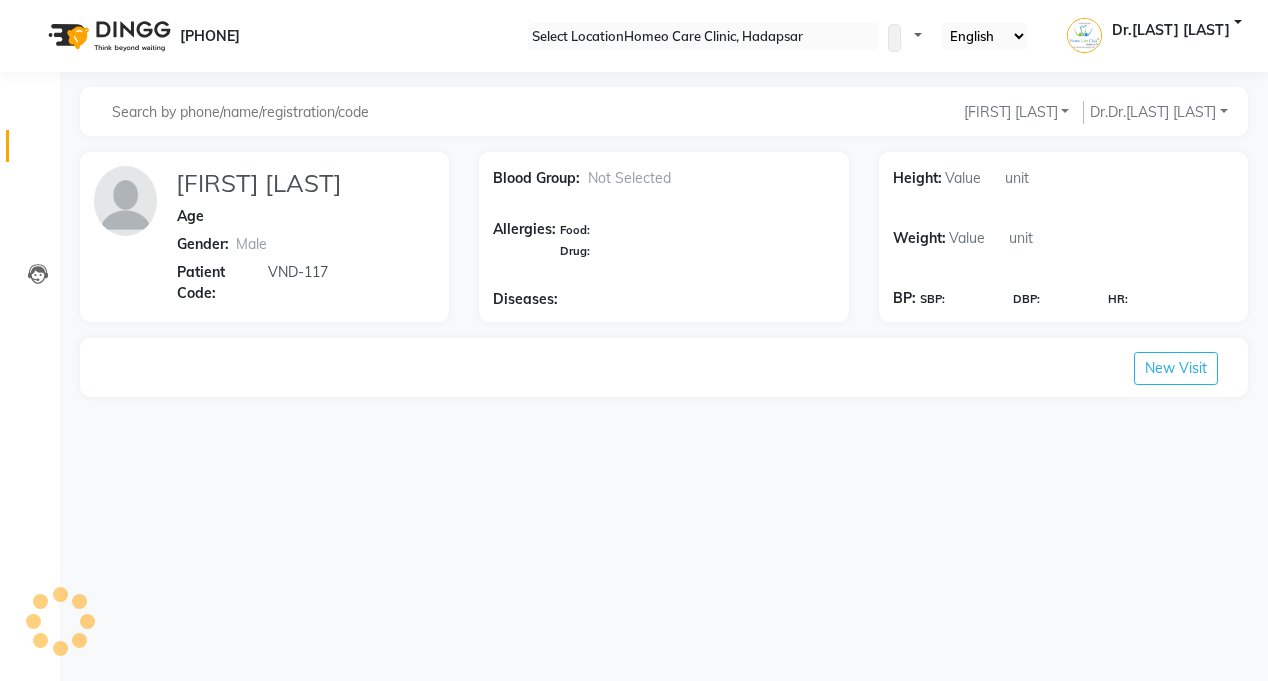 scroll, scrollTop: 0, scrollLeft: 0, axis: both 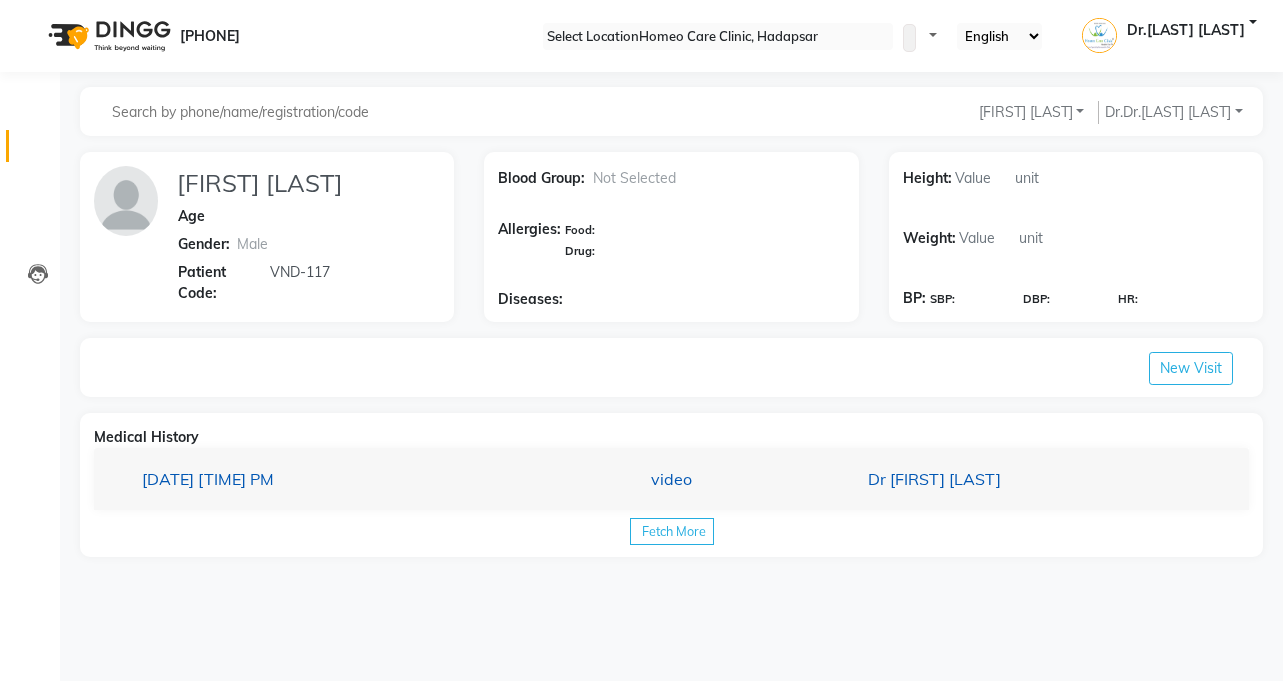 click on "[DATE] [TIME]" at bounding box center (308, 479) 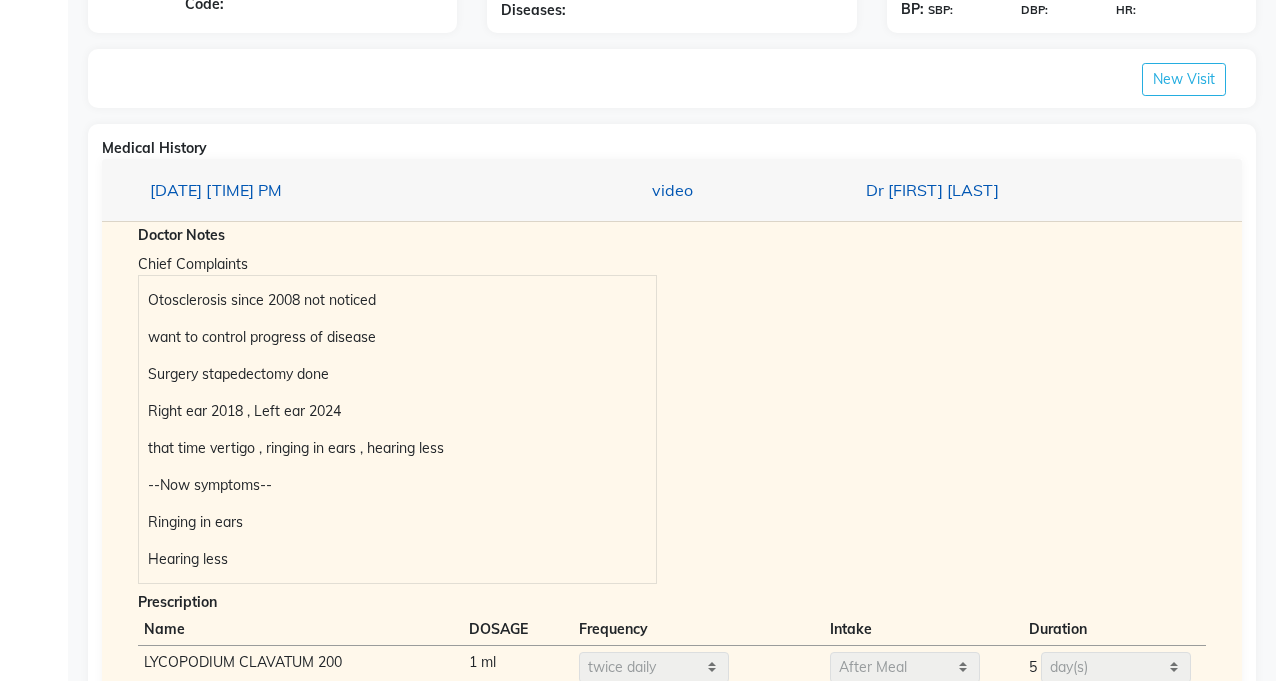 scroll, scrollTop: 285, scrollLeft: 0, axis: vertical 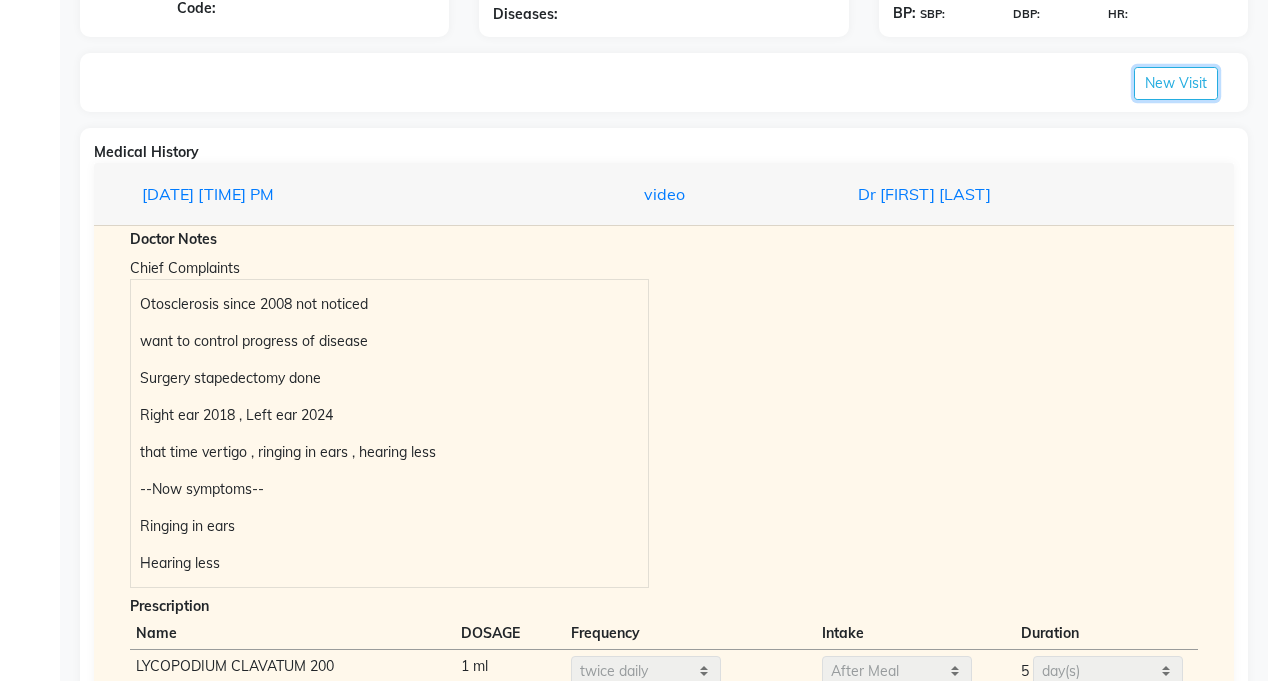 click on "New Visit" at bounding box center (1176, 83) 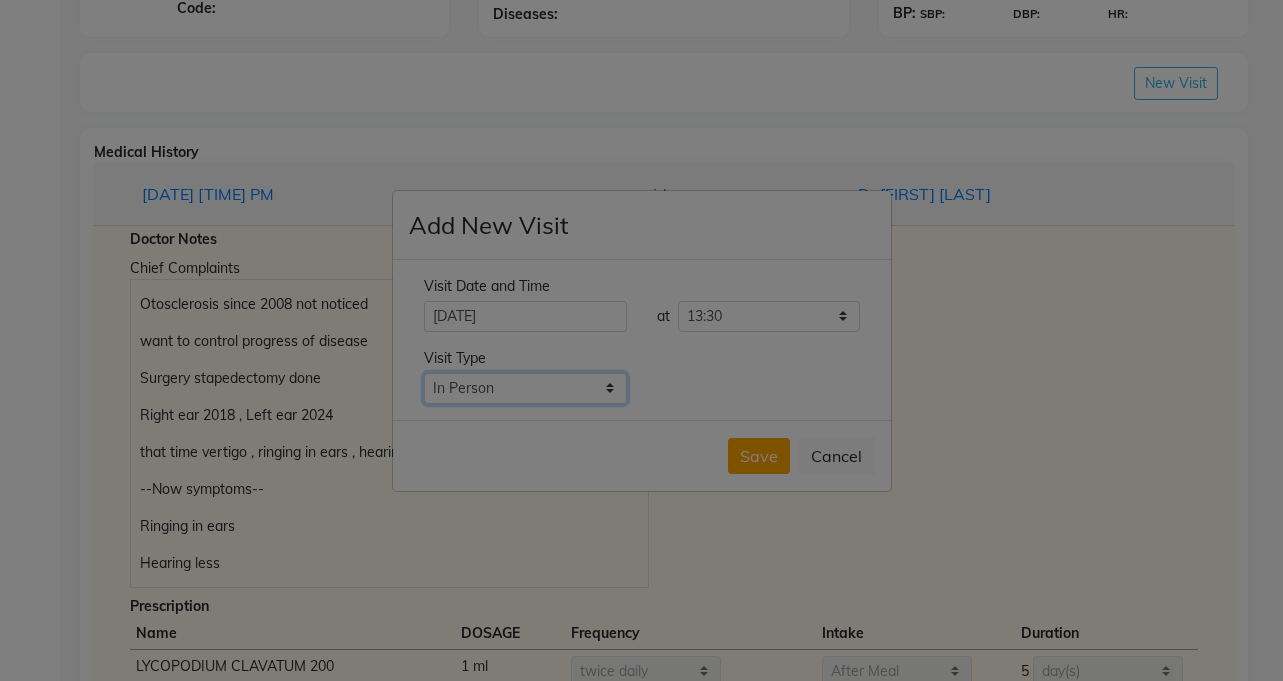 click on "Select Type In Person Video Phone Chat" at bounding box center (525, 388) 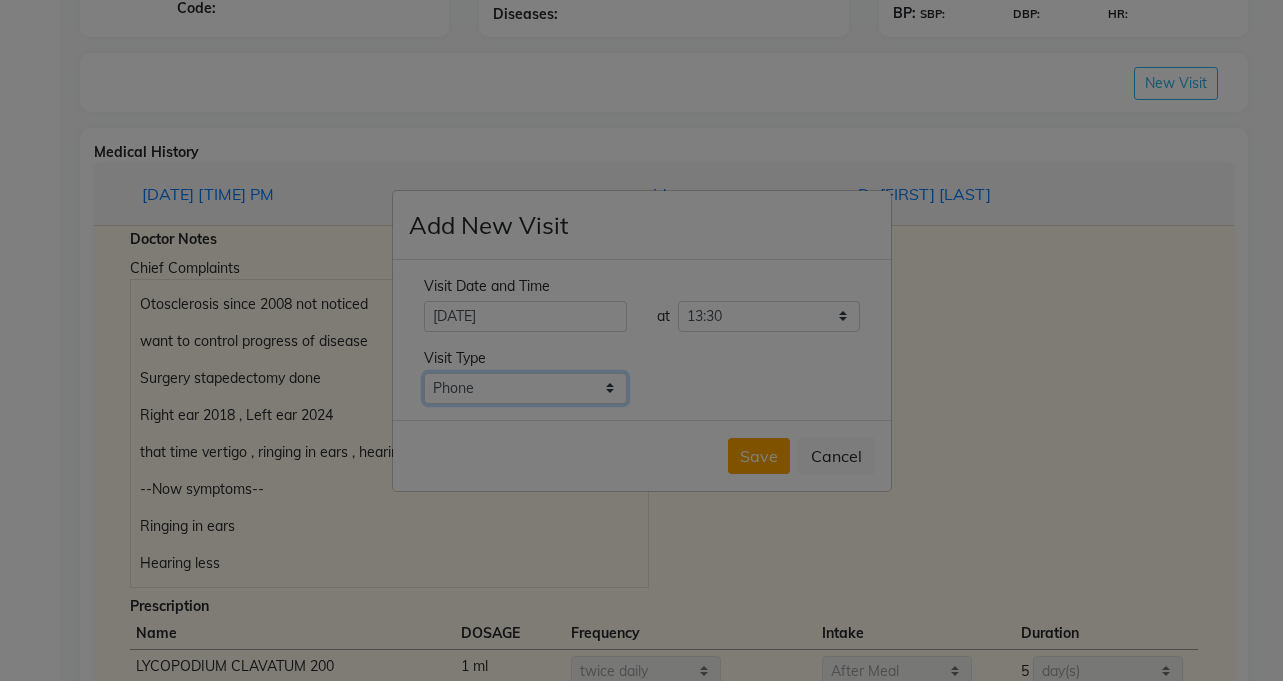 click on "Select Type In Person Video Phone Chat" at bounding box center [525, 388] 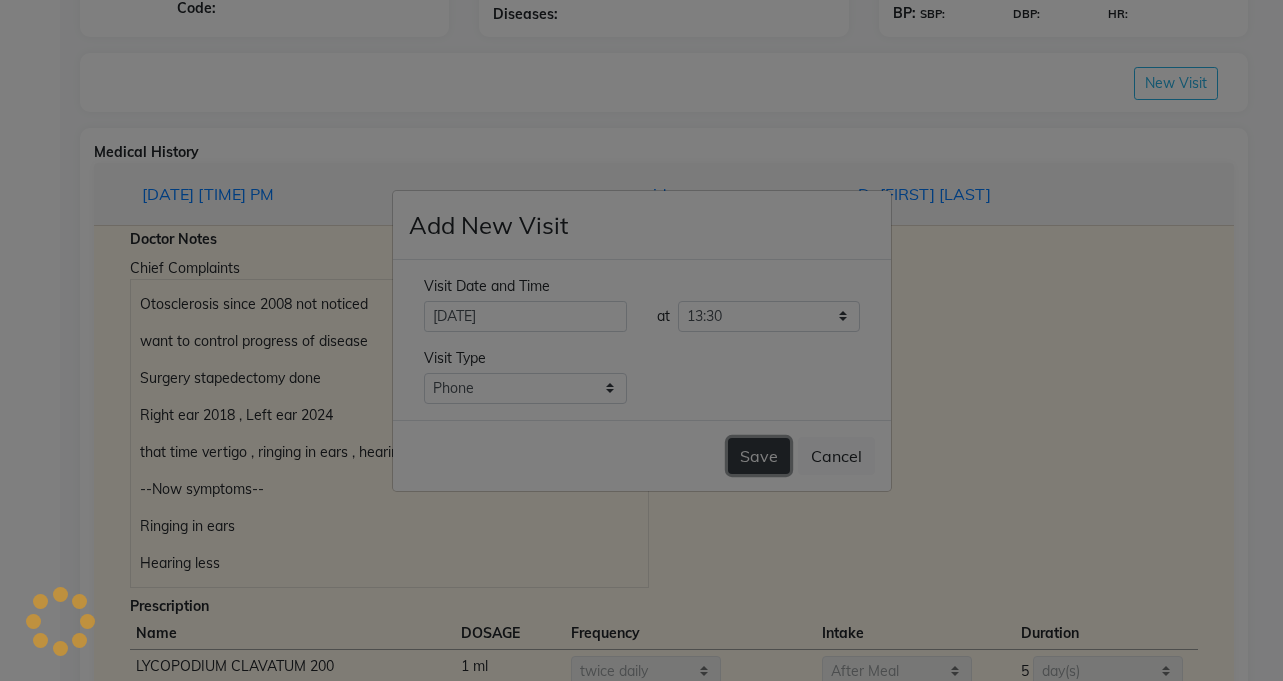 click on "Save" at bounding box center [759, 456] 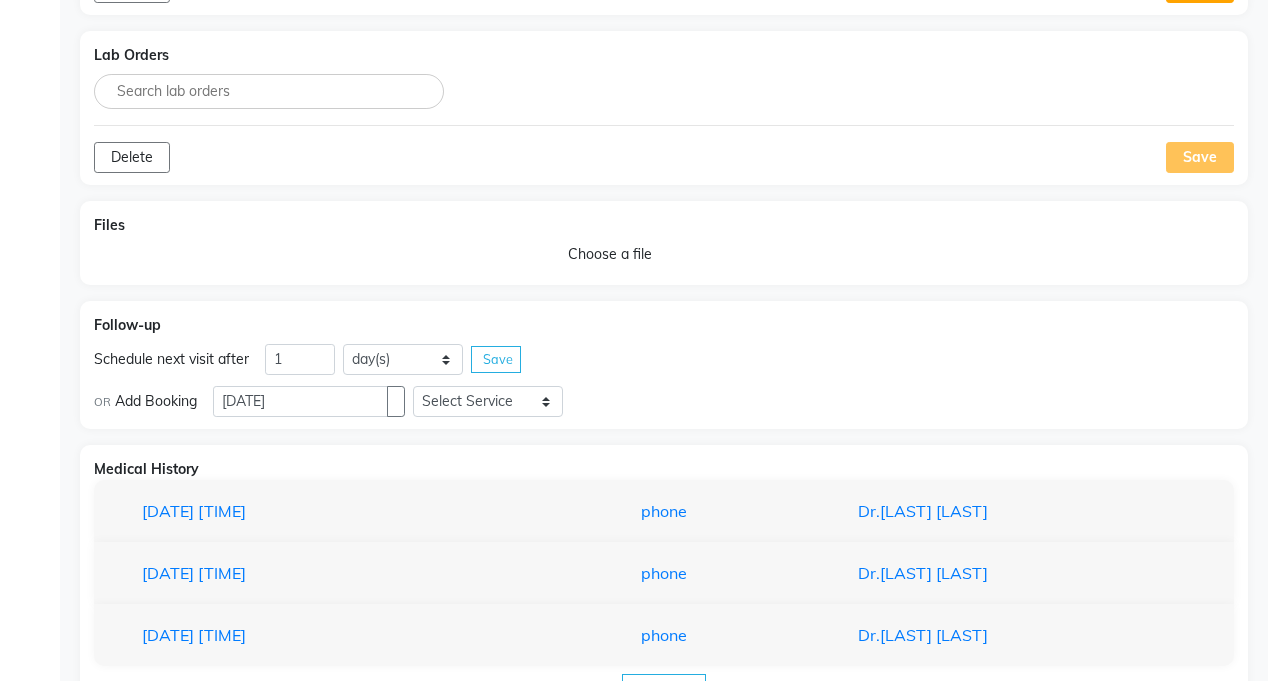 scroll, scrollTop: 1205, scrollLeft: 0, axis: vertical 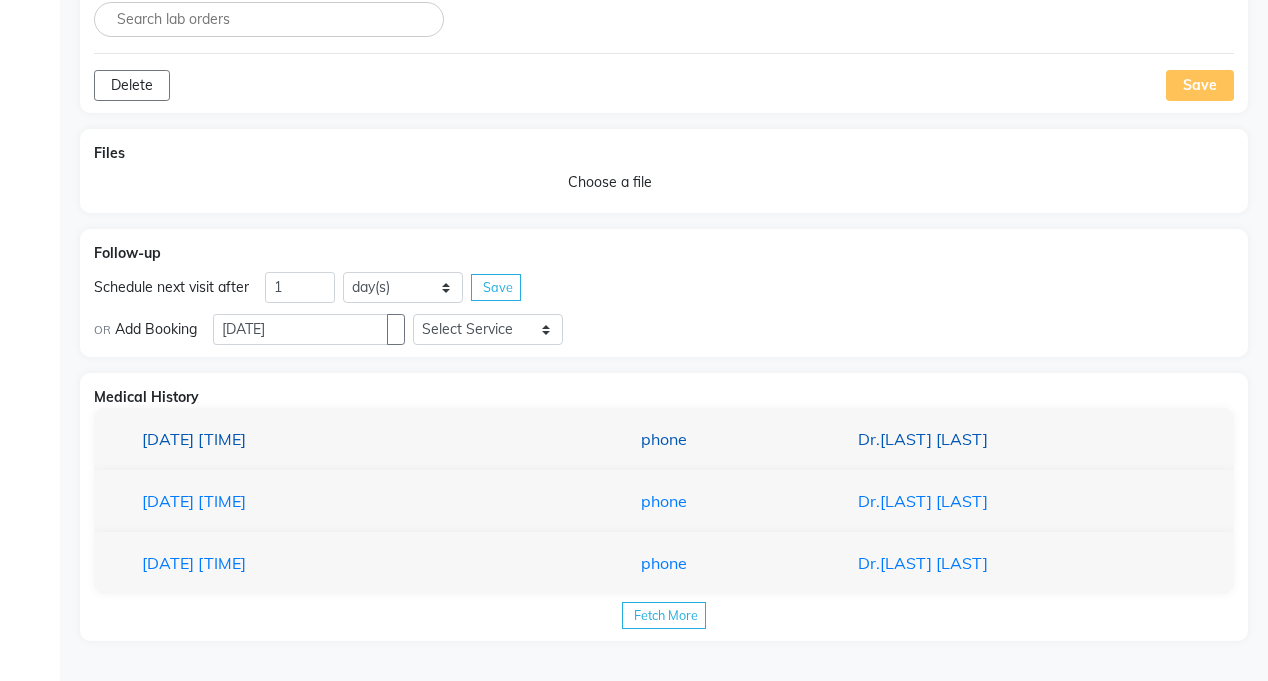click on "phone" at bounding box center [664, 439] 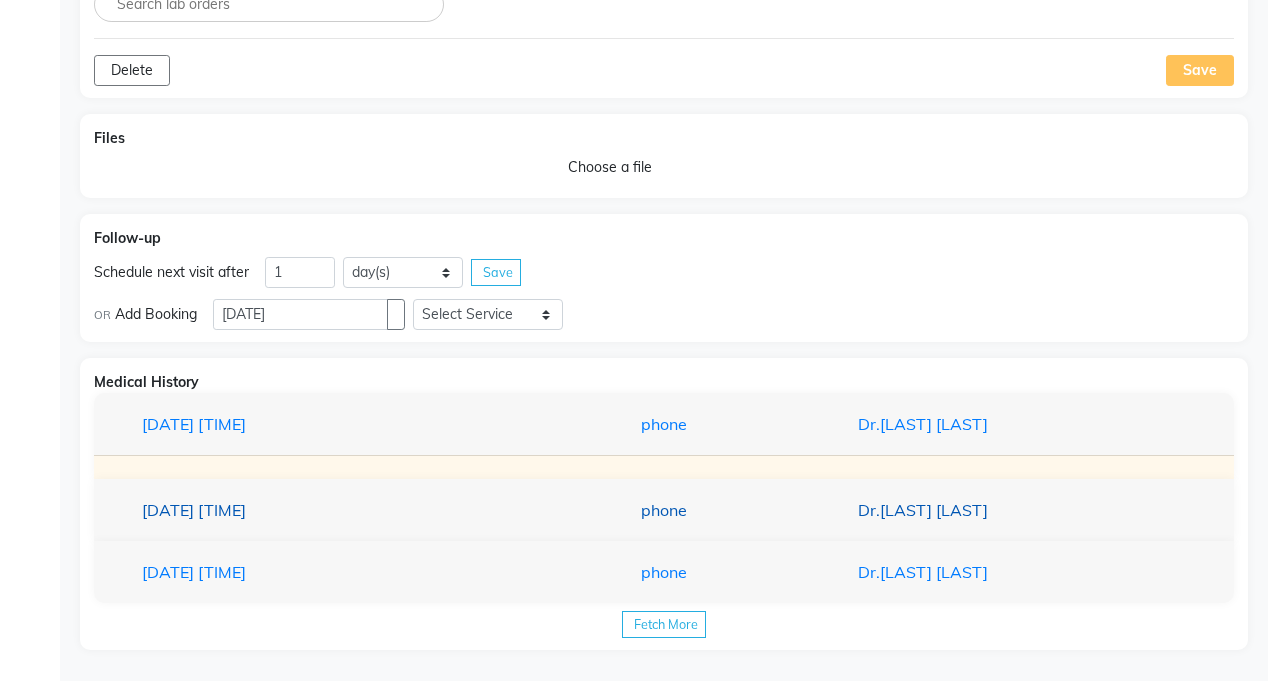 click on "phone" at bounding box center [664, 510] 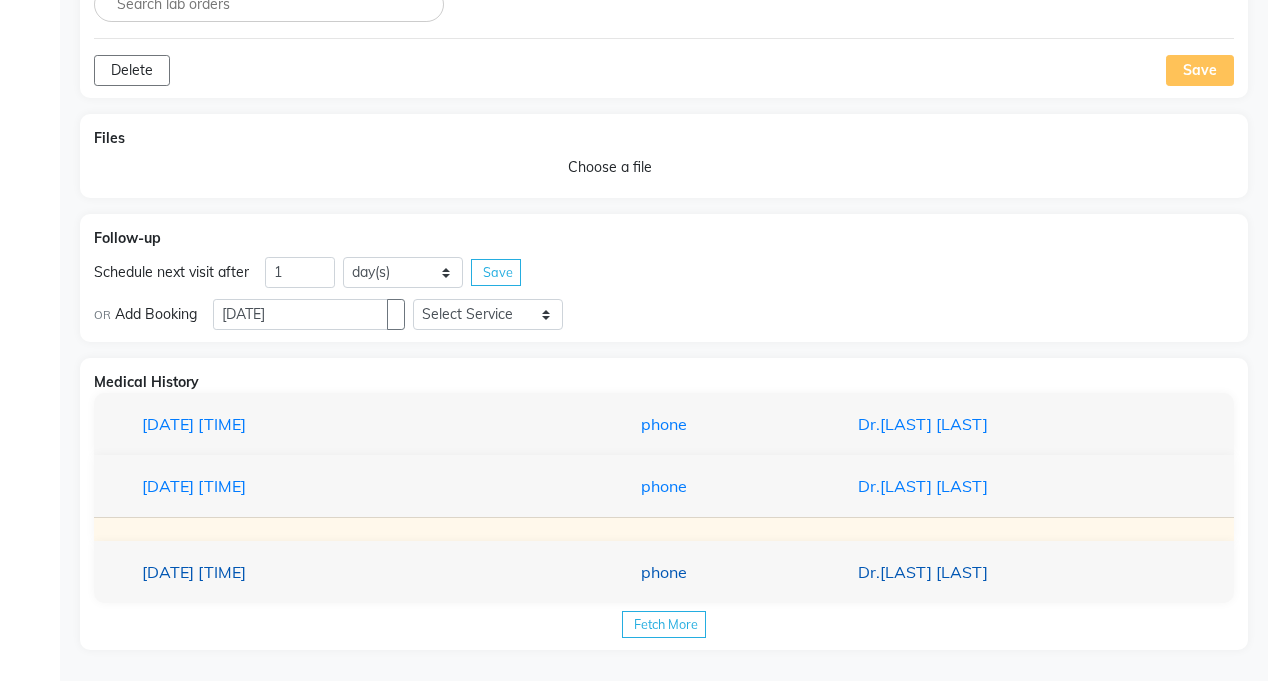 click on "phone" at bounding box center (664, 572) 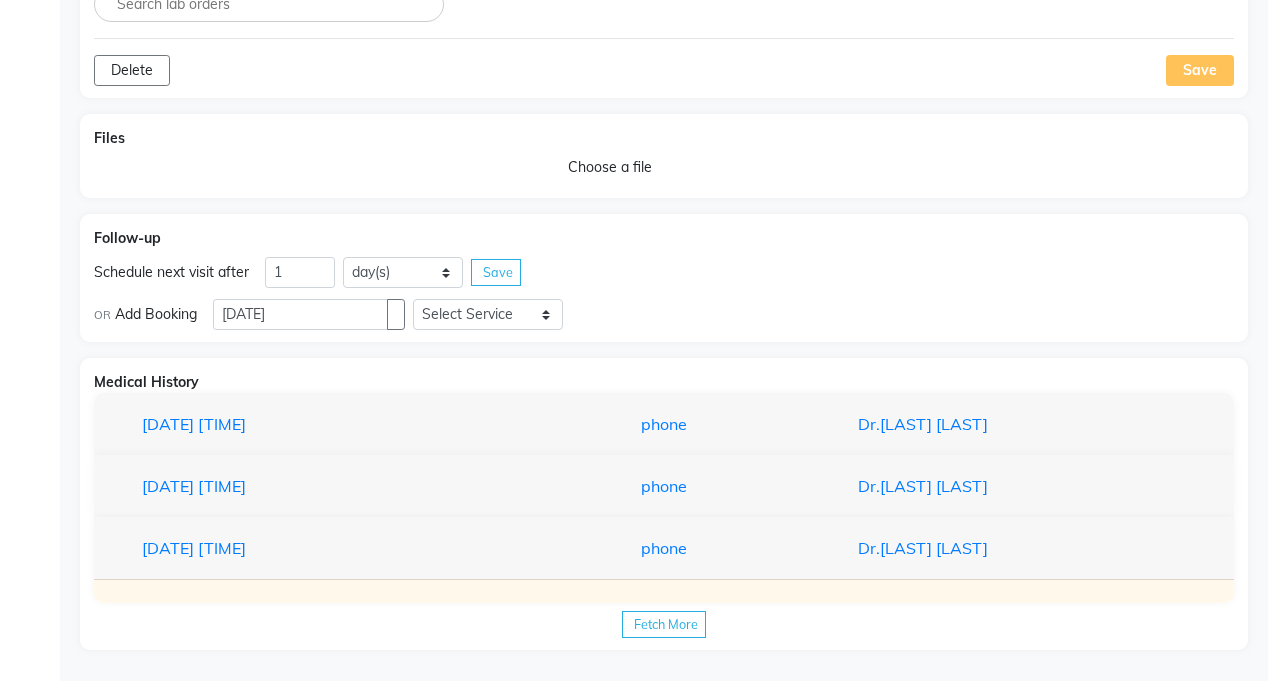 click at bounding box center (1214, 583) 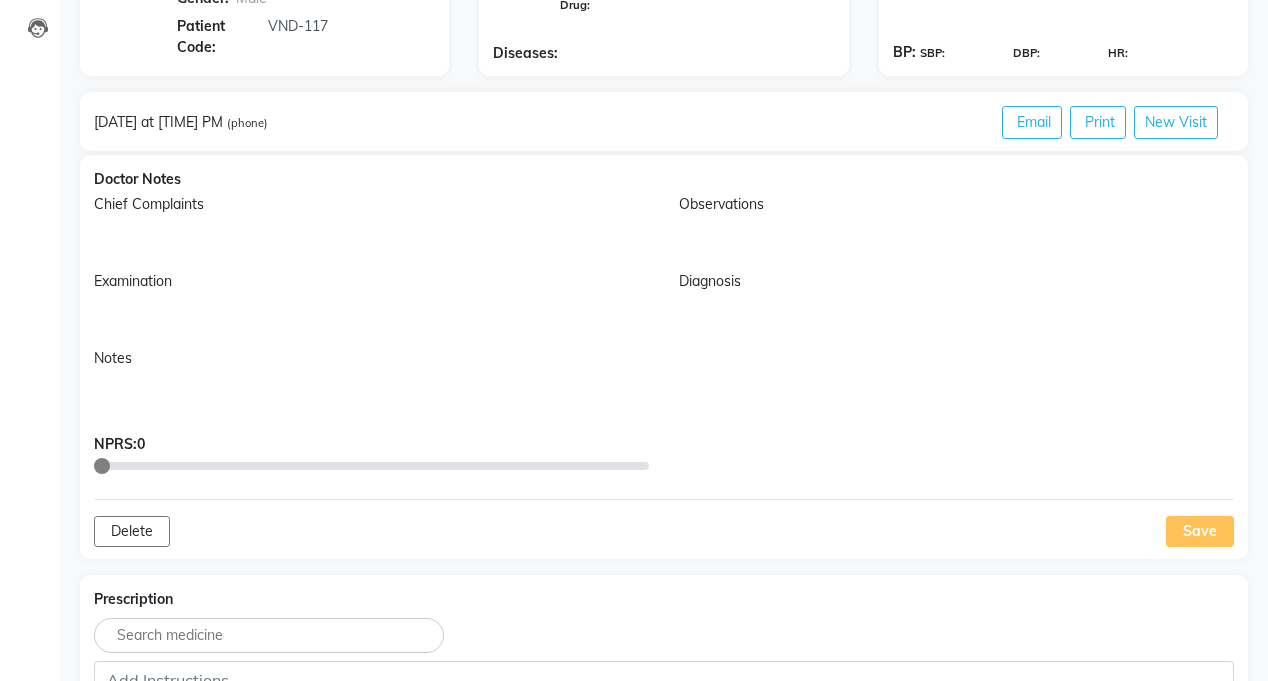 scroll, scrollTop: 243, scrollLeft: 0, axis: vertical 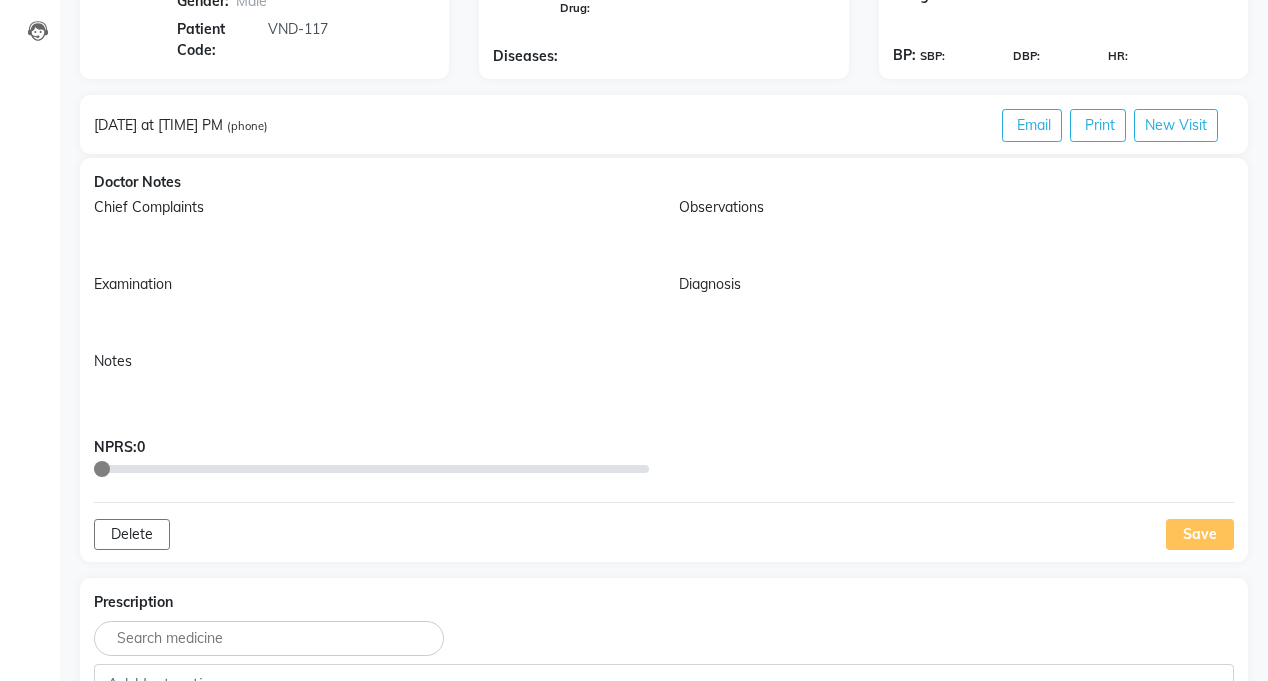 click at bounding box center [1234, 130] 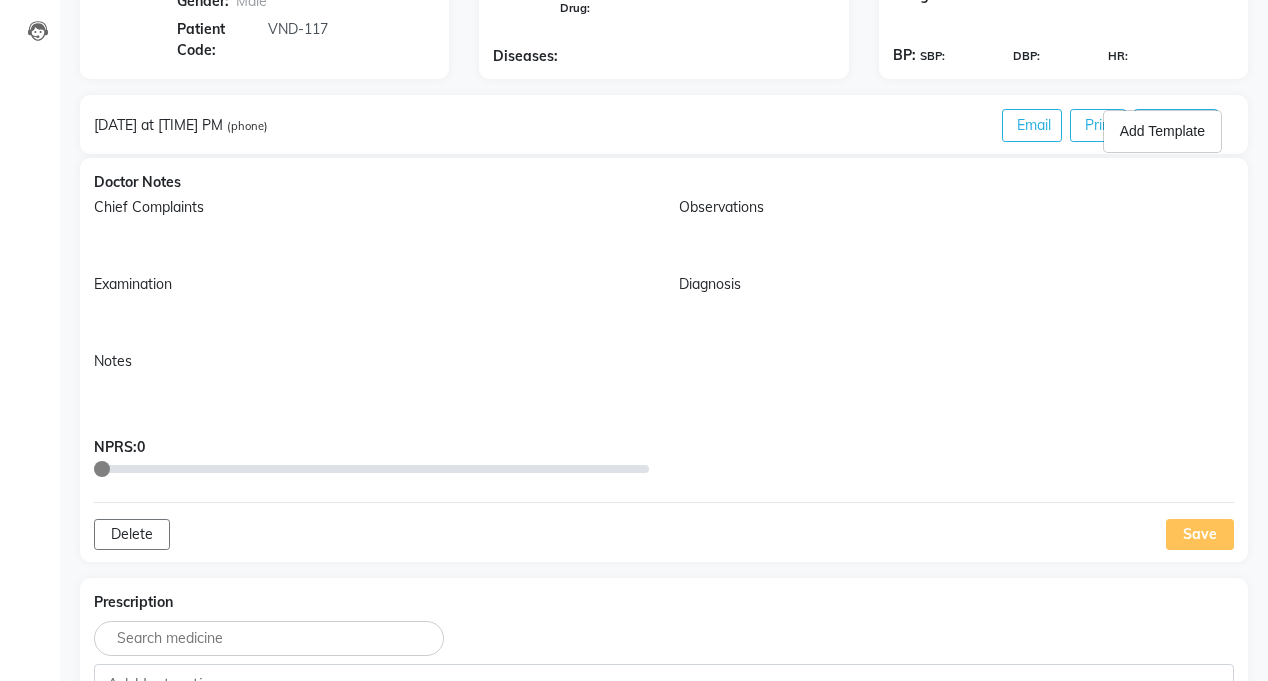 click on "Doctor Notes" at bounding box center (664, 182) 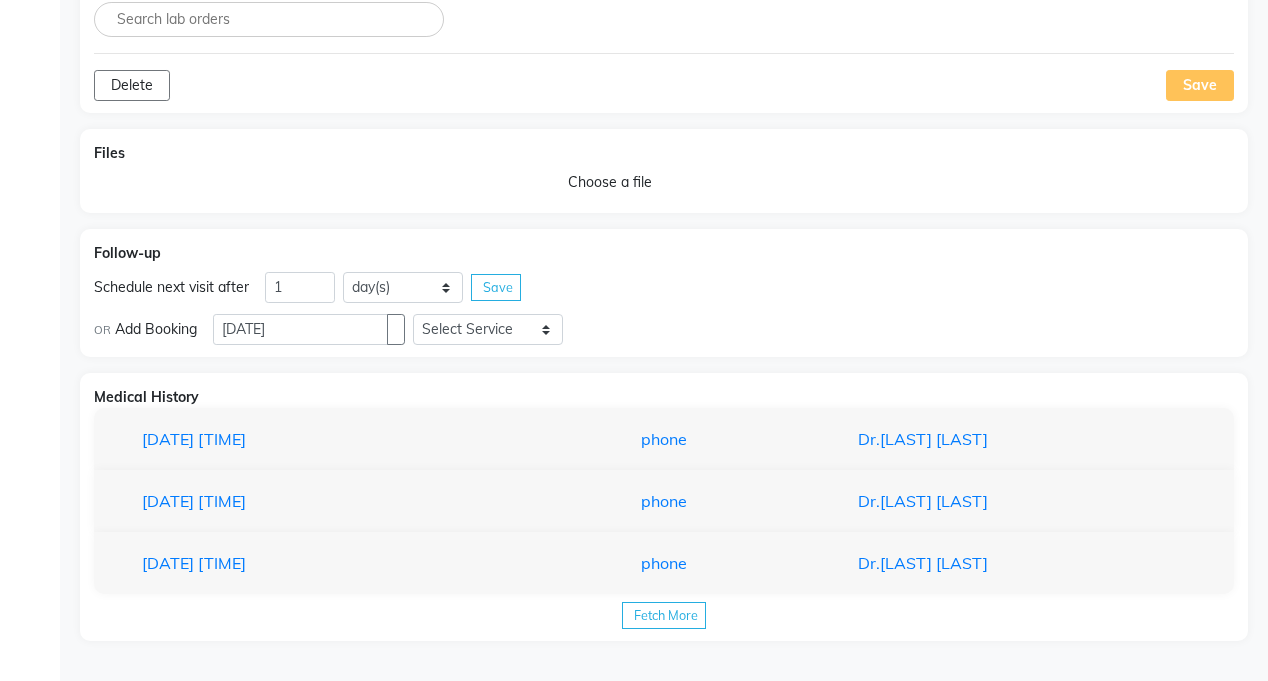 scroll, scrollTop: 1205, scrollLeft: 0, axis: vertical 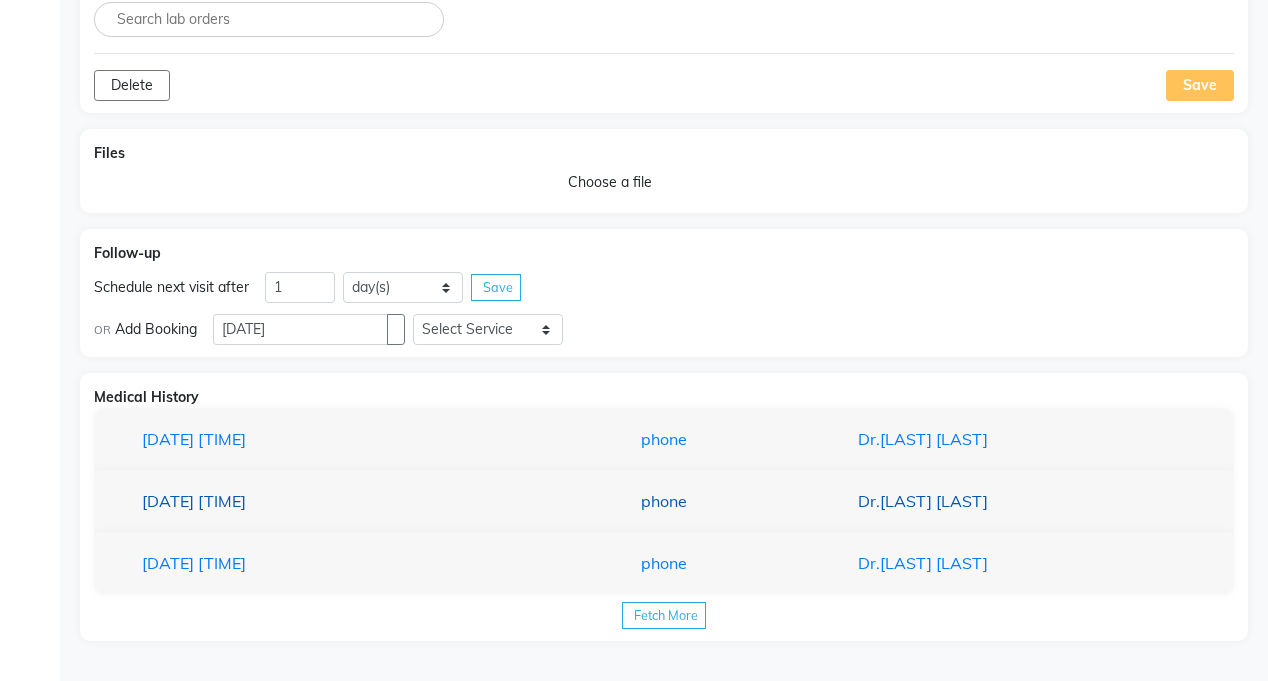 click on "[DATE] [TIME] PM phone Dr.[LAST] [LAST]" at bounding box center [664, 501] 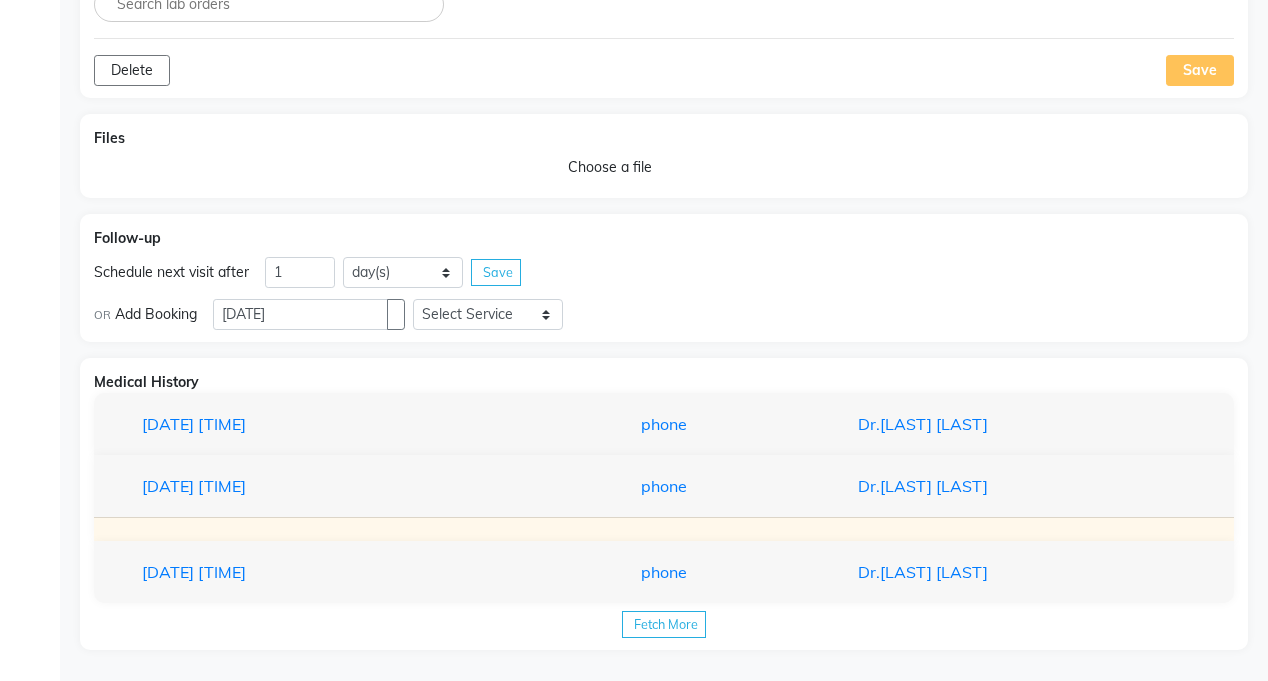 click at bounding box center [1214, 521] 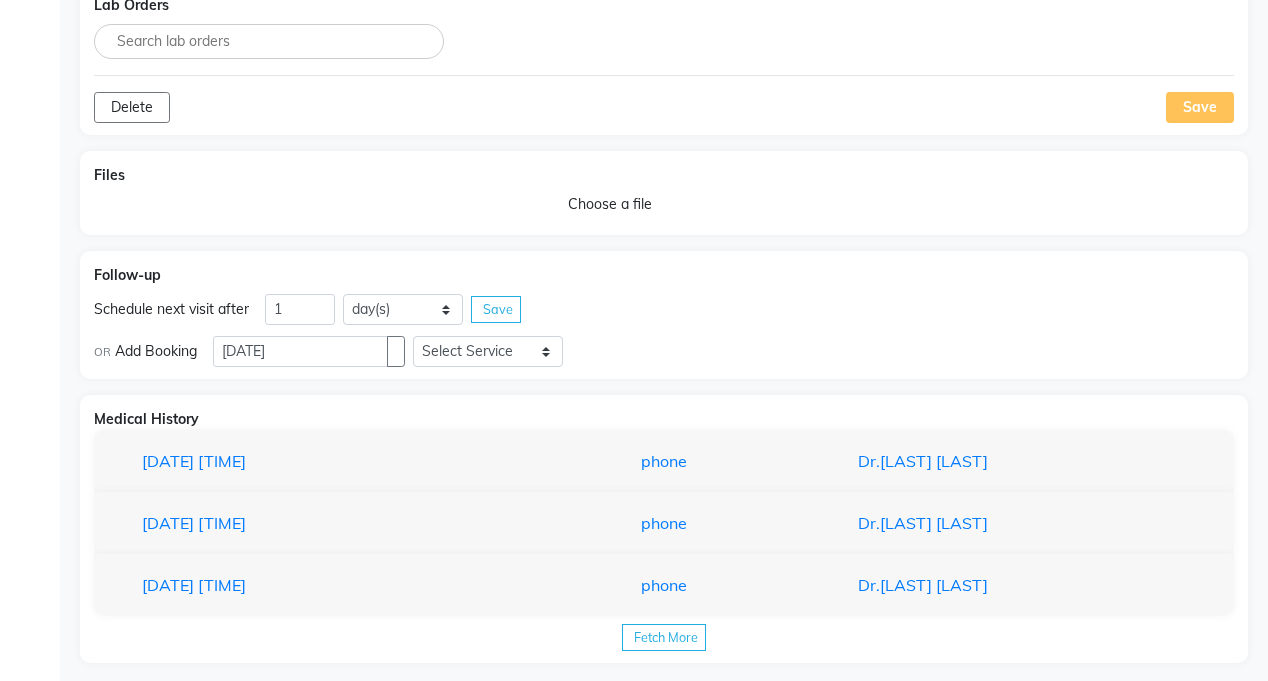 scroll, scrollTop: 1205, scrollLeft: 0, axis: vertical 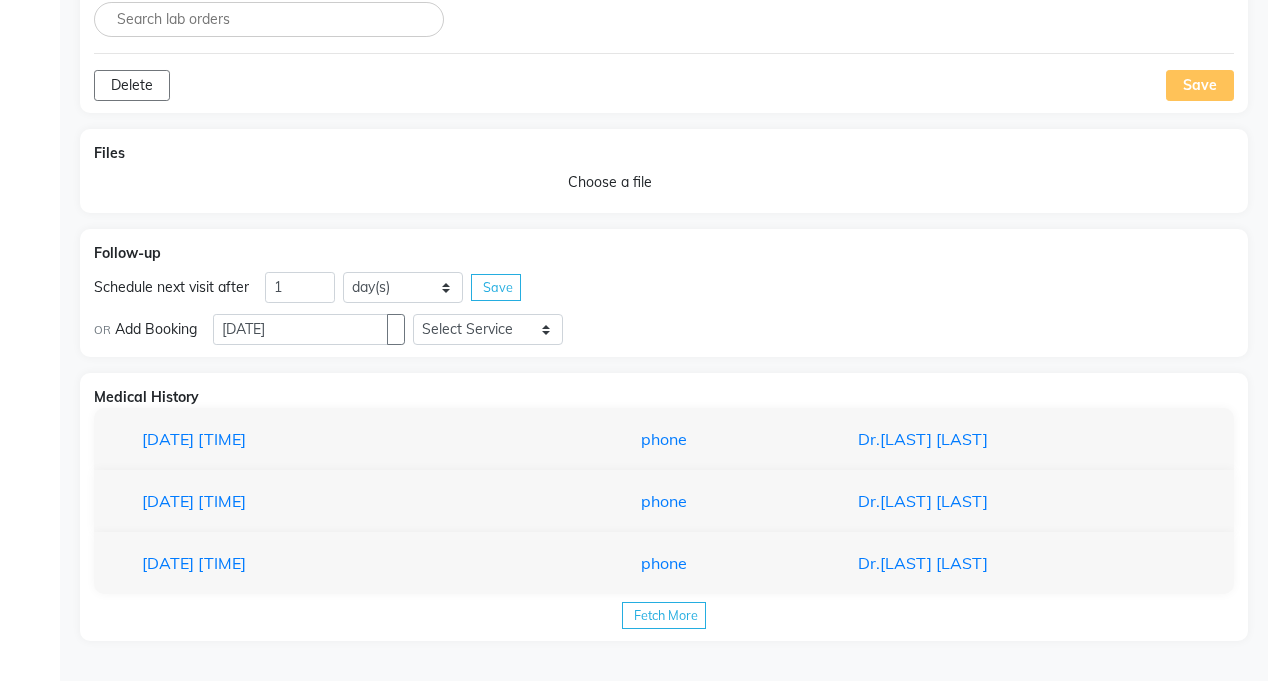 click on "Fetch More" at bounding box center [664, 615] 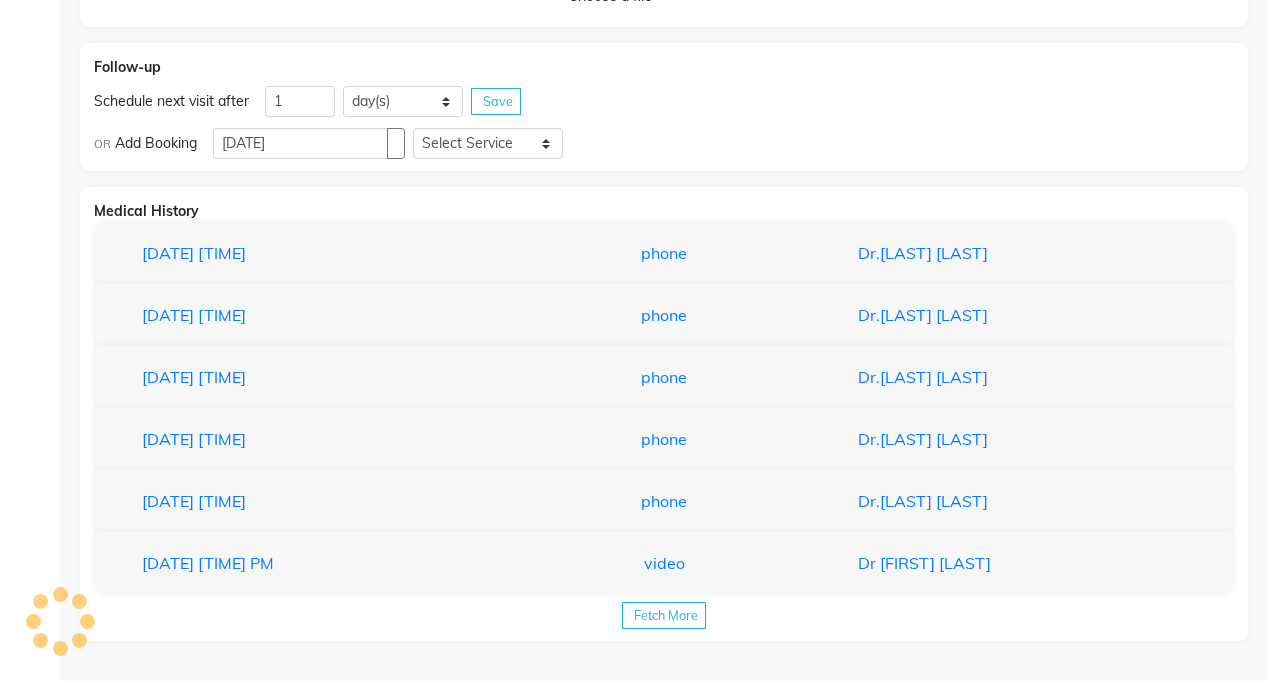 scroll, scrollTop: 1391, scrollLeft: 0, axis: vertical 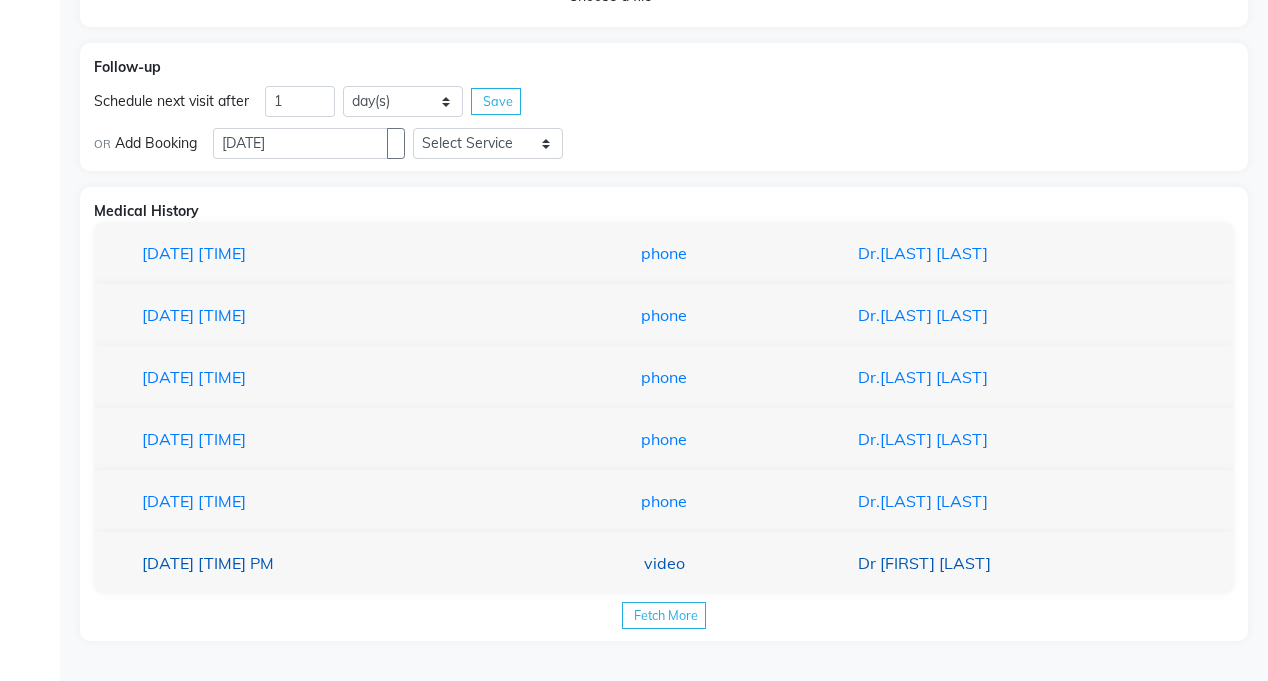 click on "video" at bounding box center [664, 563] 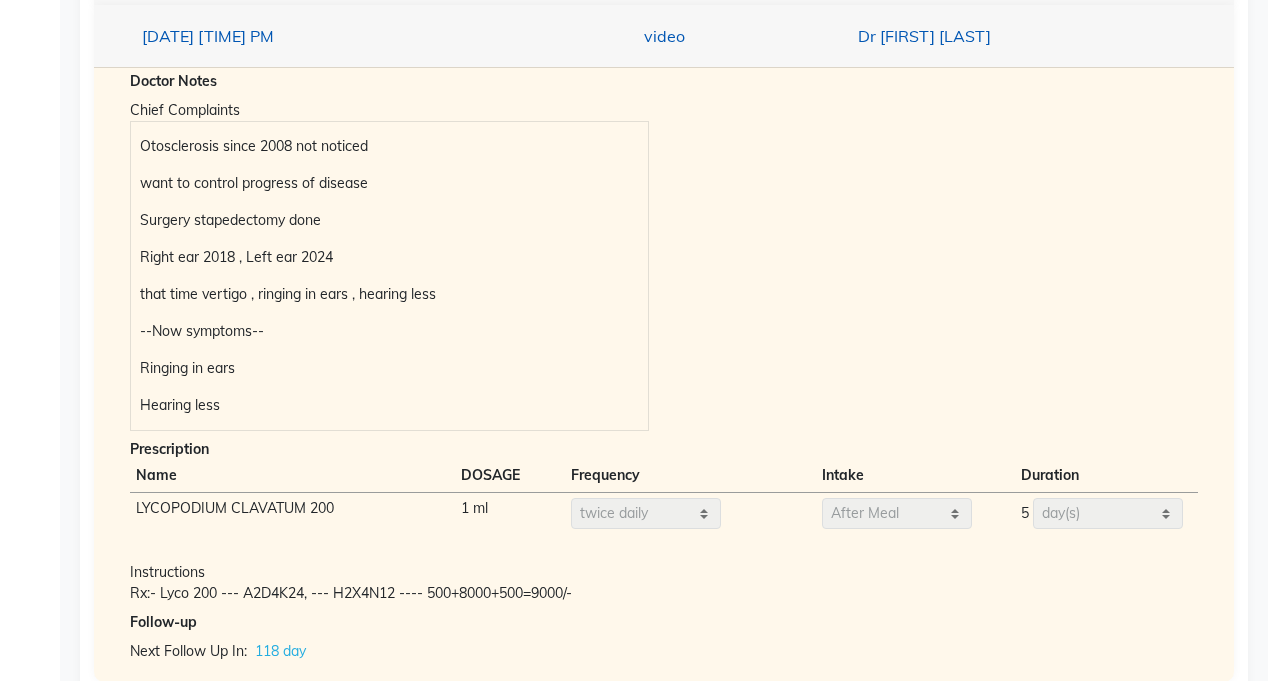 scroll, scrollTop: 1907, scrollLeft: 0, axis: vertical 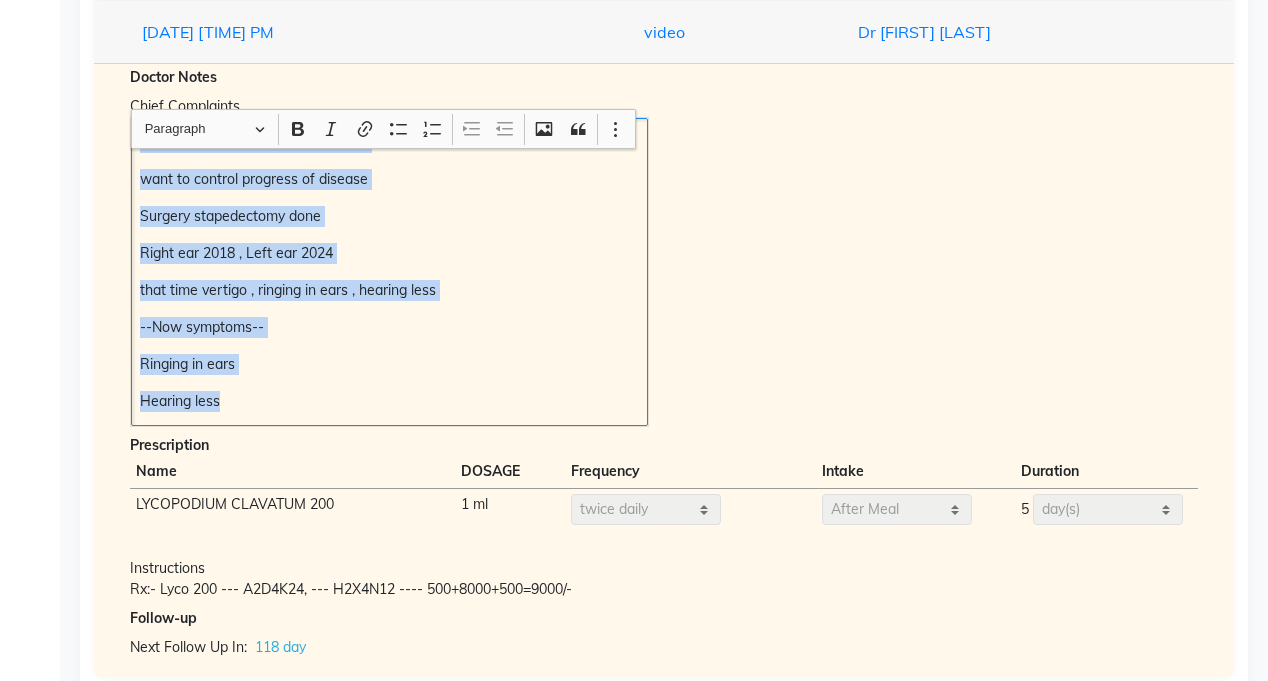 copy on "Otosclerosis since 2008 not noticed want to control progress of disease Surgery stapedectomy done Right ear 2018 , Left ear 2024 that time vertigo , ringing in ears , hearing less --Now symptoms-- Ringing in ears Hearing less" 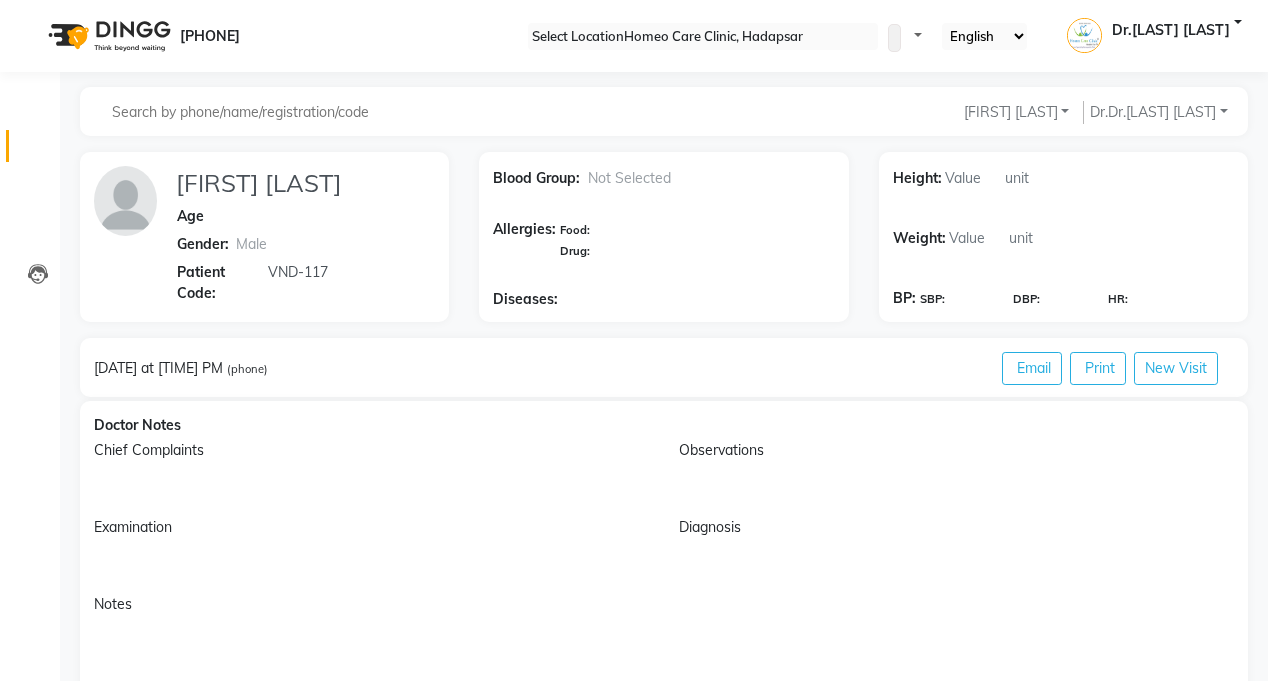 scroll, scrollTop: 154, scrollLeft: 0, axis: vertical 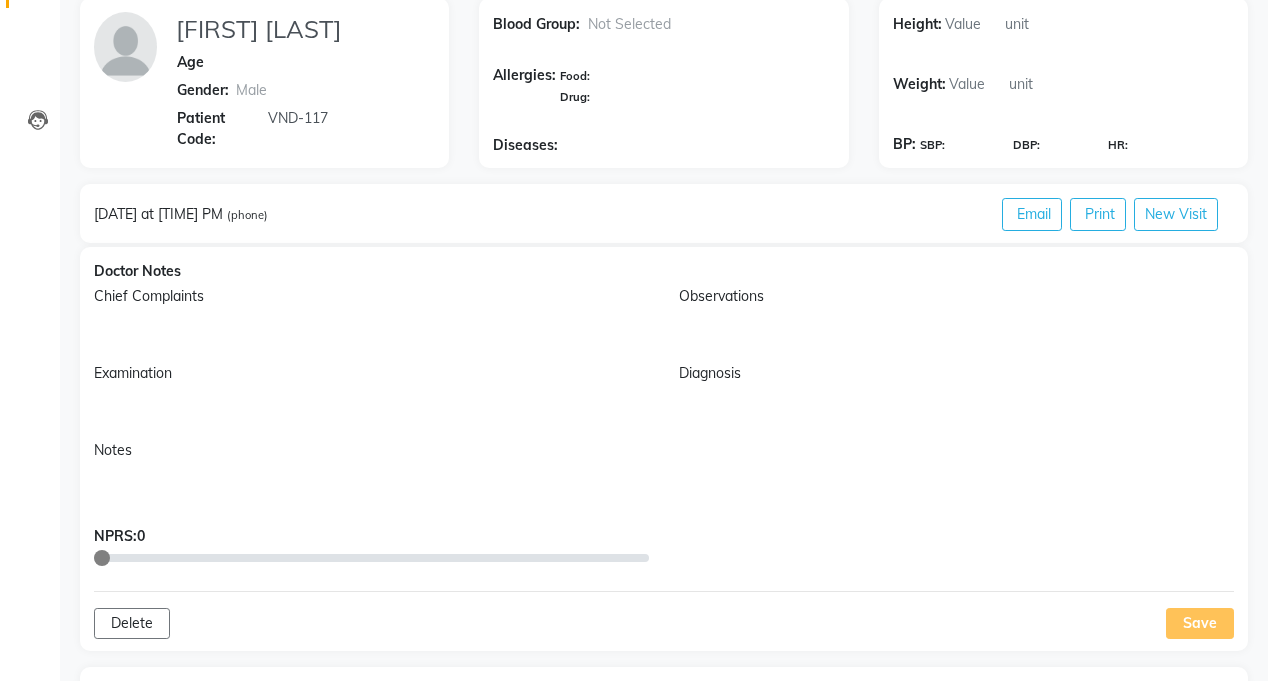 click at bounding box center [371, 331] 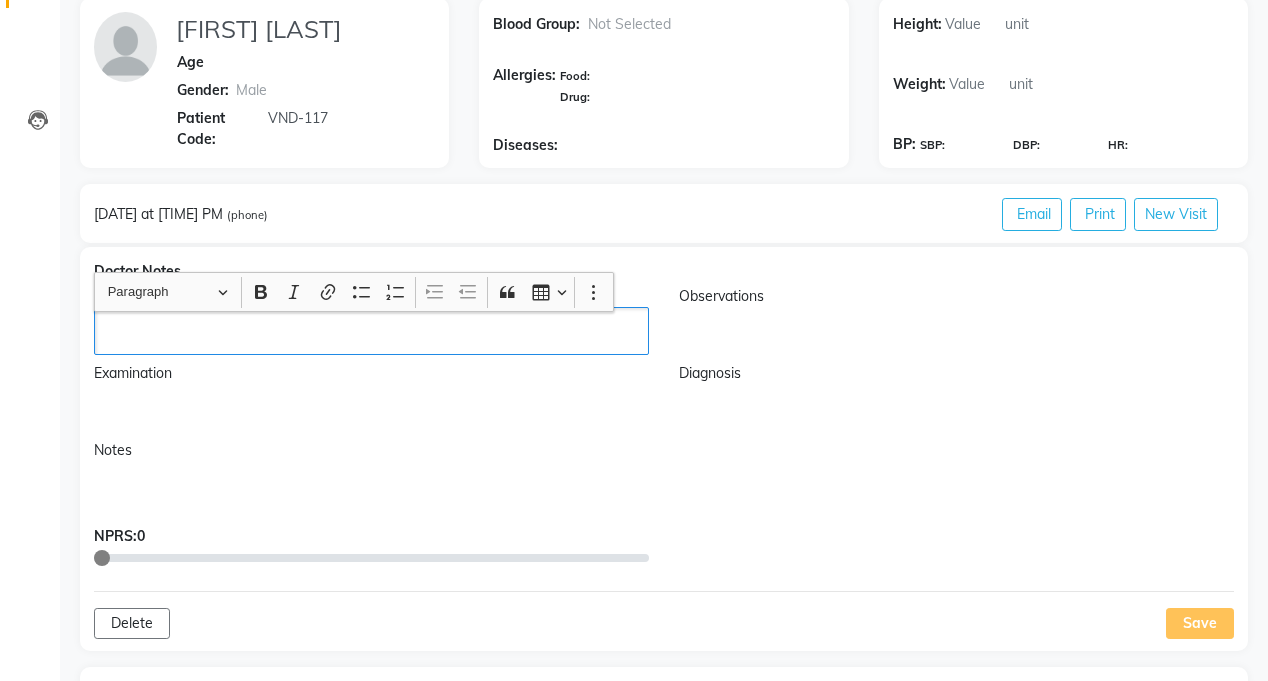 scroll, scrollTop: 155, scrollLeft: 0, axis: vertical 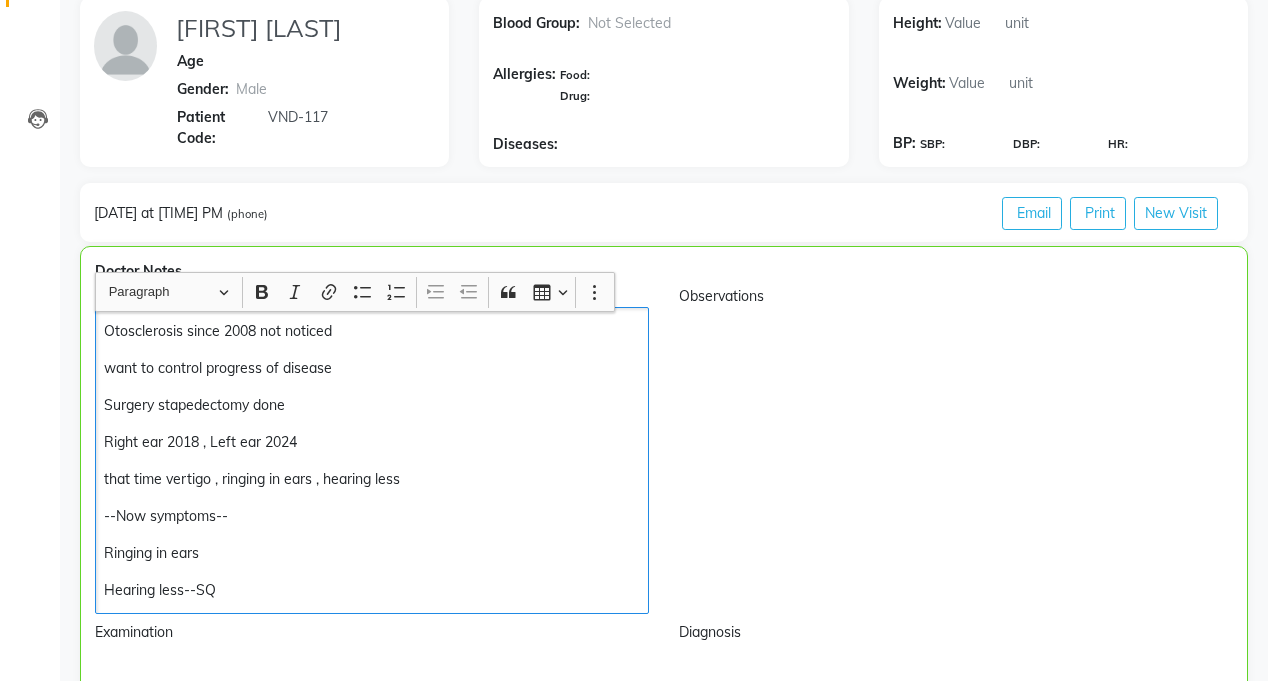 click on "Otosclerosis since 2008 not noticed want to control progress of disease Surgery stapedectomy done Right ear 2018 , Left ear 2024 that time vertigo , ringing in ears , hearing less --Now symptoms-- Ringing in ears Hearing less--SQ" at bounding box center [372, 460] 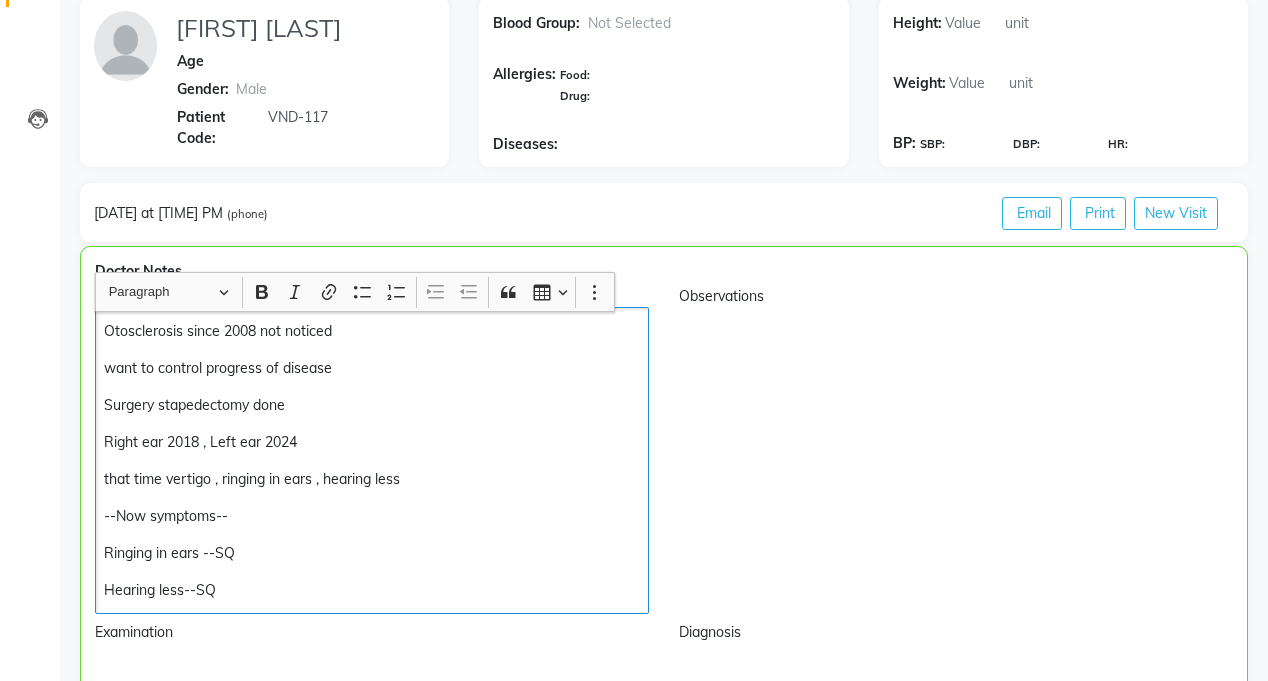 click on "Otosclerosis since 2008 not noticed  want to control progress of disease Surgery stapedectomy done Right ear 2018 , Left ear 2024 that time vertigo , ringing in ears , hearing less --Now symptoms-- Ringing in ears --SQ Hearing less--SQ" at bounding box center (372, 460) 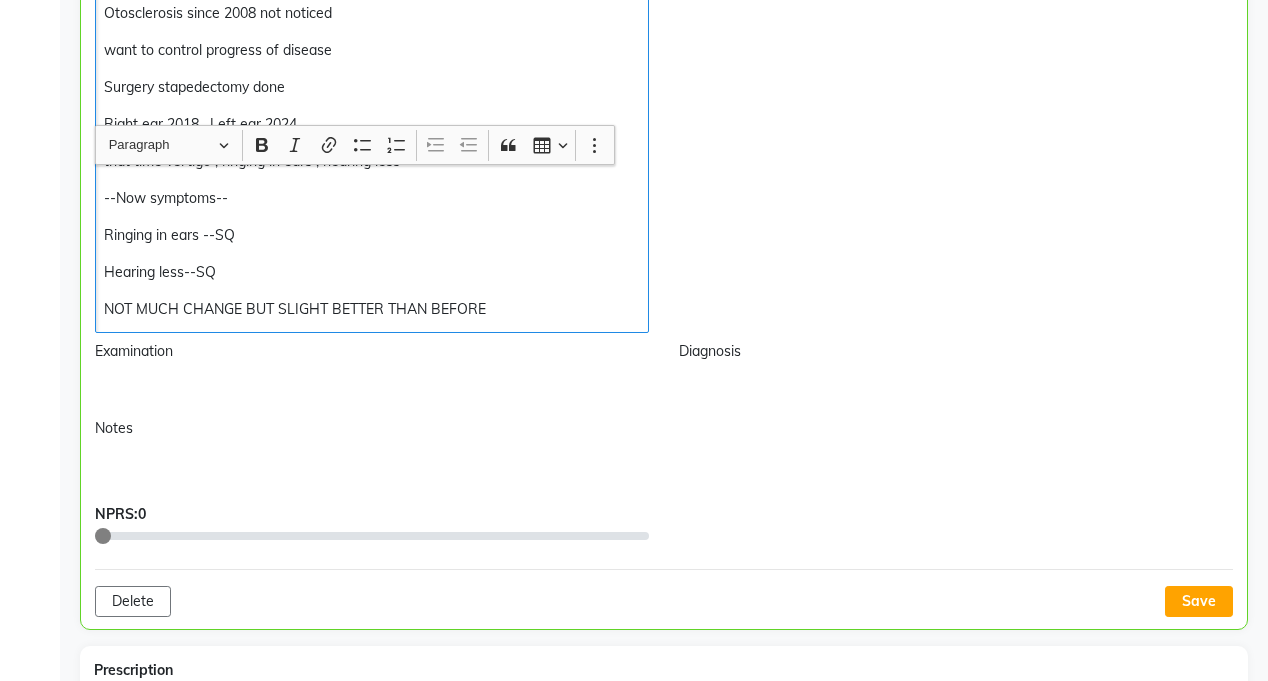 scroll, scrollTop: 689, scrollLeft: 0, axis: vertical 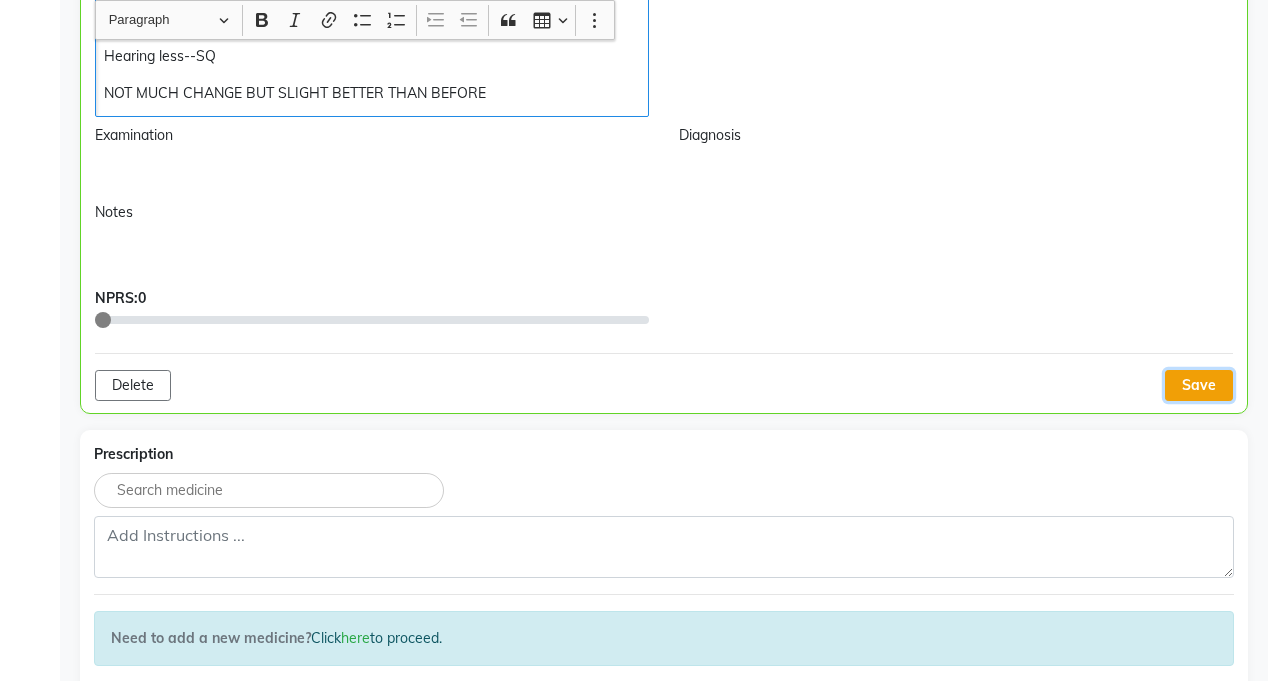 click on "Save" at bounding box center (1199, 385) 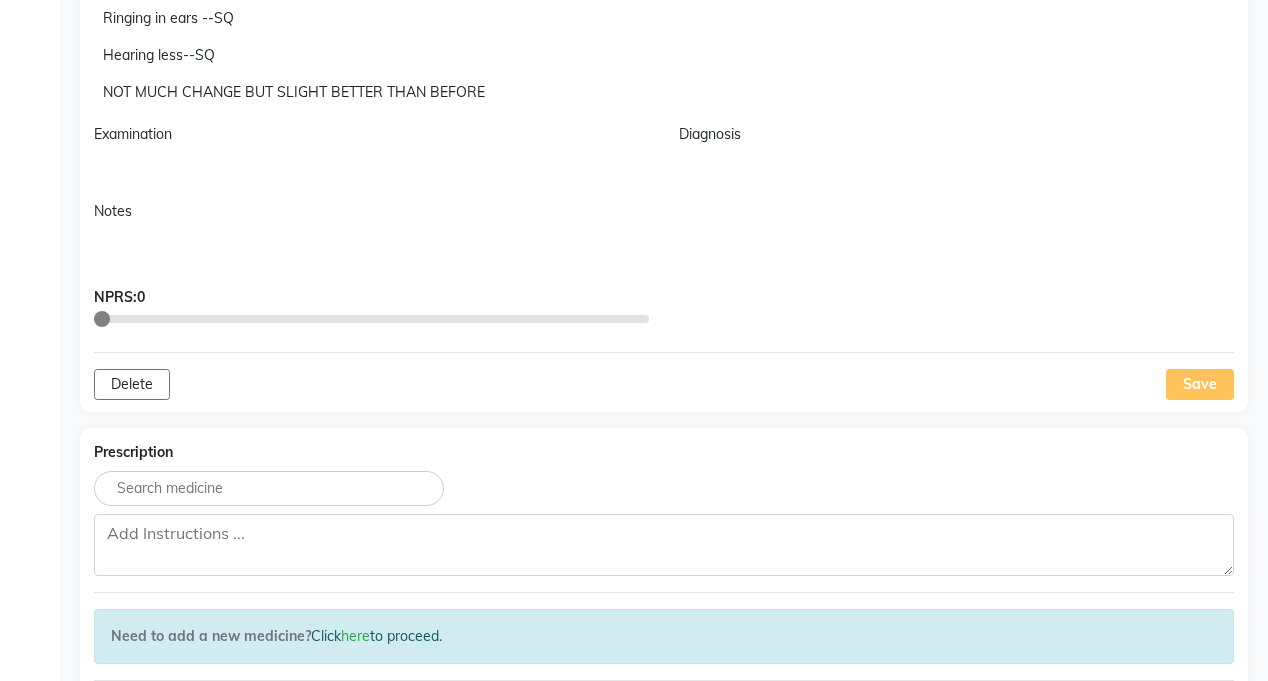 click on "Otosclerosis since 2008 not noticed want to control progress of disease Surgery stapedectomy done Right ear 2018 , Left ear 2024 that time vertigo , ringing in ears , hearing less --Now symptoms-- Ringing in ears --SQ Hearing less--SQ NOT MUCH CHANGE BUT SLIGHT BETTER THAN BEFORE" at bounding box center (371, -56) 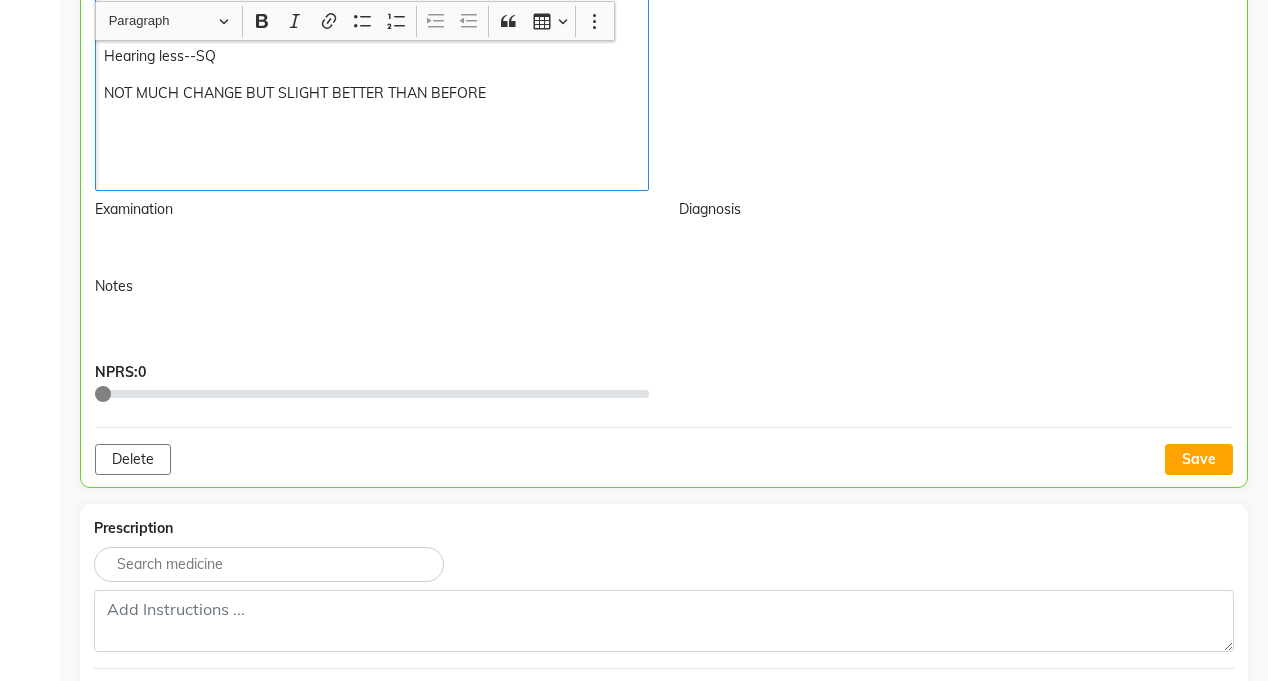 scroll, scrollTop: 690, scrollLeft: 0, axis: vertical 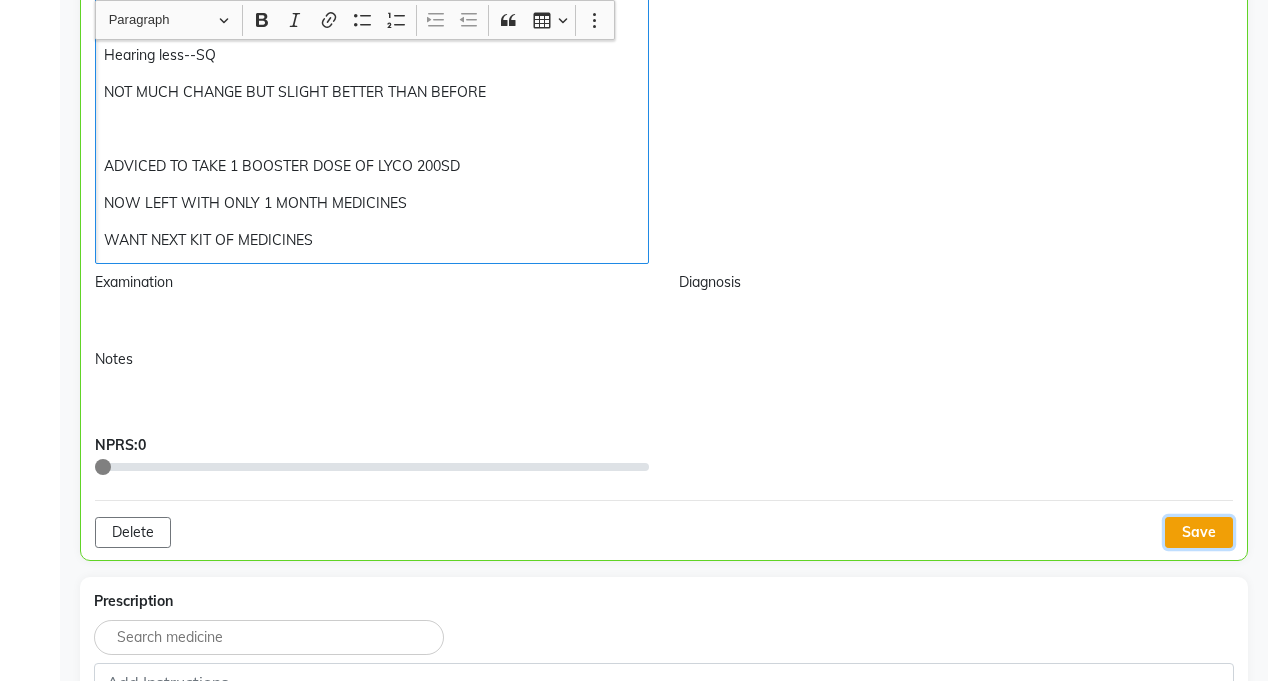 click on "Save" at bounding box center (1199, 532) 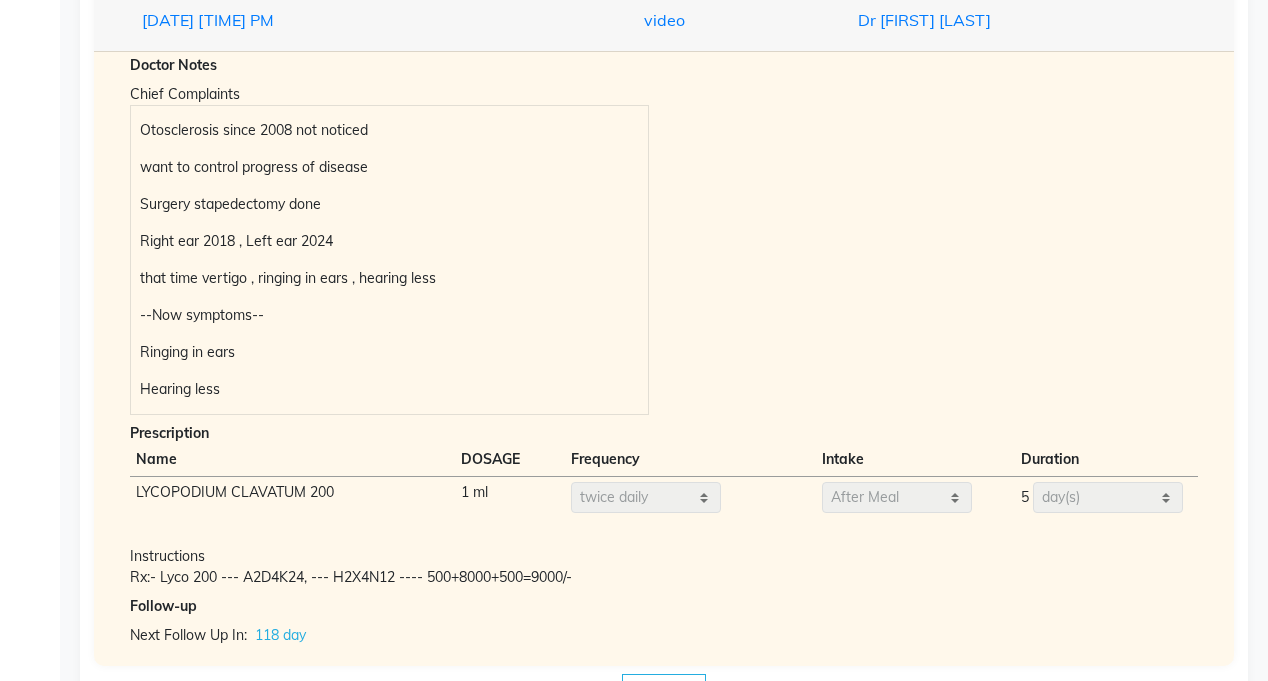 scroll, scrollTop: 2467, scrollLeft: 0, axis: vertical 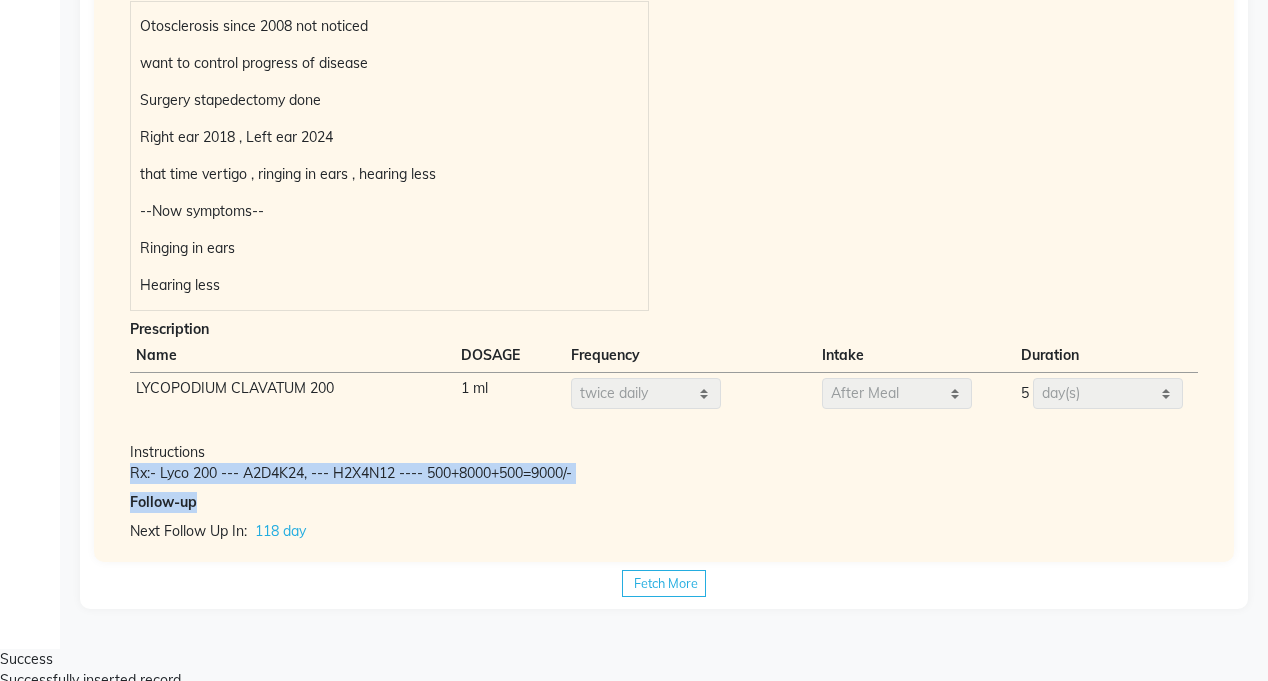 copy on "Rx:- Lyco 200 --- A2D4K24, --- H2X4N12 ---- 500+8000+500=9000/- Follow-up" 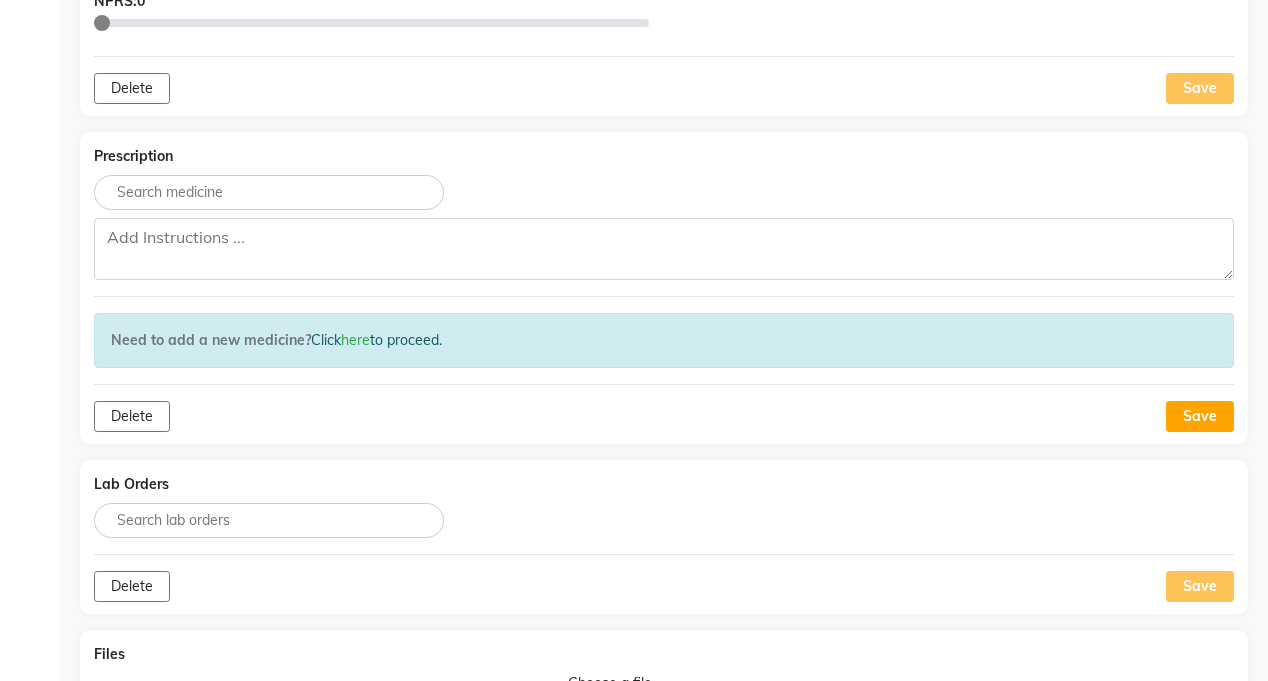 scroll, scrollTop: 1132, scrollLeft: 0, axis: vertical 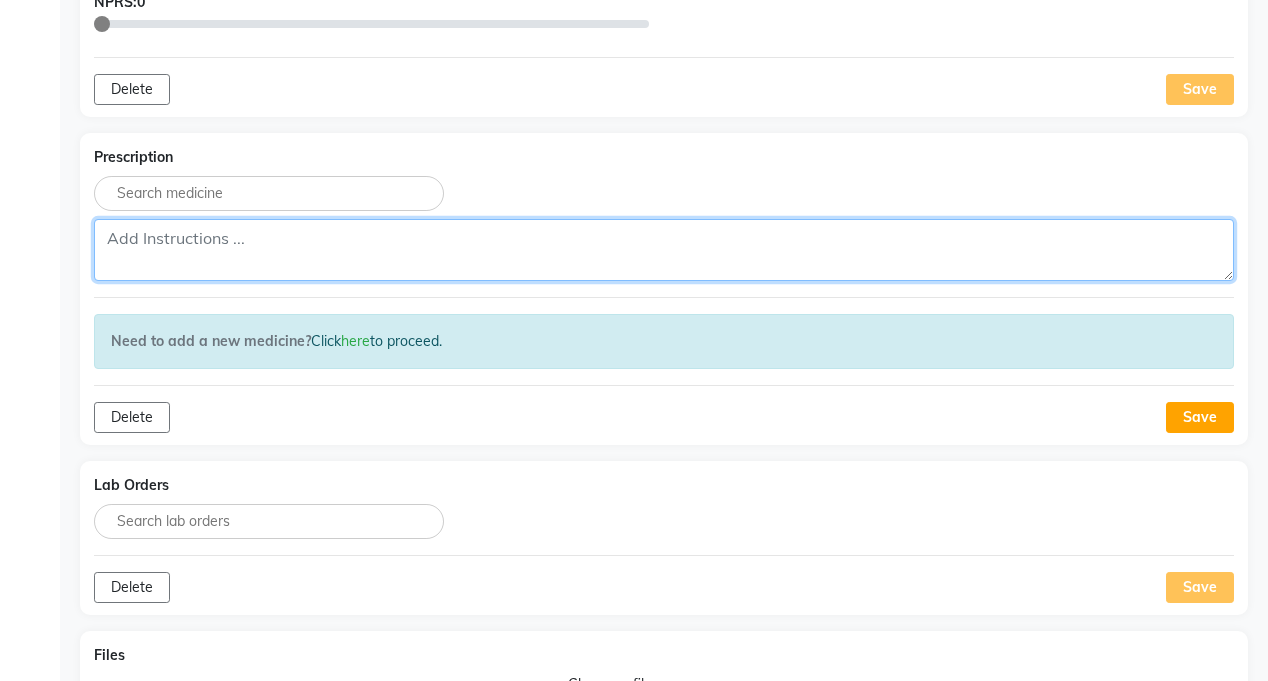 click at bounding box center [664, 250] 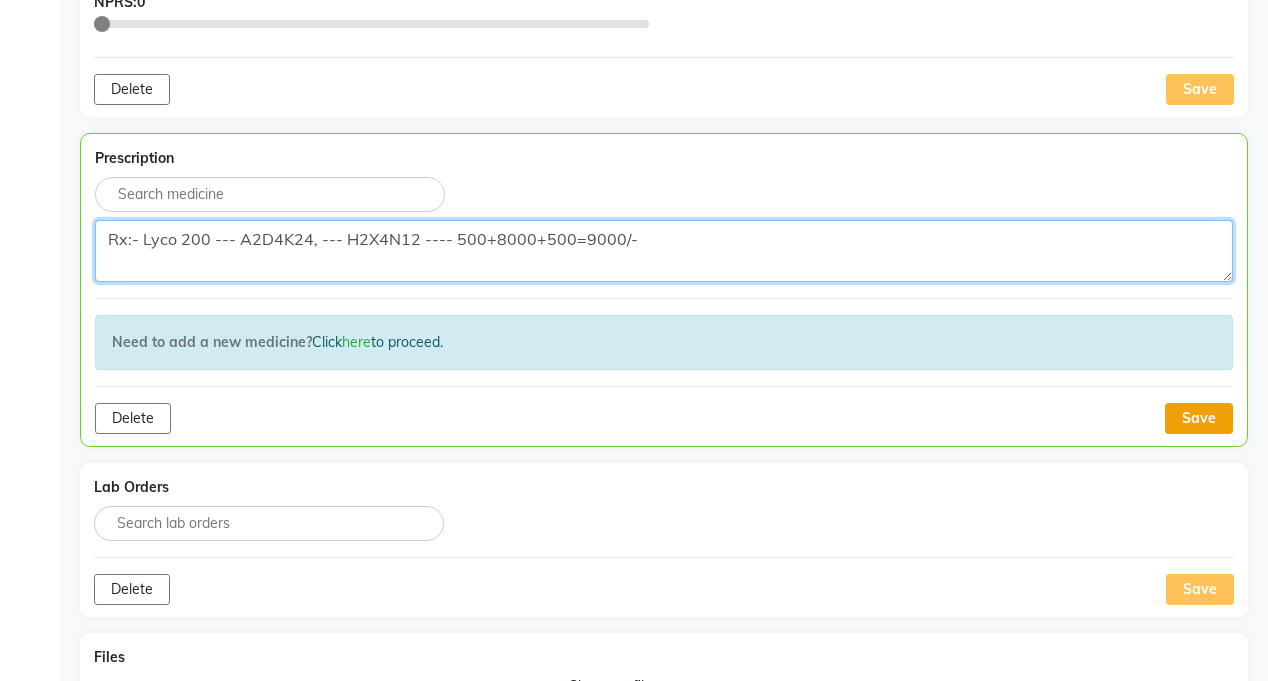 type on "Rx:- Lyco 200 --- A2D4K24, --- H2X4N12 ---- 500+8000+500=9000/-" 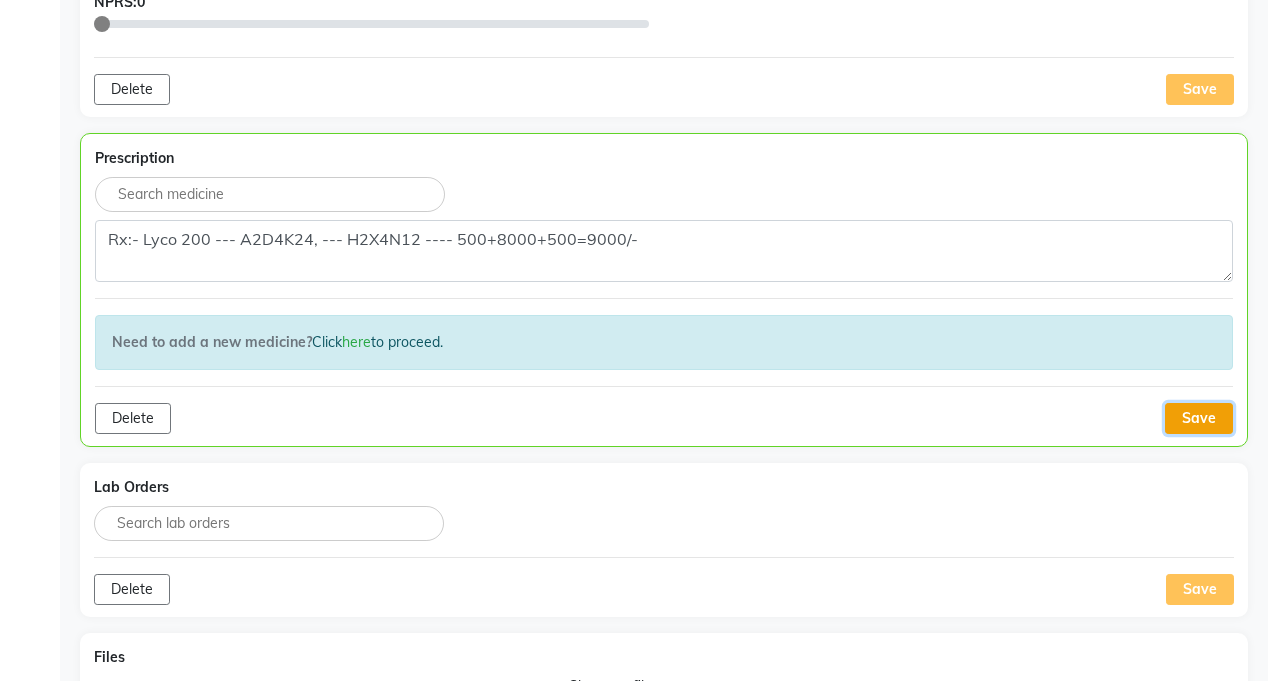 click on "Save" at bounding box center (1199, 418) 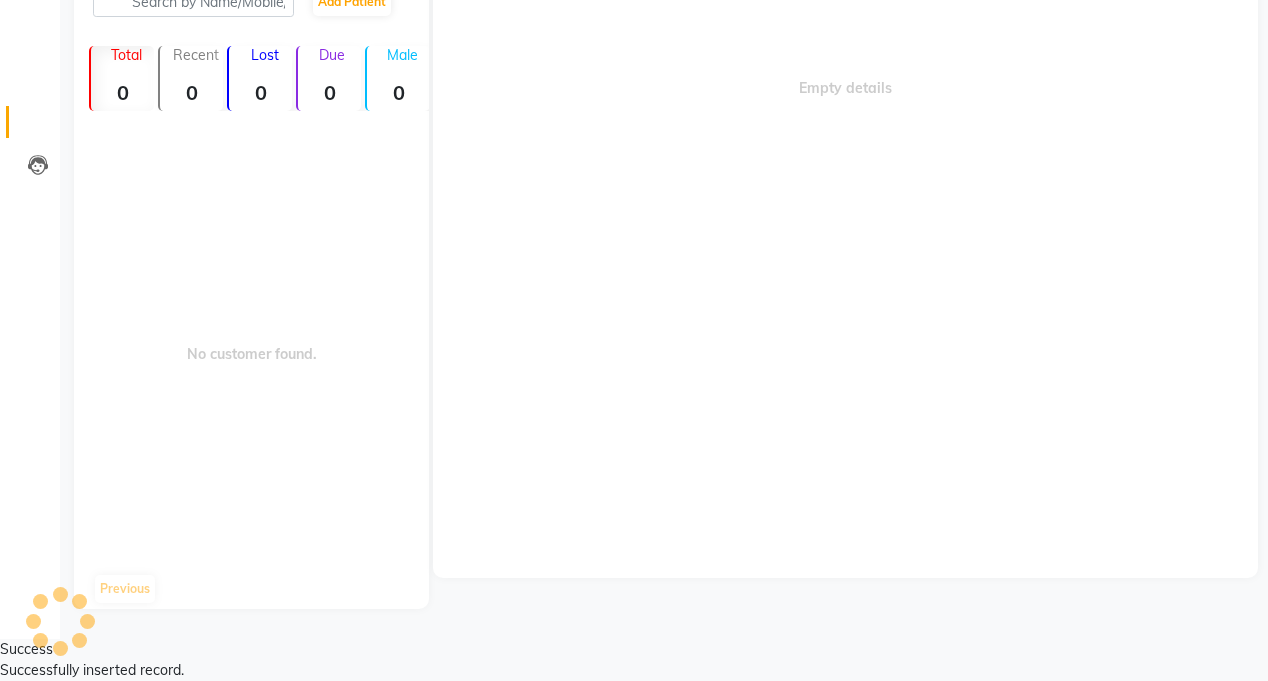 scroll, scrollTop: 0, scrollLeft: 0, axis: both 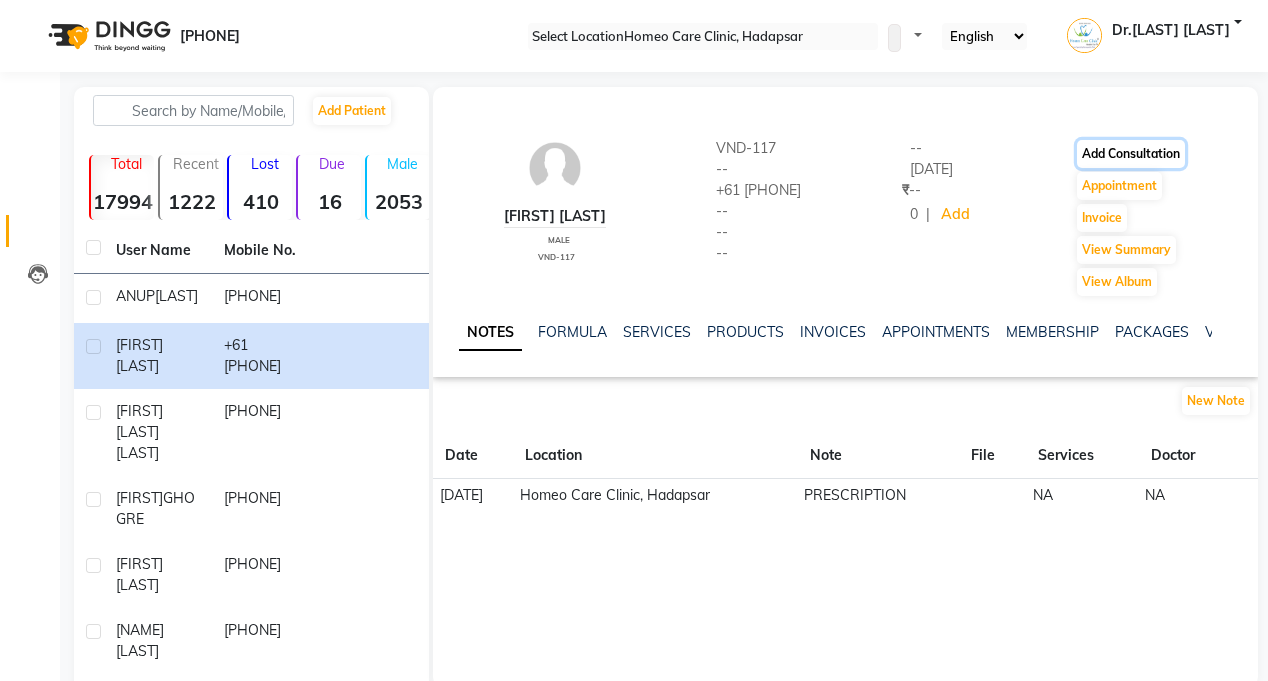 click on "Add Consultation" at bounding box center [1131, 154] 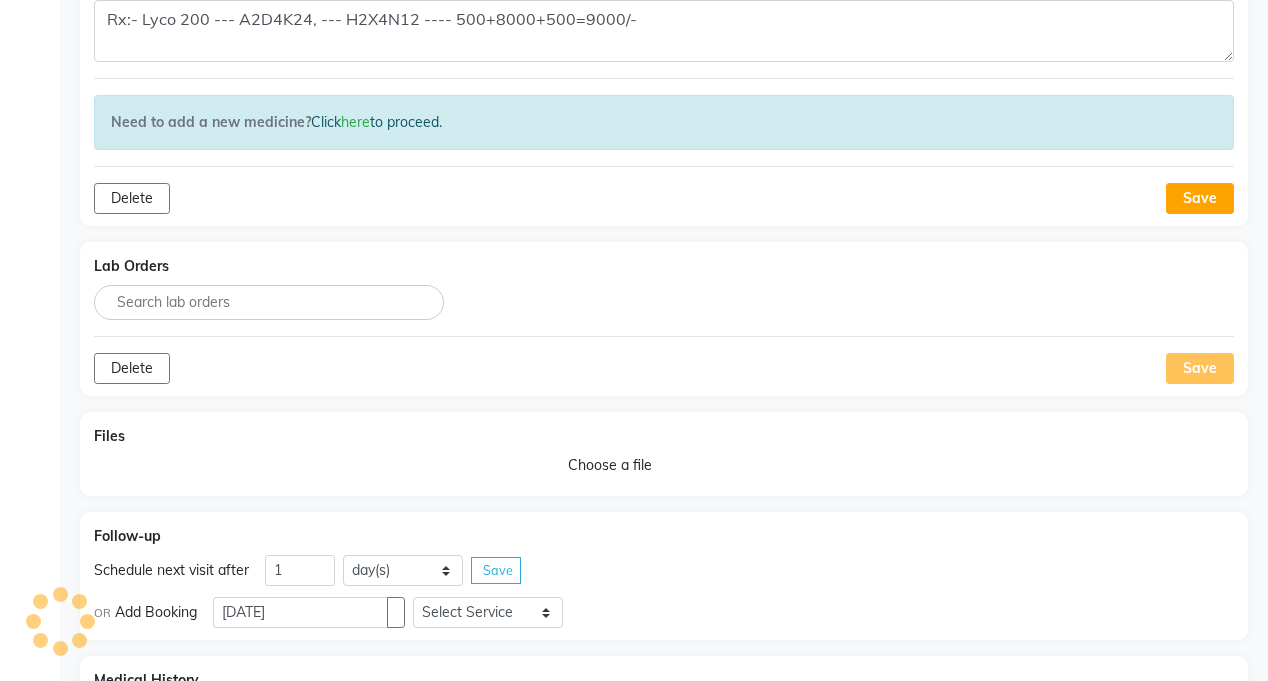 scroll, scrollTop: 1587, scrollLeft: 0, axis: vertical 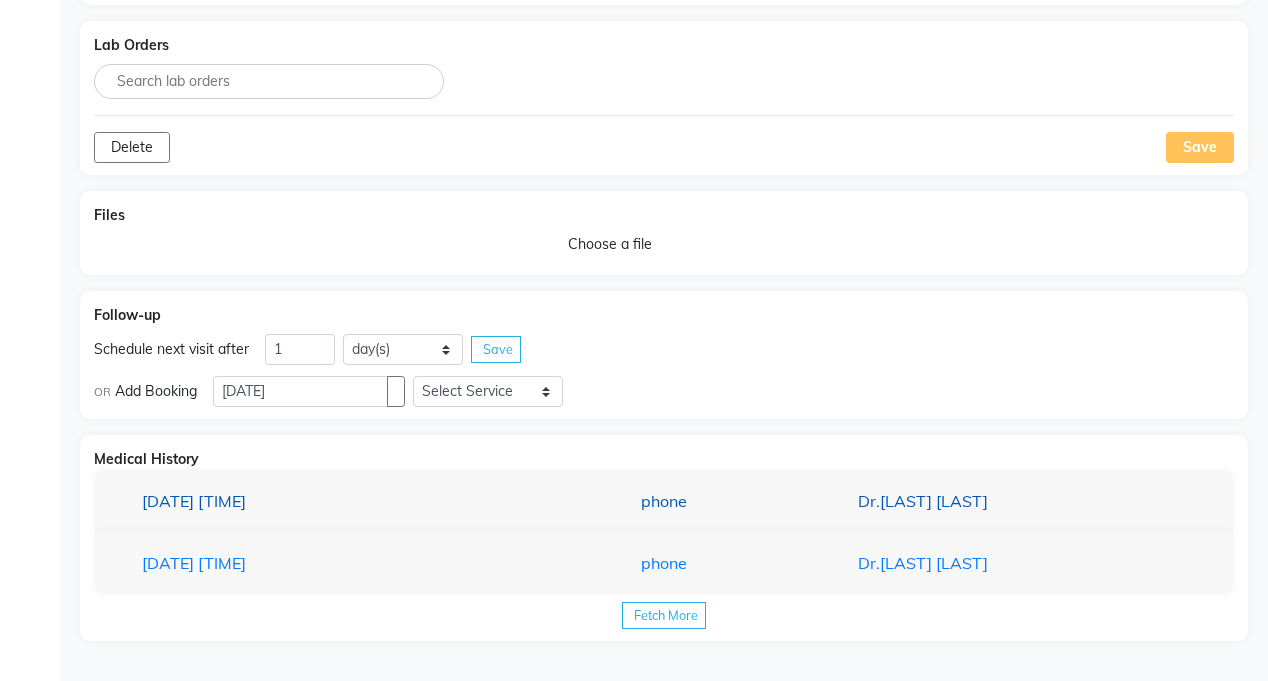 click on "Dr.[LAST] [LAST]" at bounding box center (1022, 501) 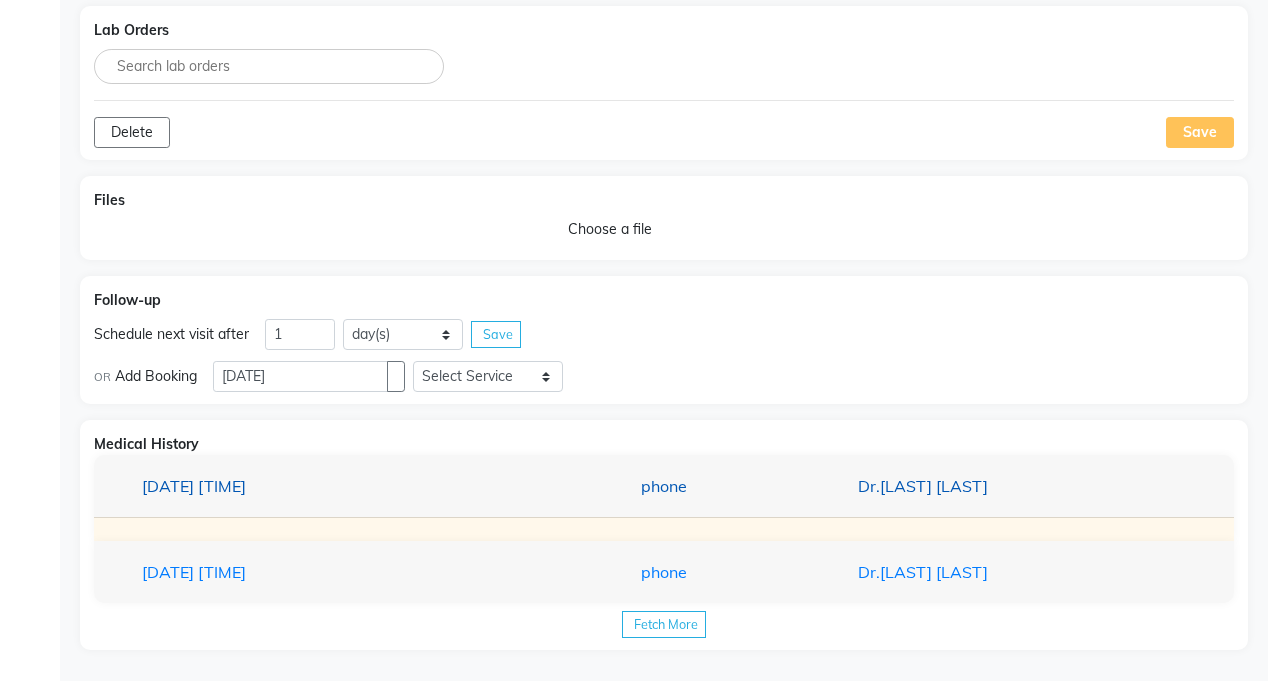 click on "Dr.[LAST] [LAST]" at bounding box center (1022, 486) 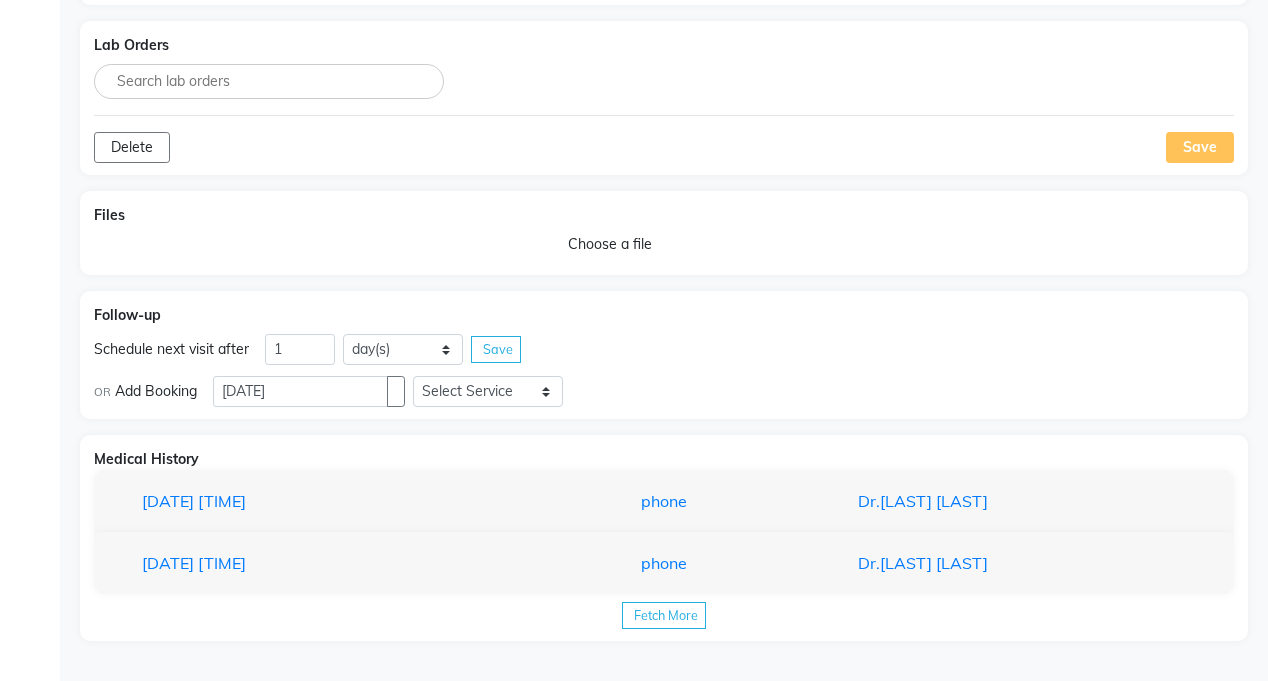 click on "Fetch More" at bounding box center (666, 615) 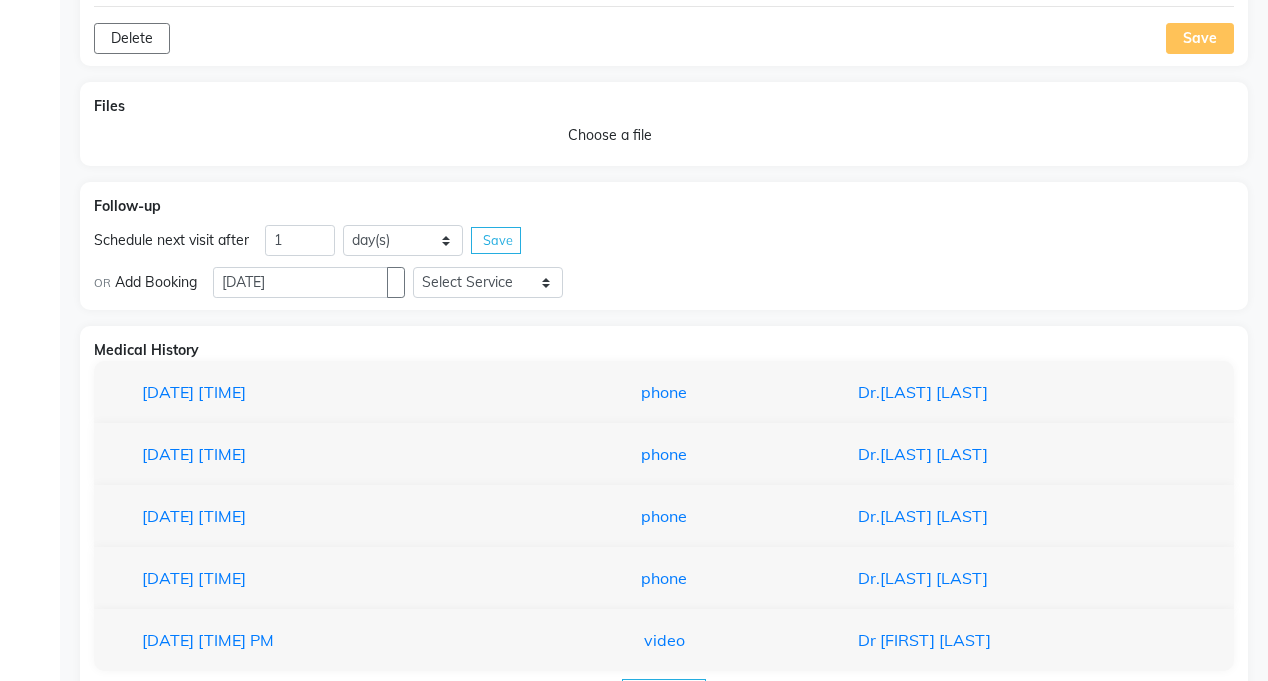 scroll, scrollTop: 1773, scrollLeft: 0, axis: vertical 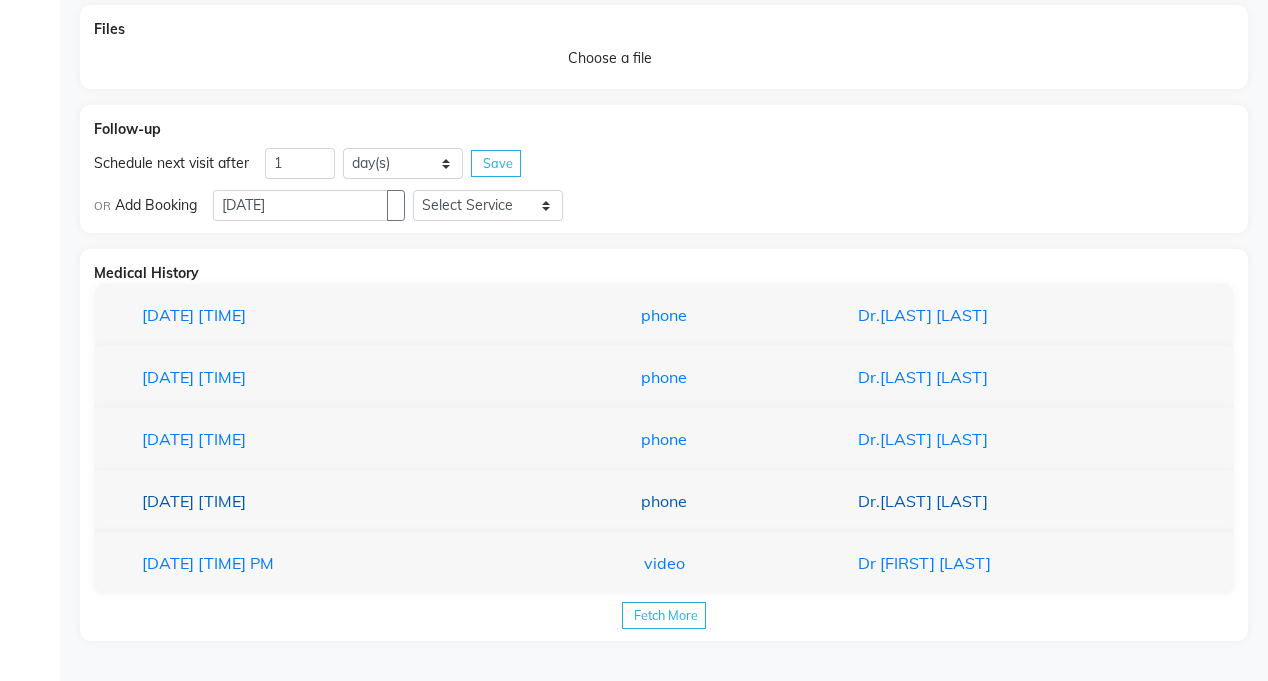 click on "phone" at bounding box center [664, 501] 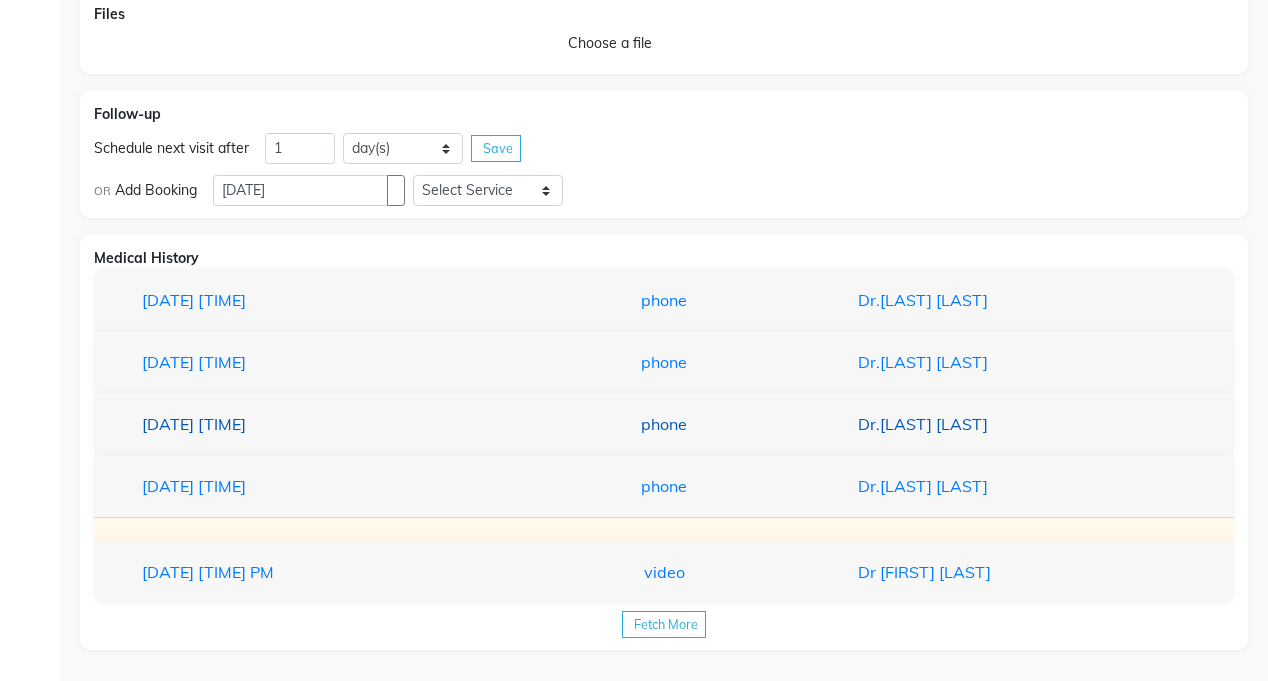 click on "phone" at bounding box center [664, 424] 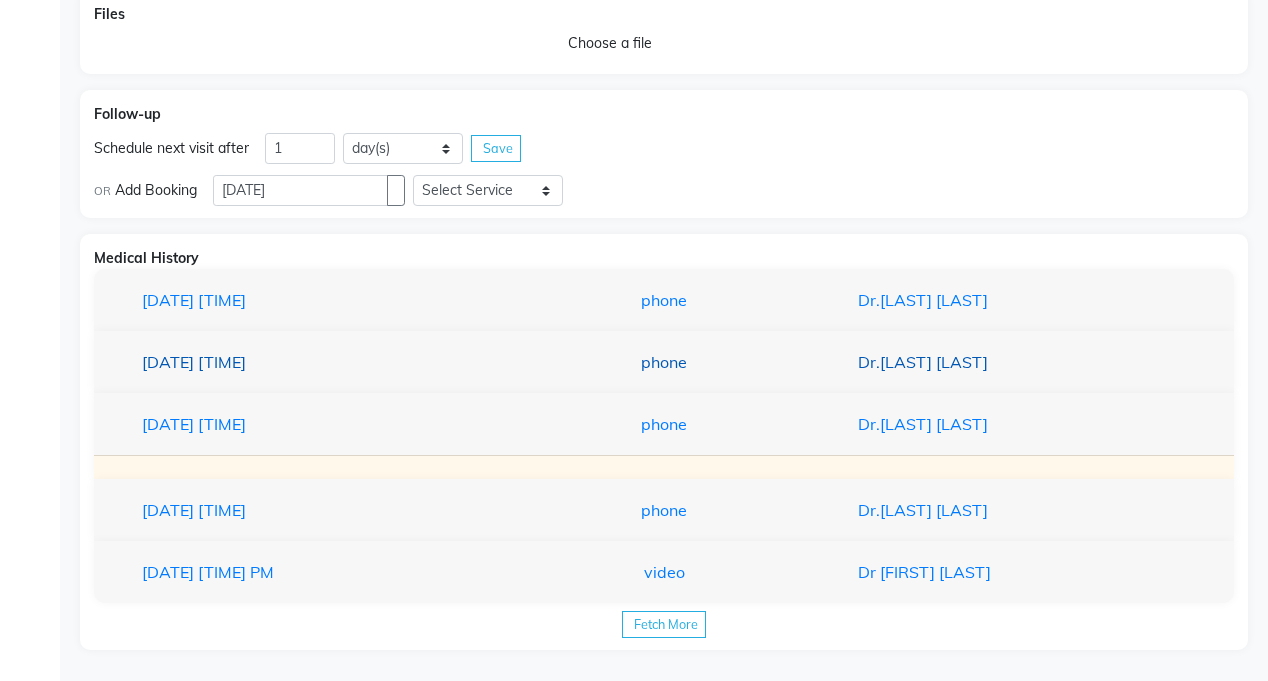 click on "phone" at bounding box center (664, 362) 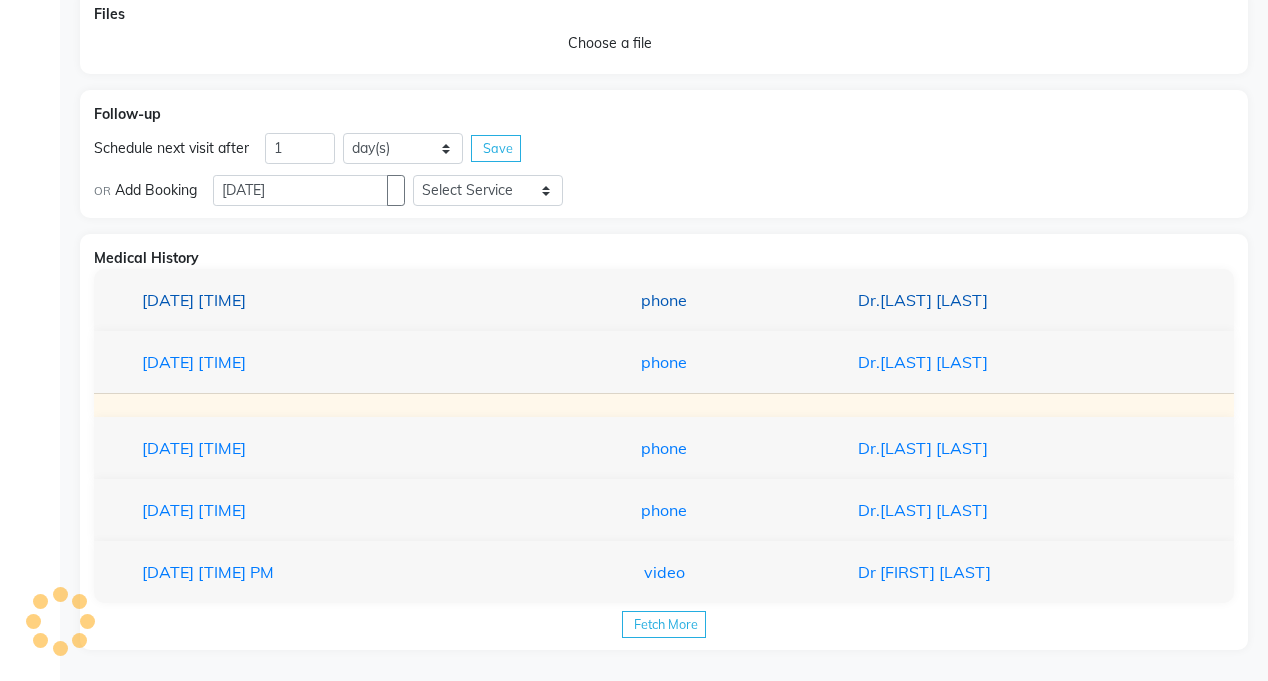 click on "phone" at bounding box center (664, 300) 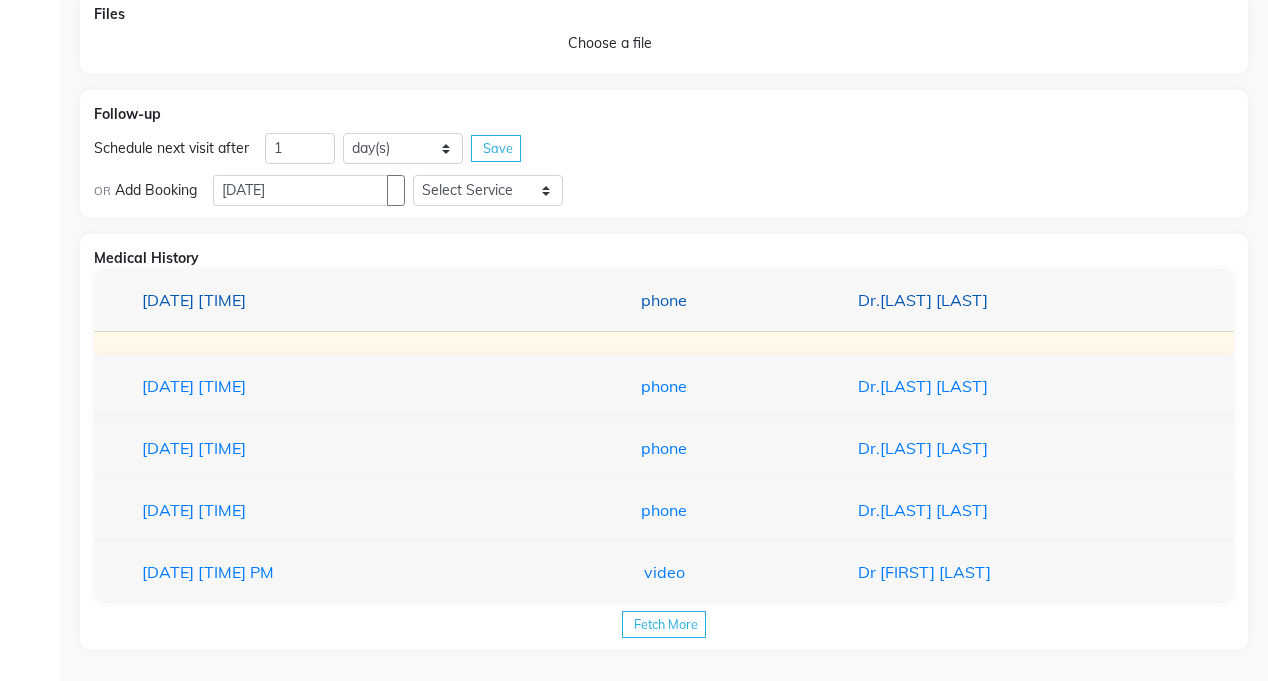 click on "Dr.[LAST] [LAST]" at bounding box center [1022, 300] 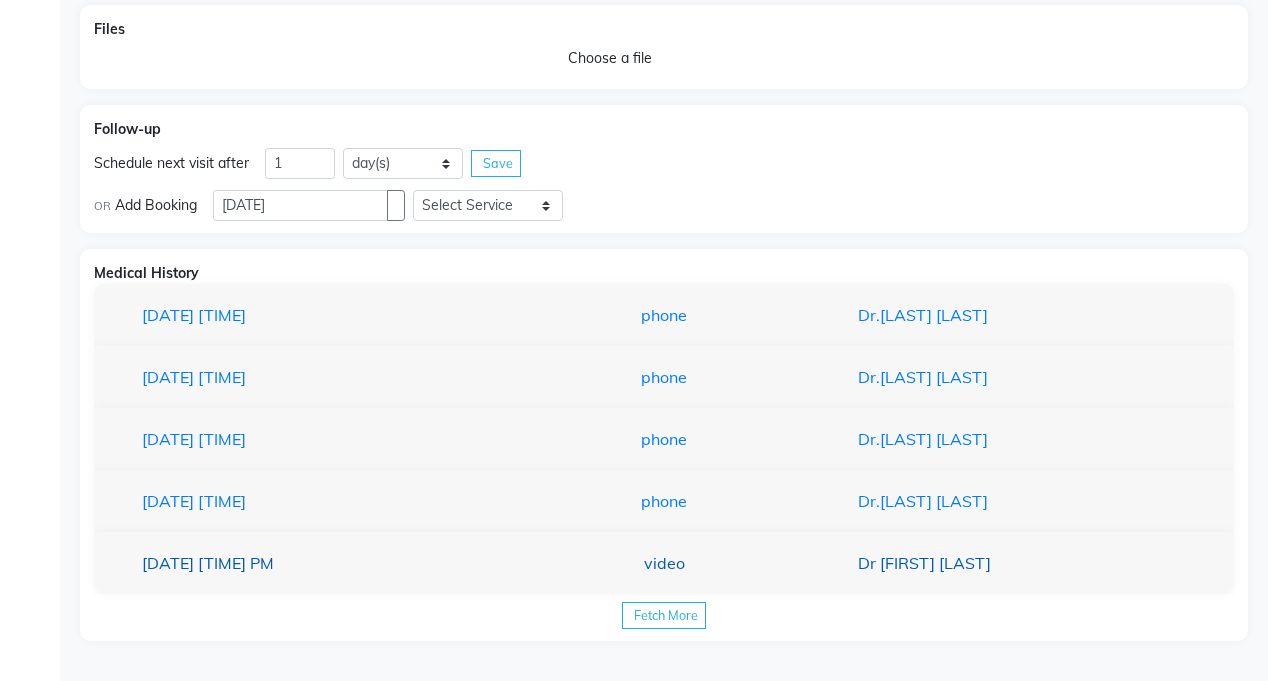 click on "[DATE] [TIME] PM video Dr [LAST] [LAST]" at bounding box center [664, 563] 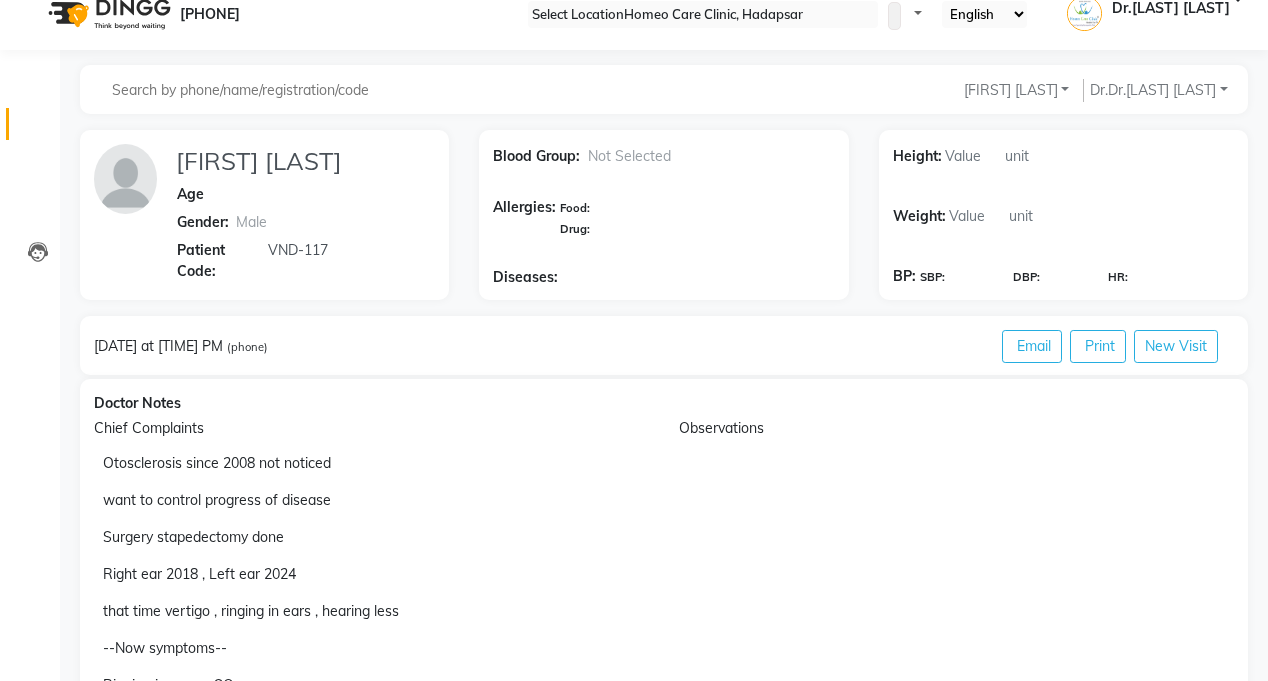 scroll, scrollTop: 0, scrollLeft: 0, axis: both 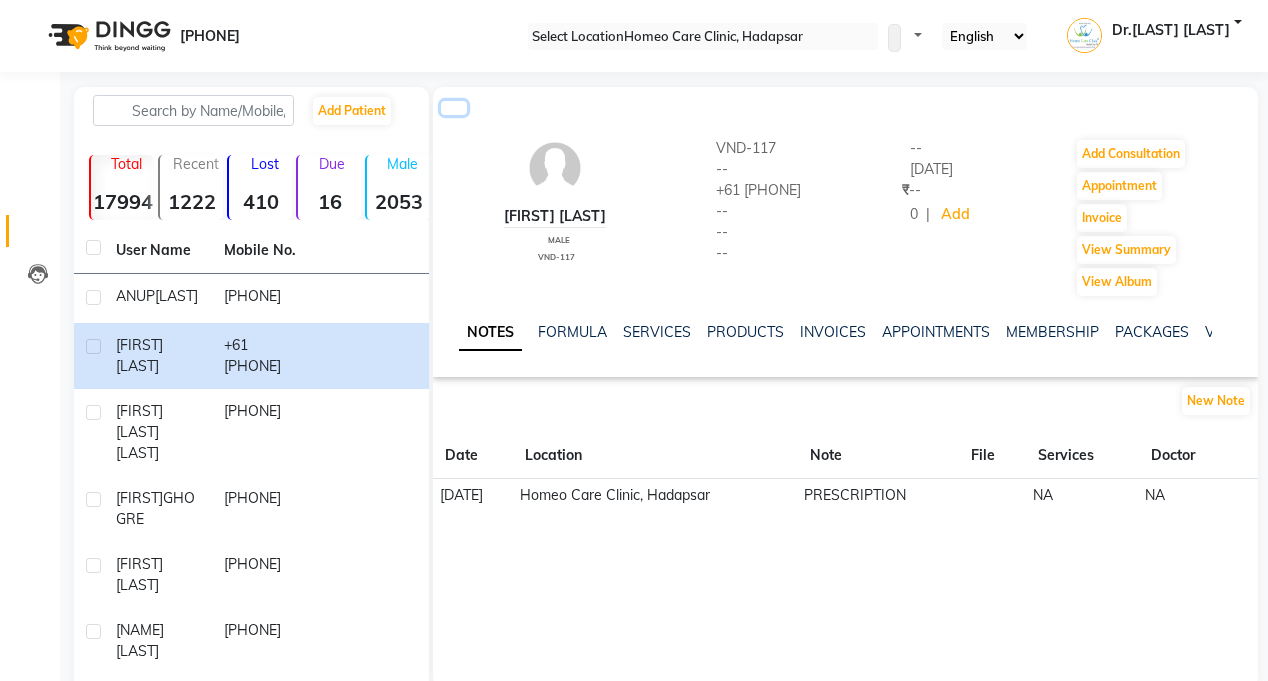 click at bounding box center (454, 108) 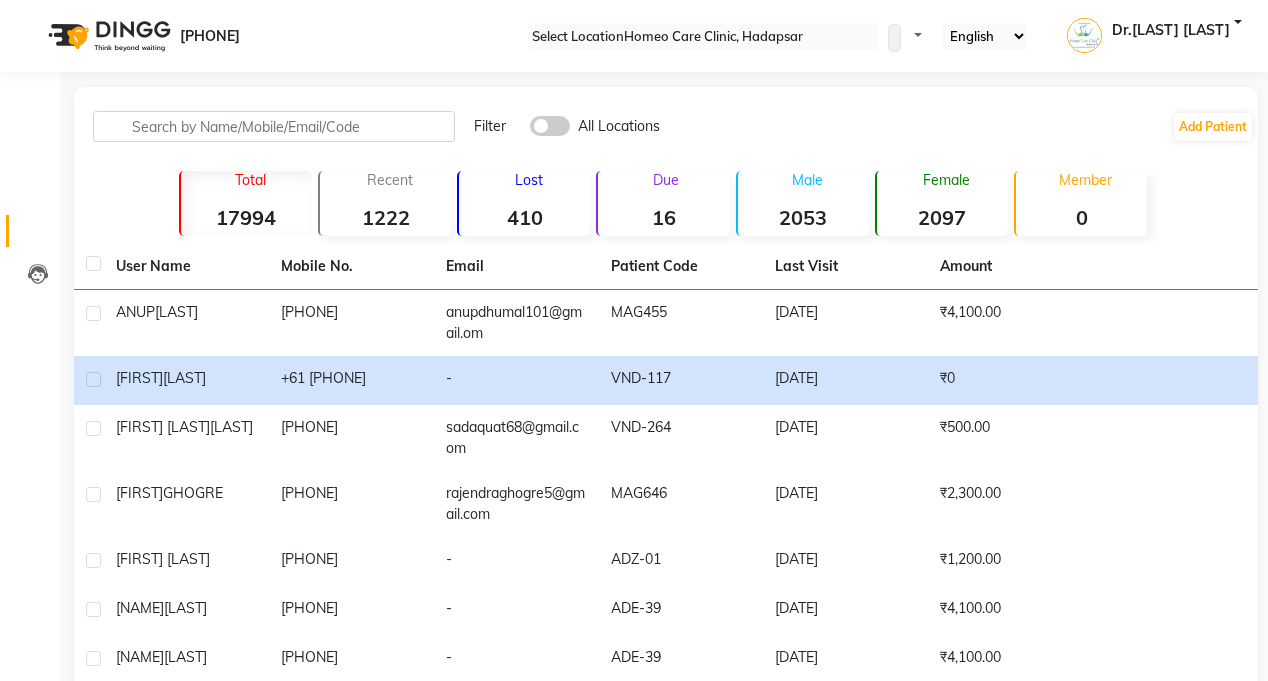 click on "[PHONE]" at bounding box center (351, 323) 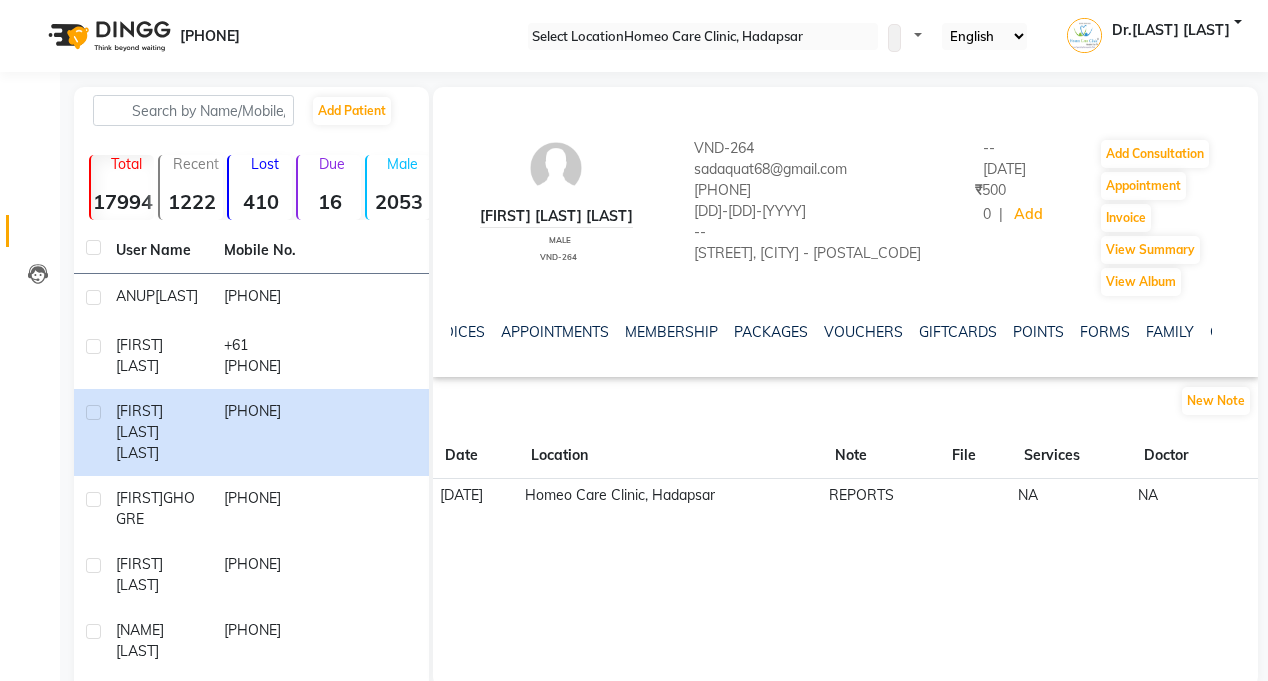 scroll, scrollTop: 0, scrollLeft: 493, axis: horizontal 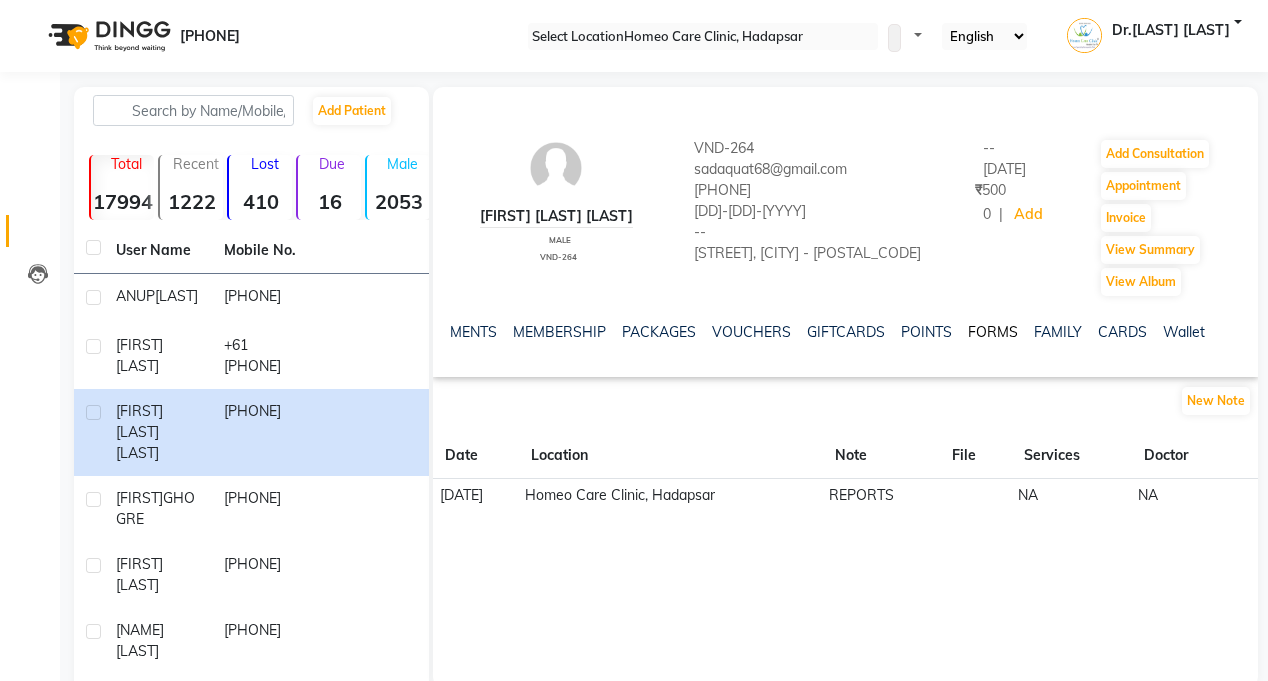 click on "FORMS" at bounding box center [993, 332] 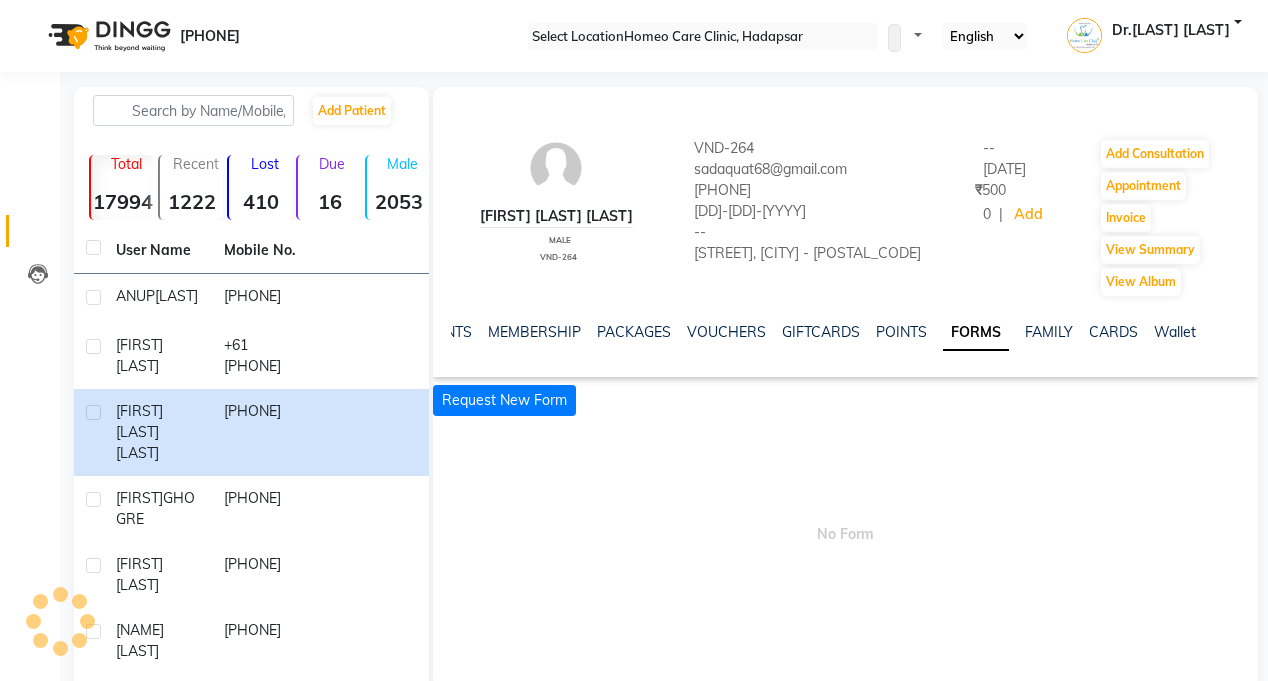 scroll, scrollTop: 0, scrollLeft: 360, axis: horizontal 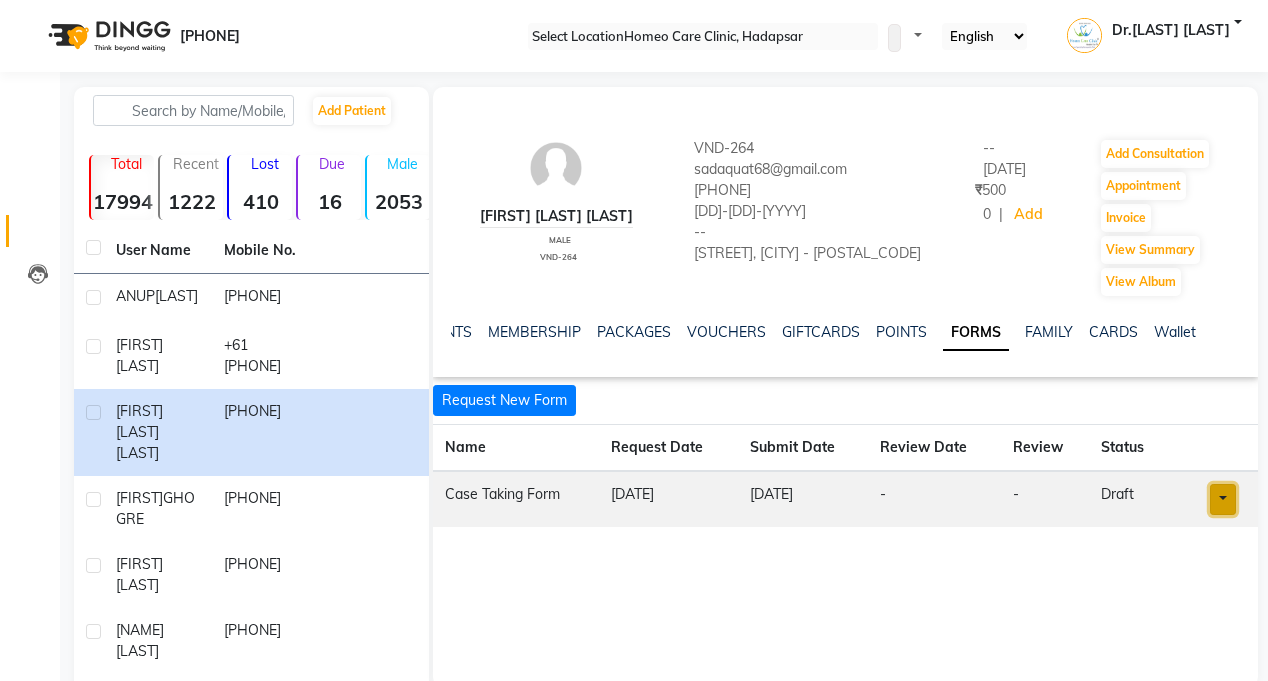 click at bounding box center [1223, 499] 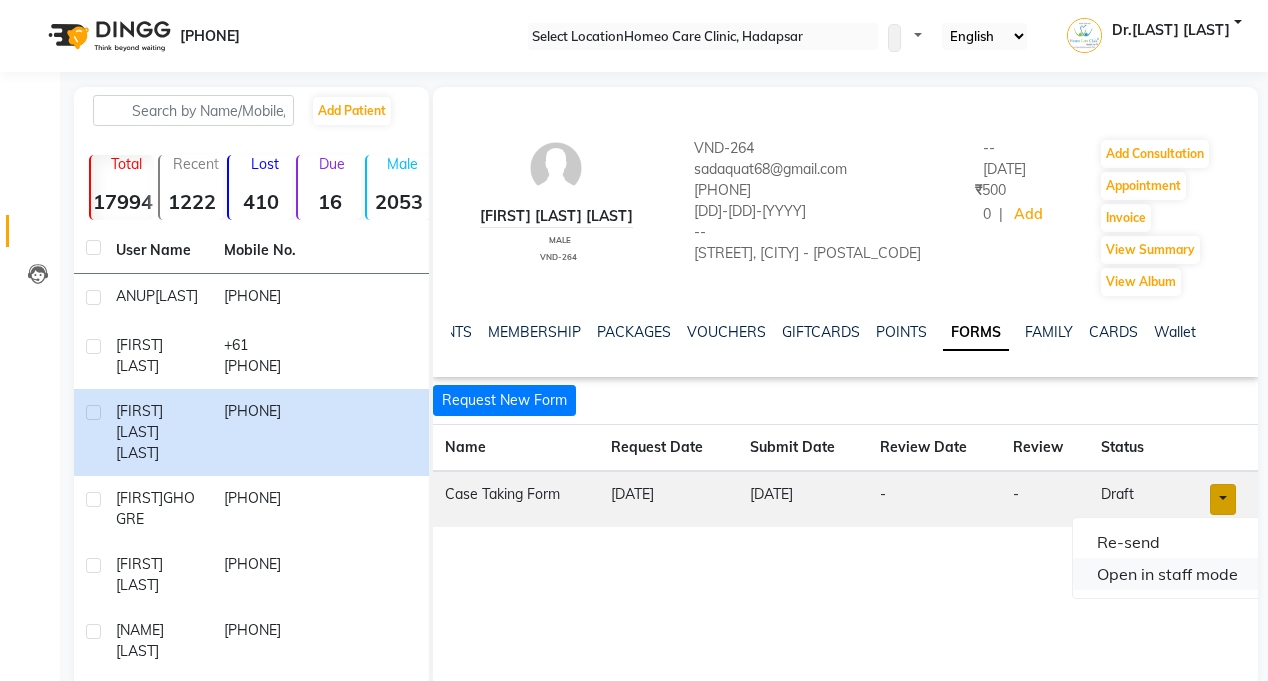 click on "Open in staff mode" at bounding box center (1167, 574) 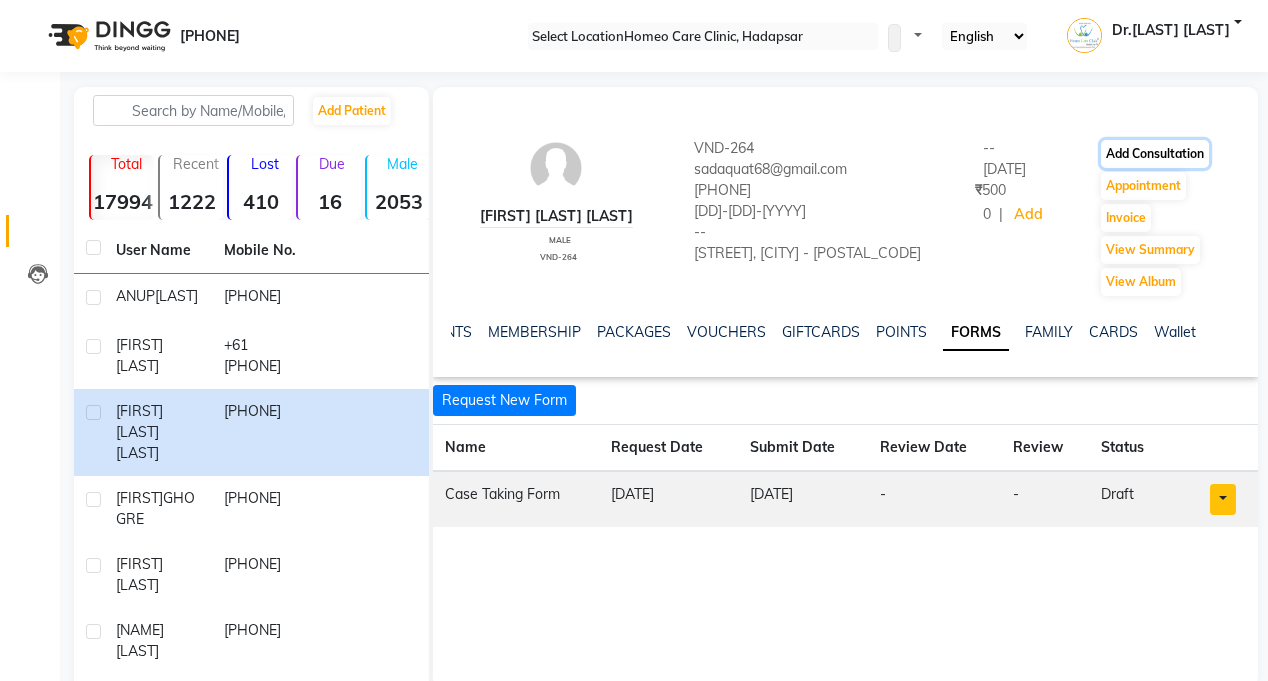 click on "Add Consultation" at bounding box center (1155, 154) 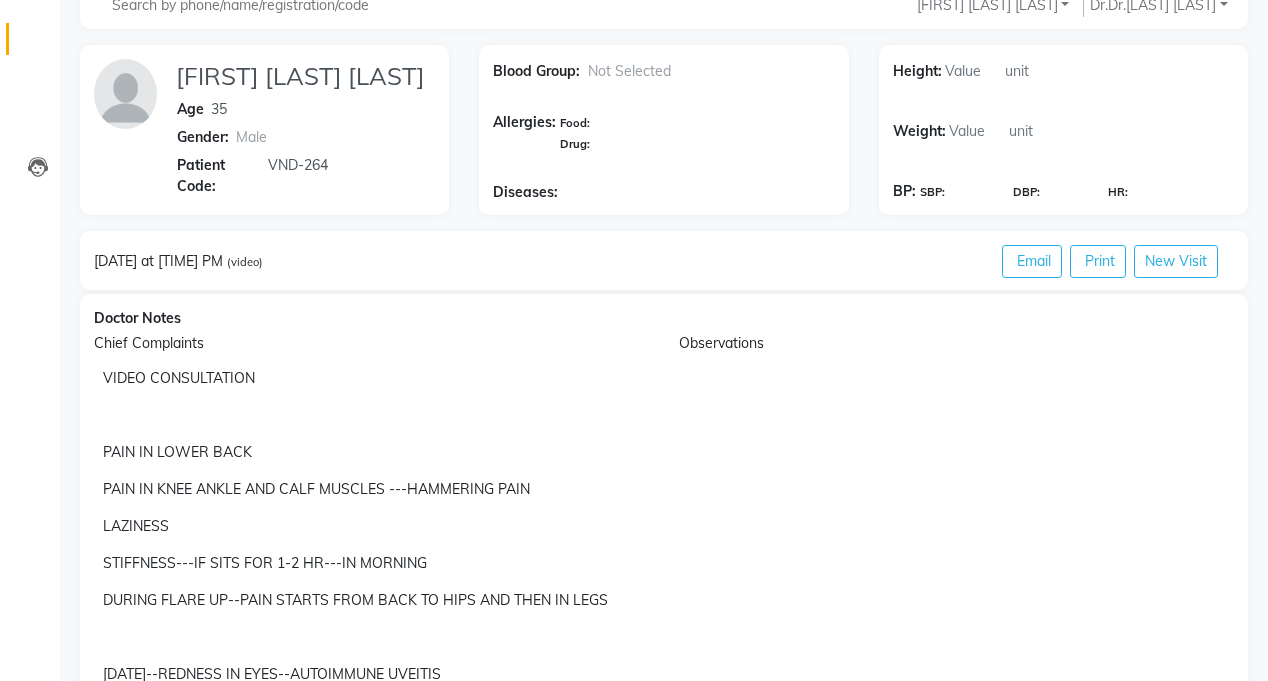 scroll, scrollTop: 95, scrollLeft: 0, axis: vertical 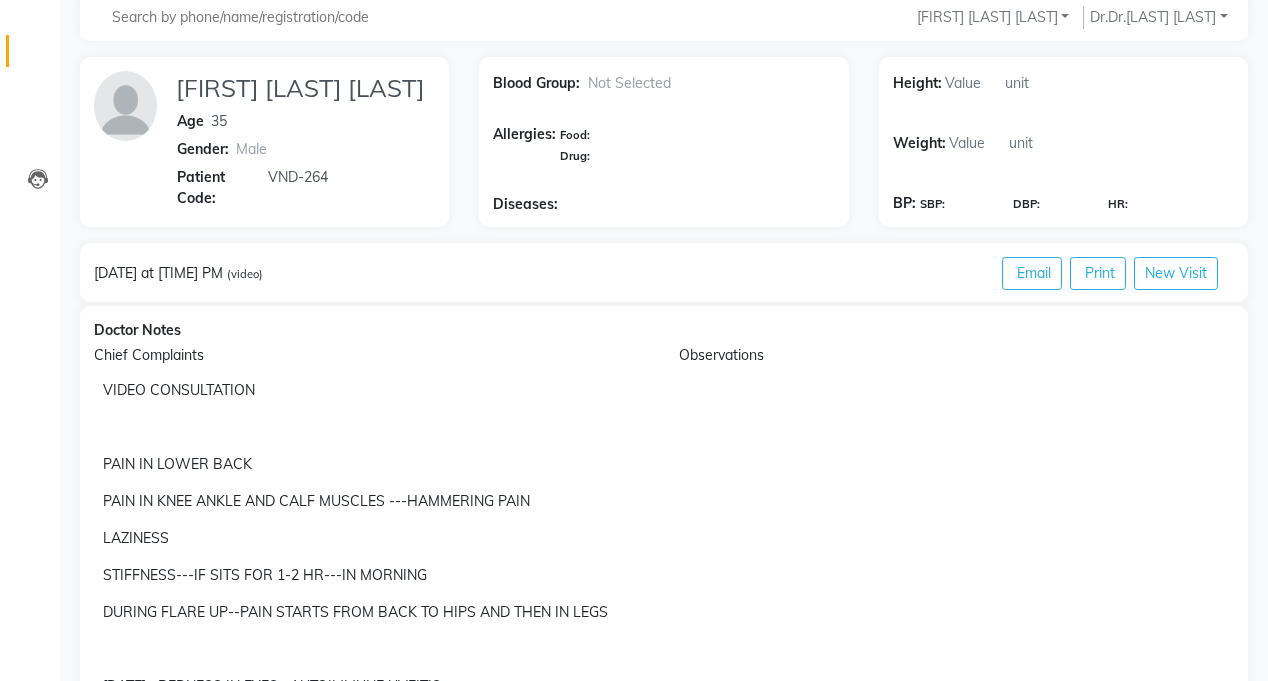 click on "Doctor Notes" at bounding box center (664, 330) 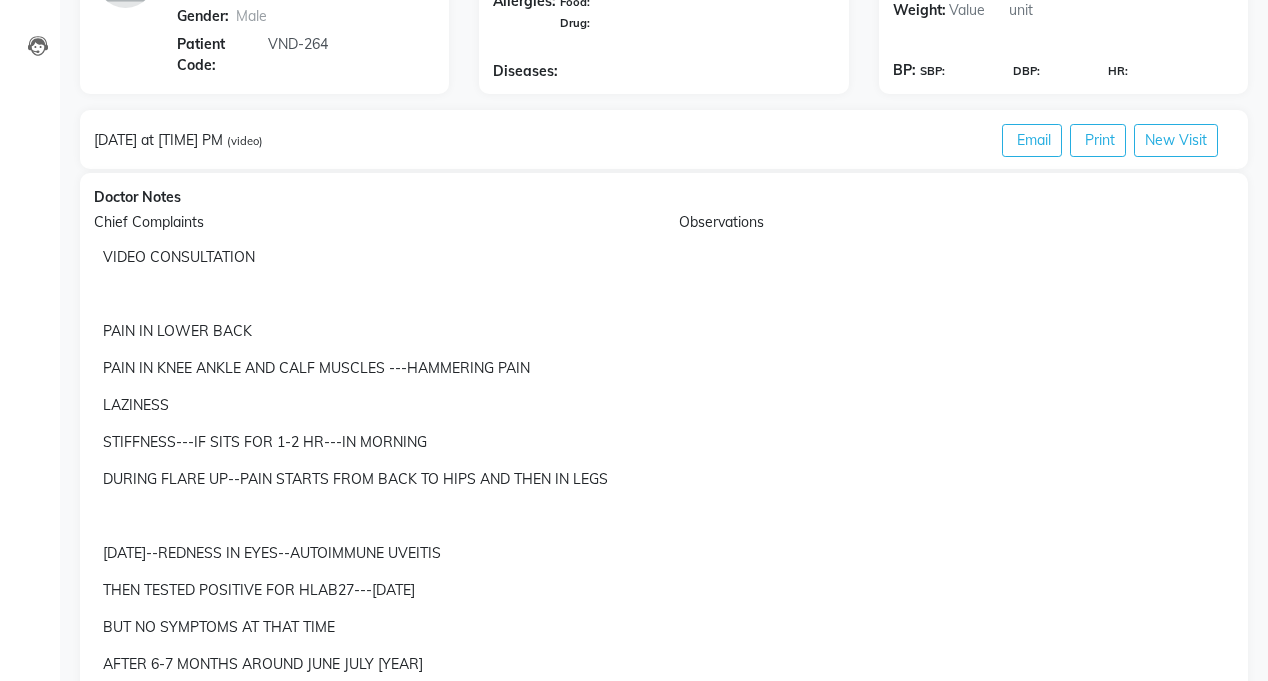 scroll, scrollTop: 0, scrollLeft: 0, axis: both 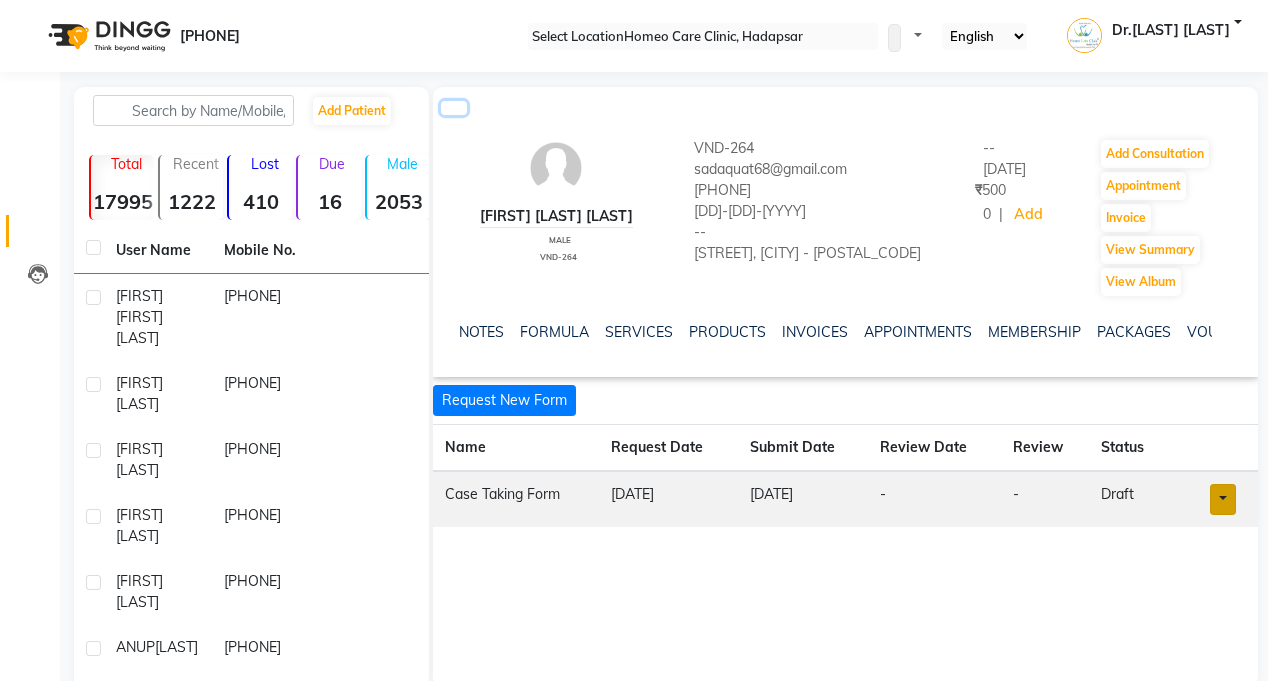 click at bounding box center [454, 108] 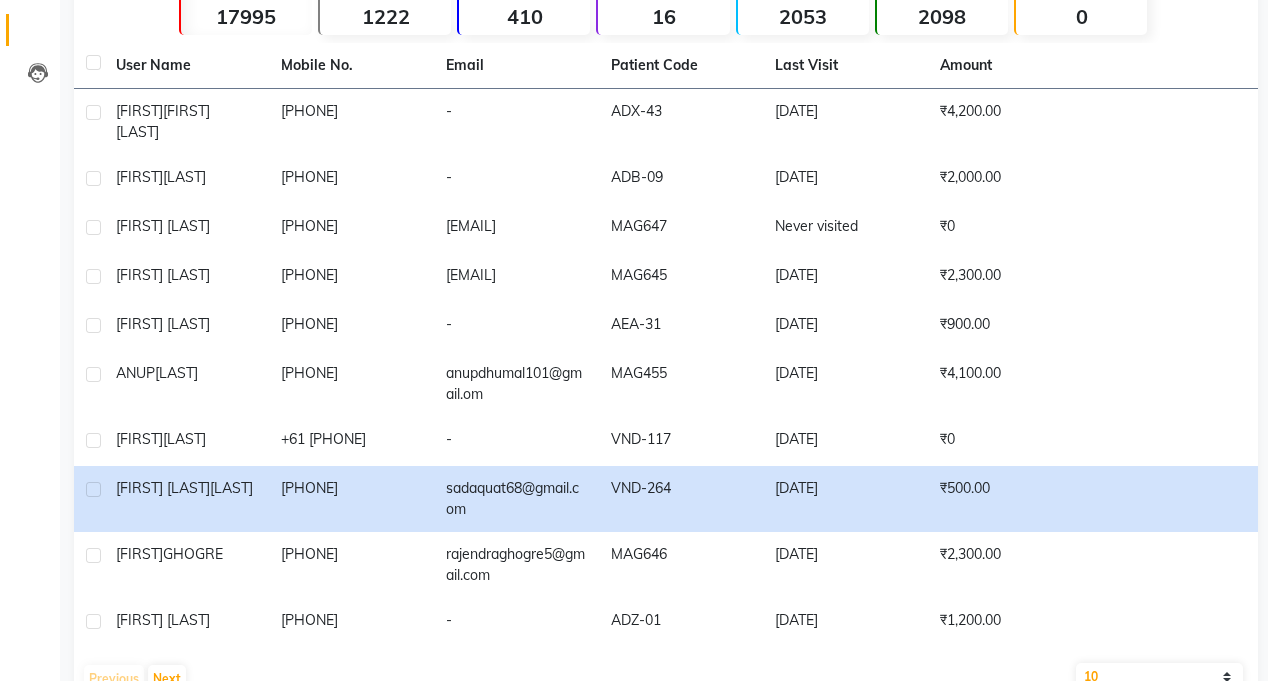 scroll, scrollTop: 229, scrollLeft: 0, axis: vertical 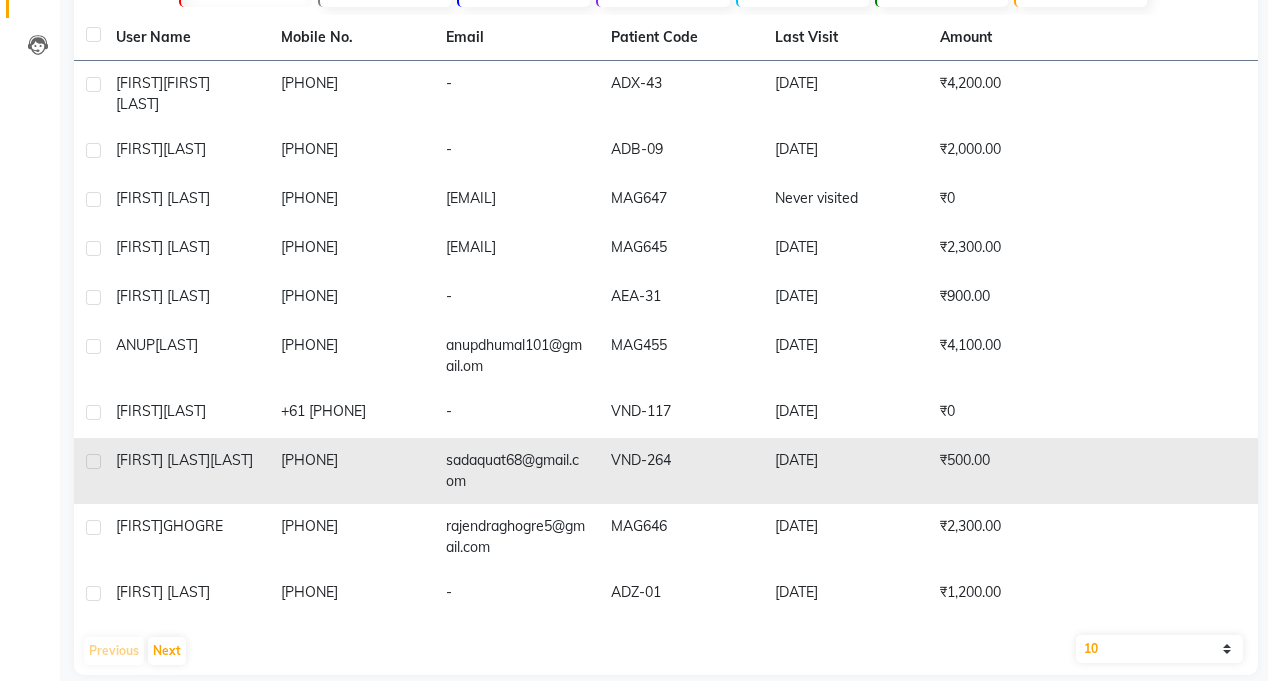 click on "[FIRST] [LAST] [LAST]" at bounding box center (186, 94) 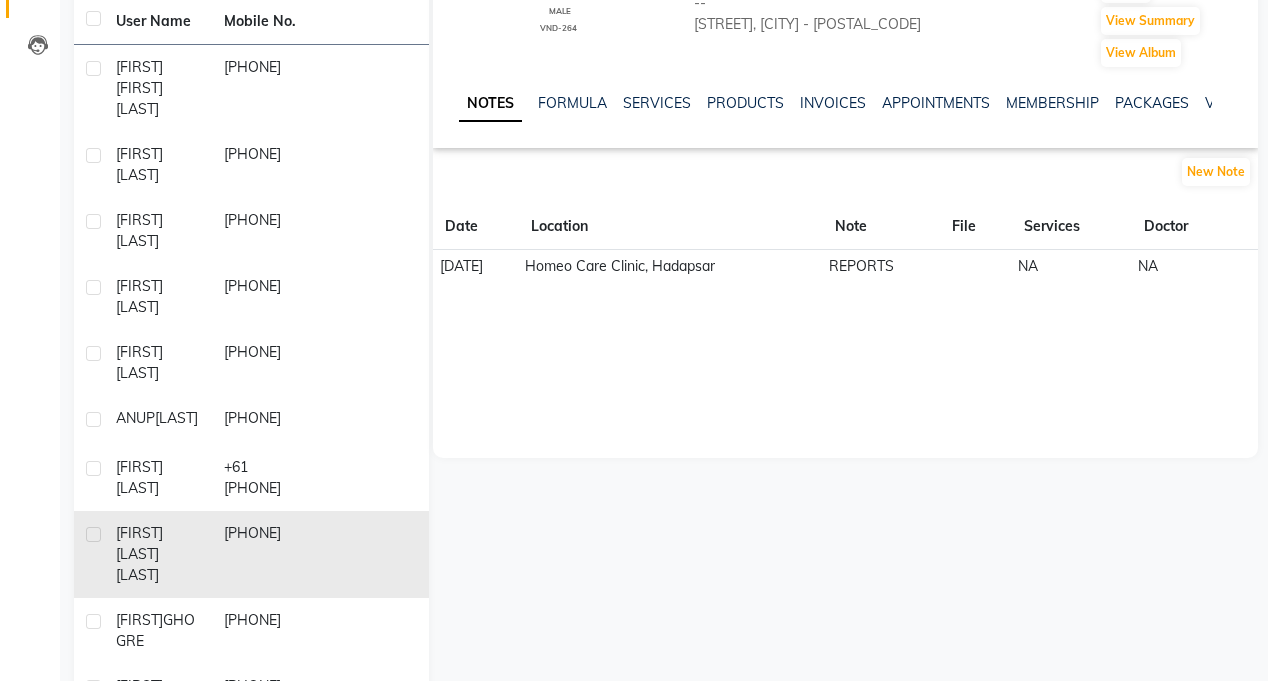 click on "[PHONE]" at bounding box center [266, 88] 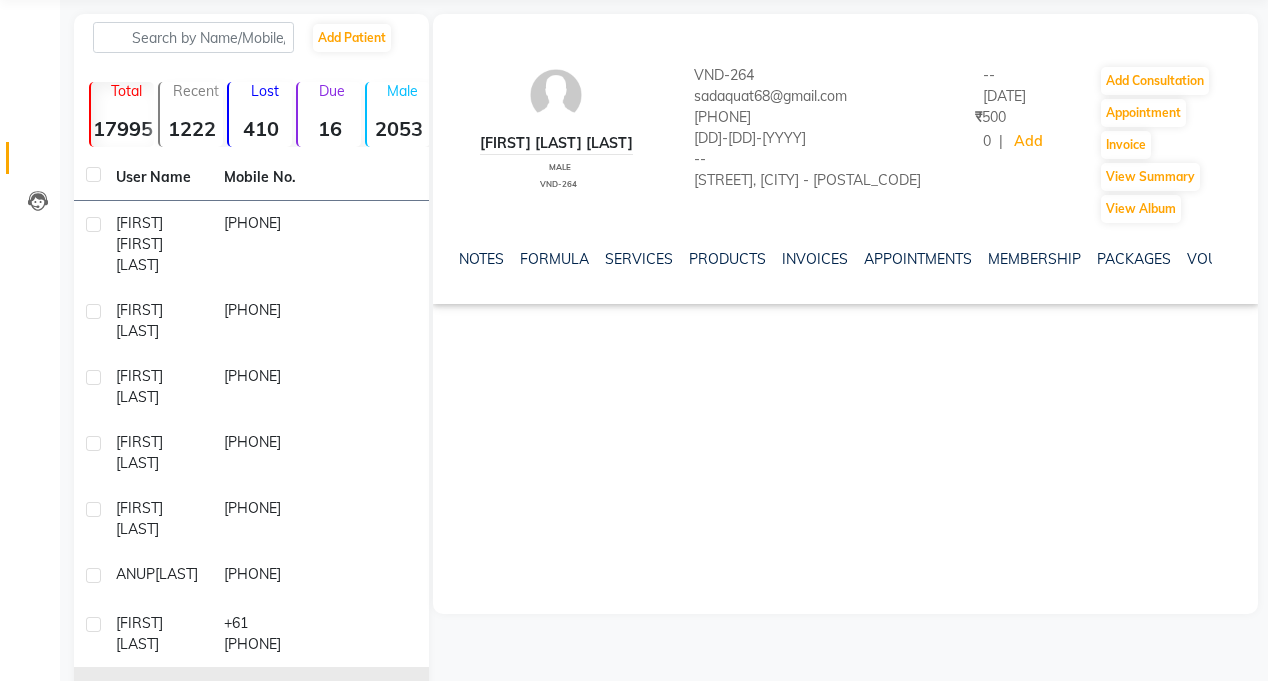scroll, scrollTop: 76, scrollLeft: 0, axis: vertical 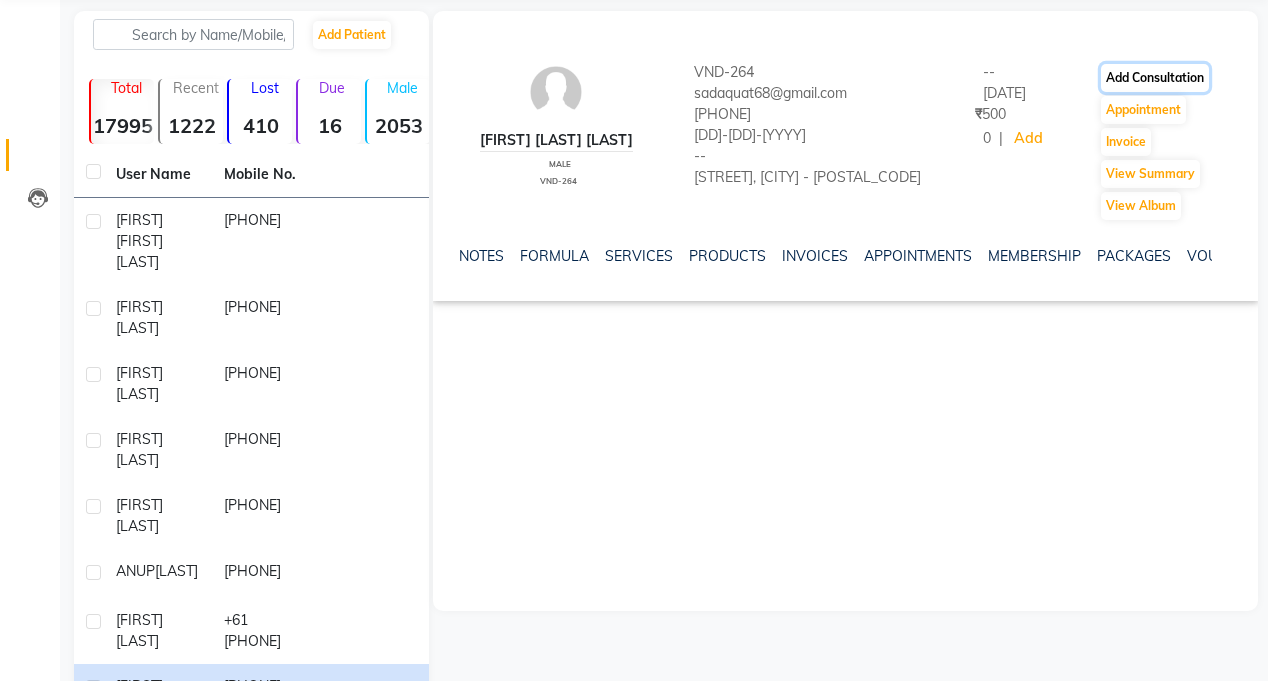click on "Add Consultation" at bounding box center [1155, 78] 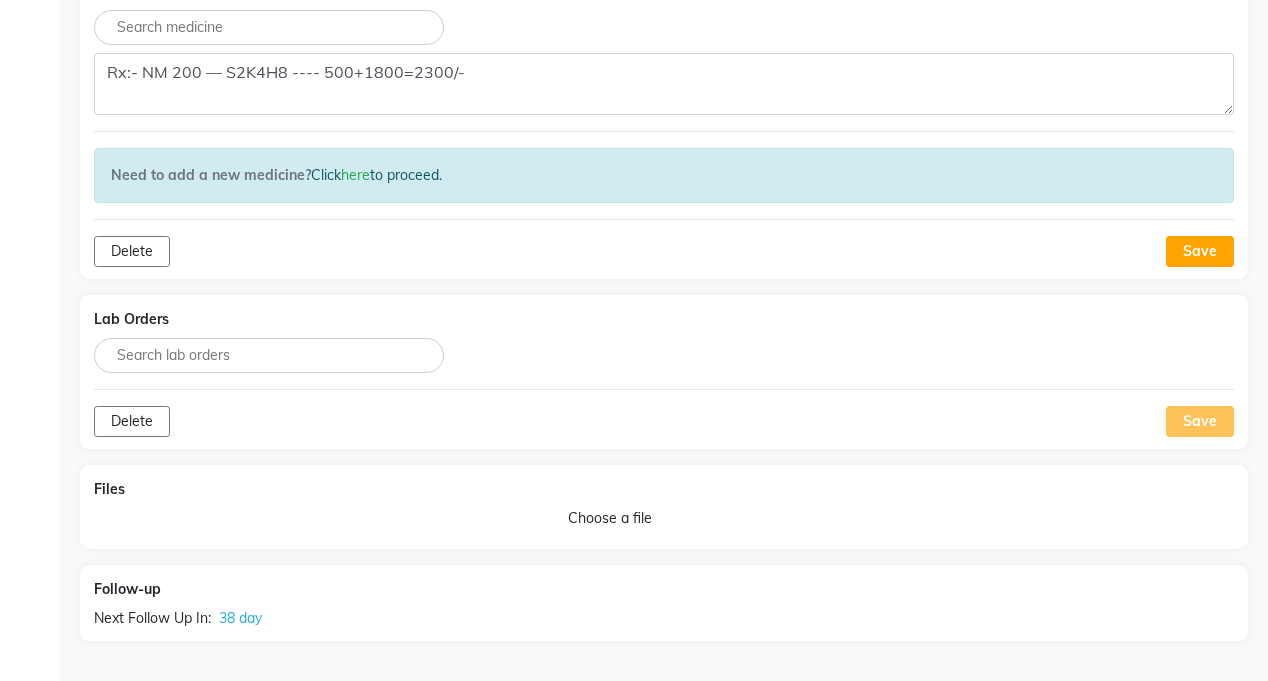 scroll, scrollTop: 1778, scrollLeft: 0, axis: vertical 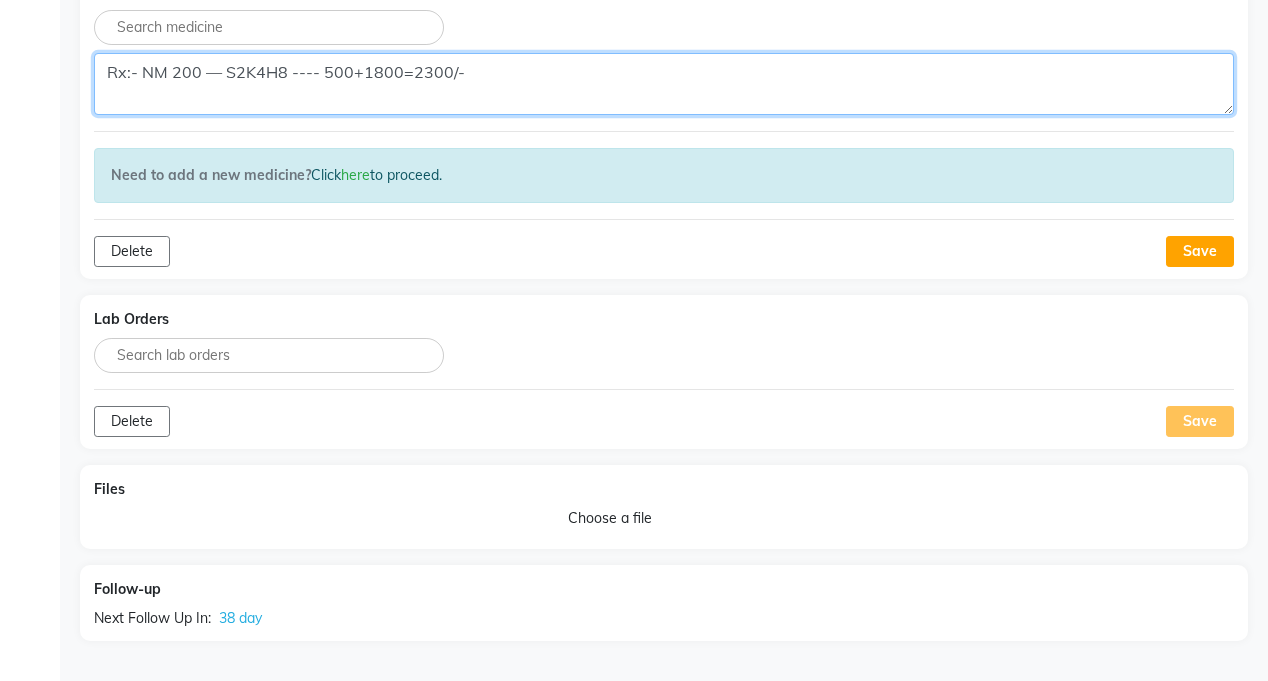 click on "Rx:- NM 200 — S2K4H8 ---- 500+1800=2300/-" at bounding box center (664, 84) 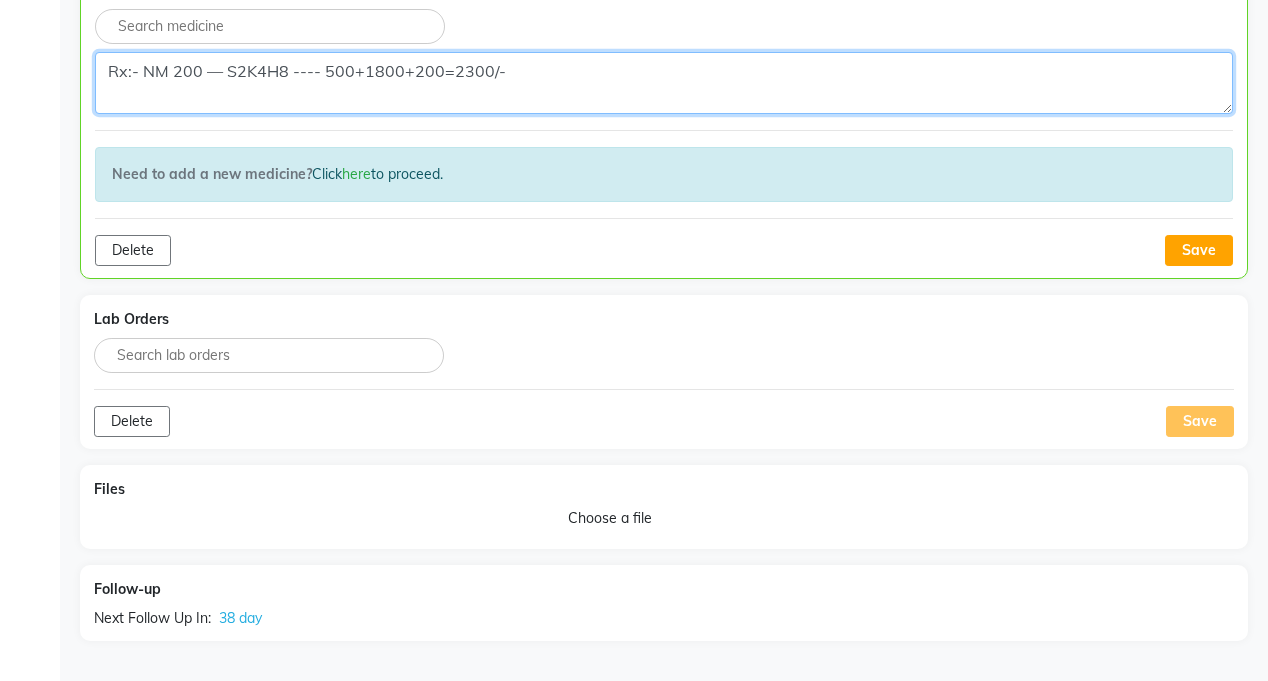 click on "Rx:- NM 200 — S2K4H8 ---- 500+1800+200=2300/-" at bounding box center [664, 83] 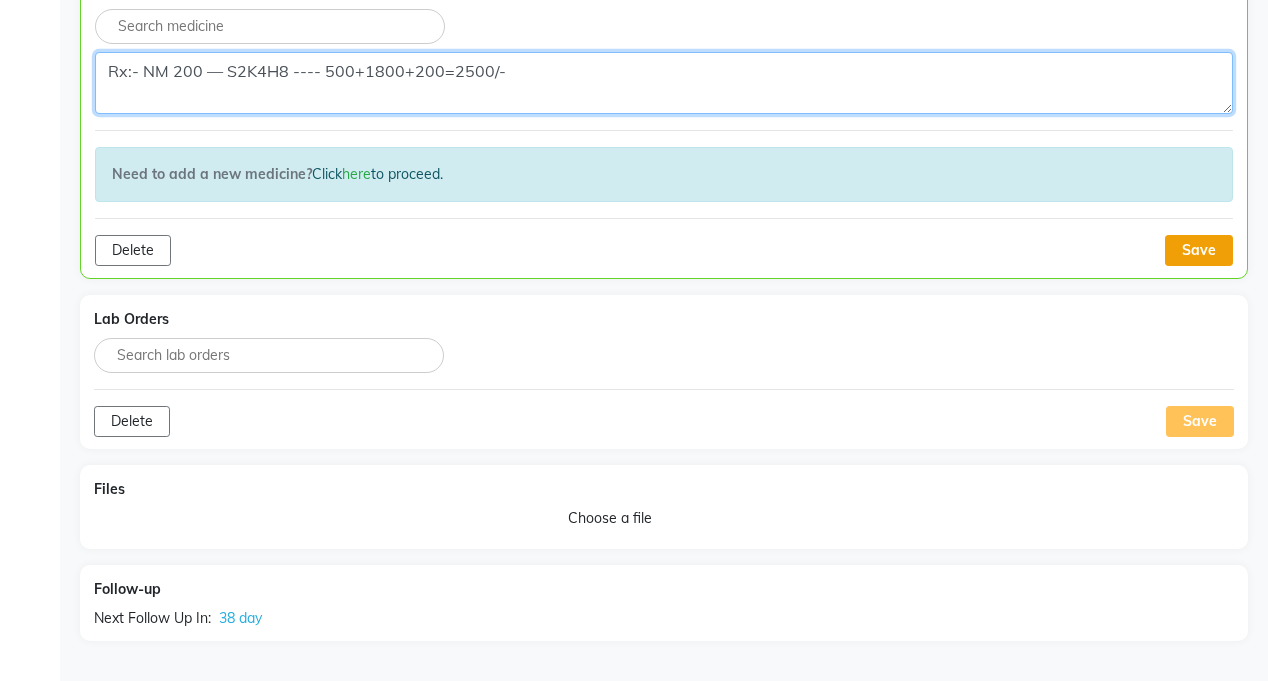 type on "Rx:- NM 200 — S2K4H8 ---- 500+1800+200=2500/-" 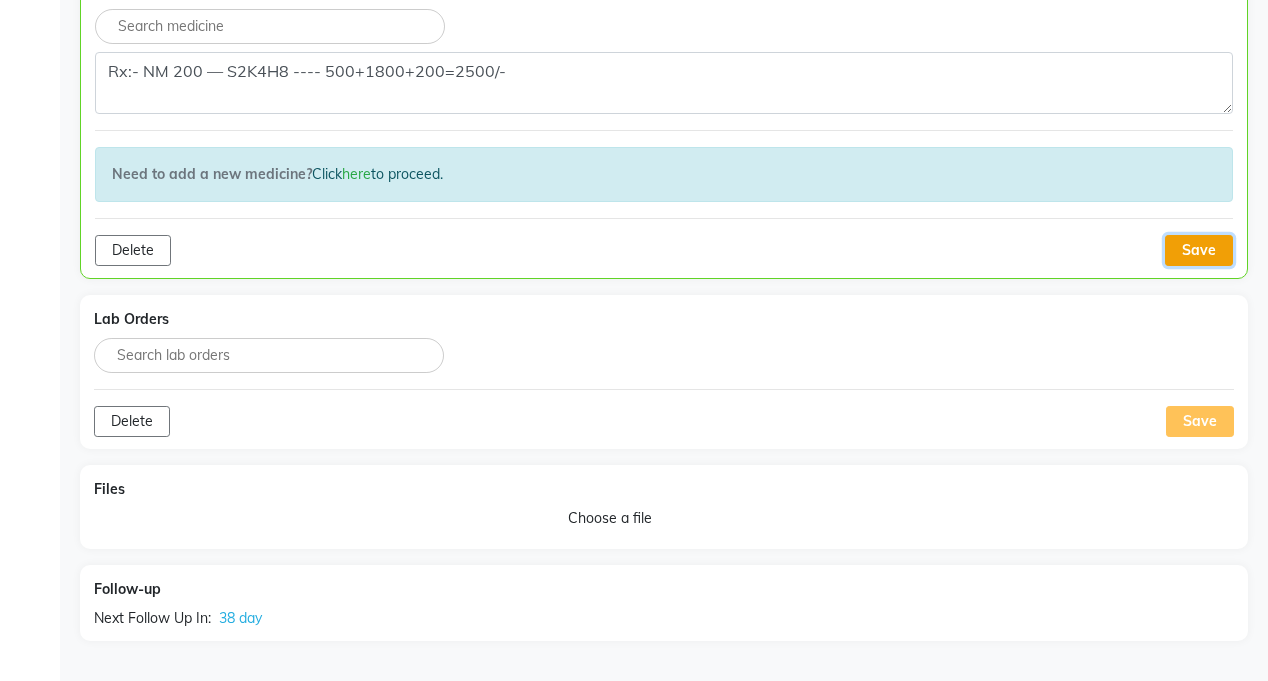 click on "Save" at bounding box center [1199, 250] 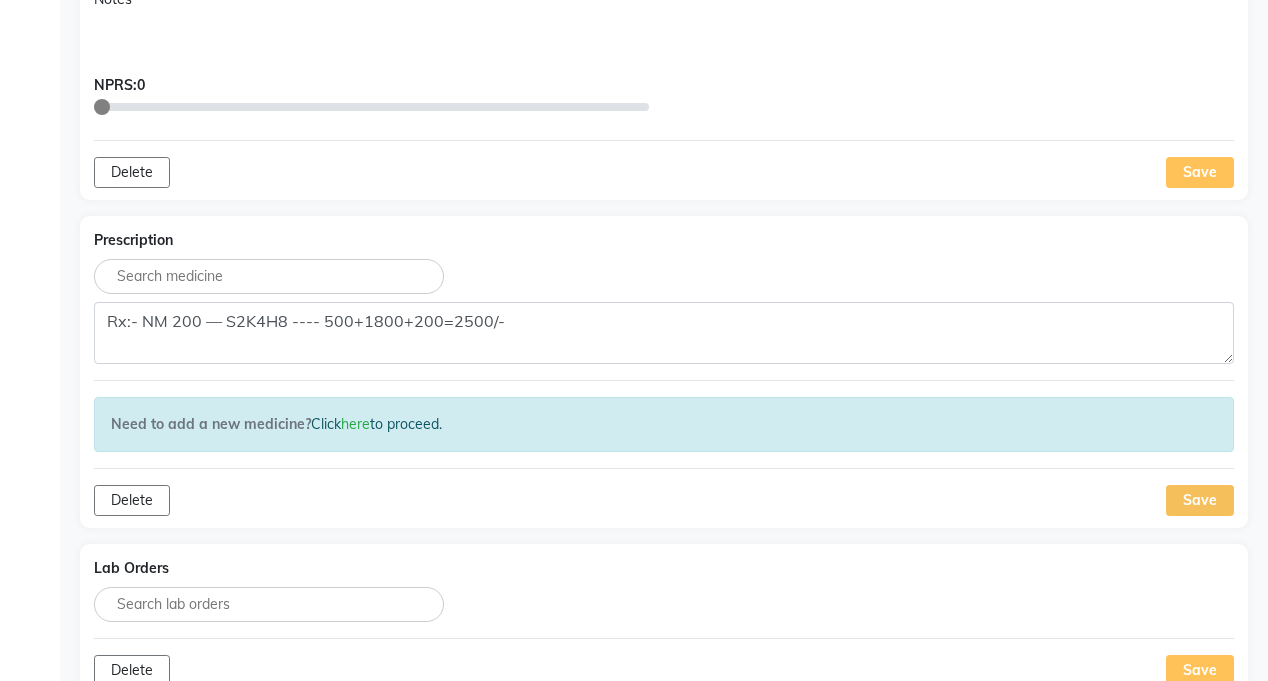 scroll, scrollTop: 1517, scrollLeft: 0, axis: vertical 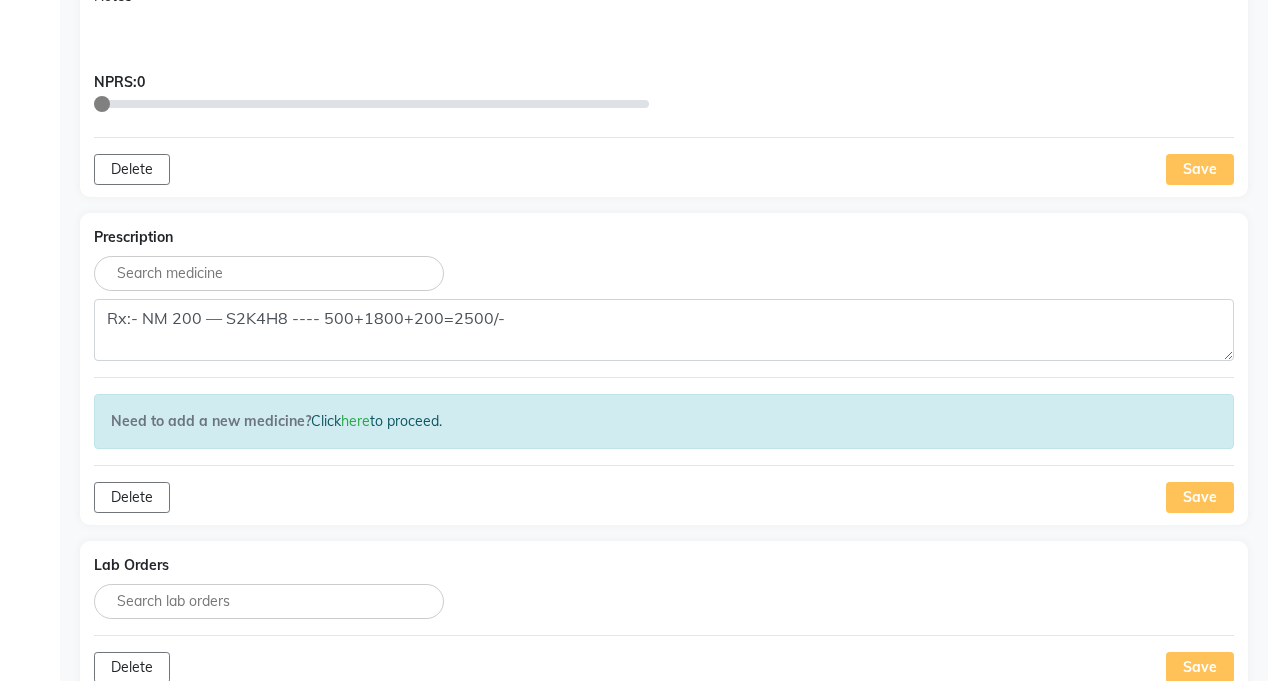 click on "Save" at bounding box center [1200, 497] 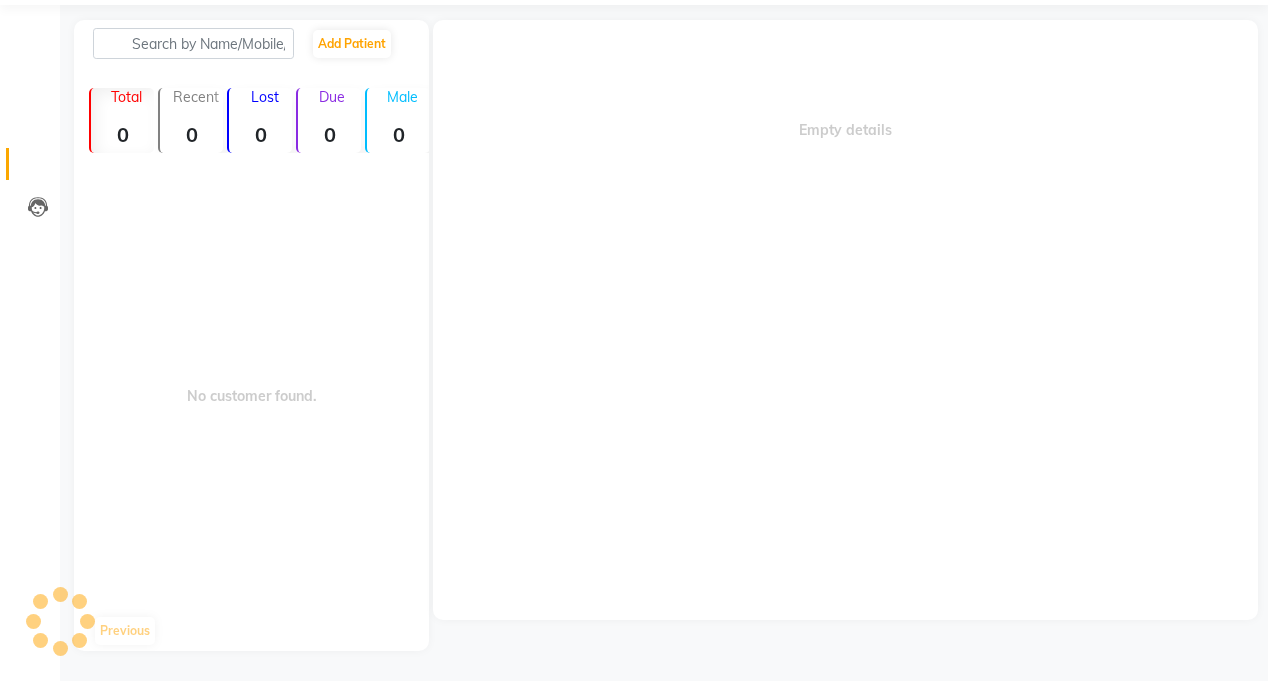 scroll, scrollTop: 67, scrollLeft: 0, axis: vertical 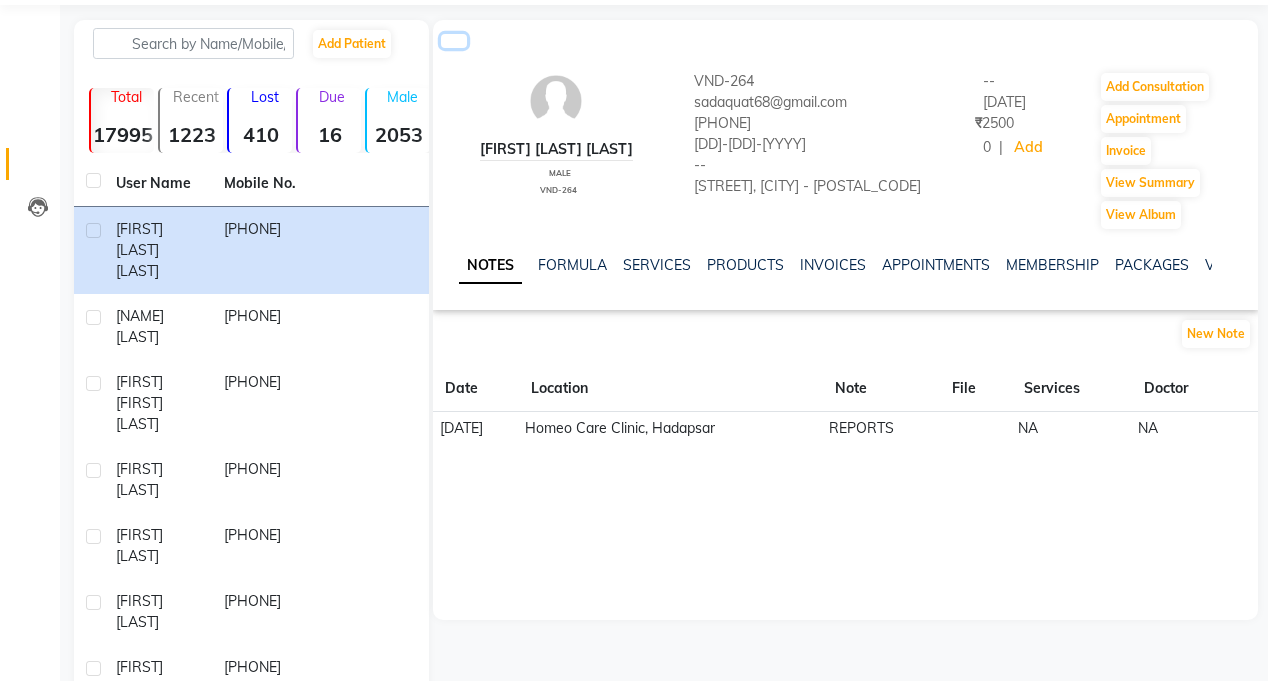 click at bounding box center (454, 41) 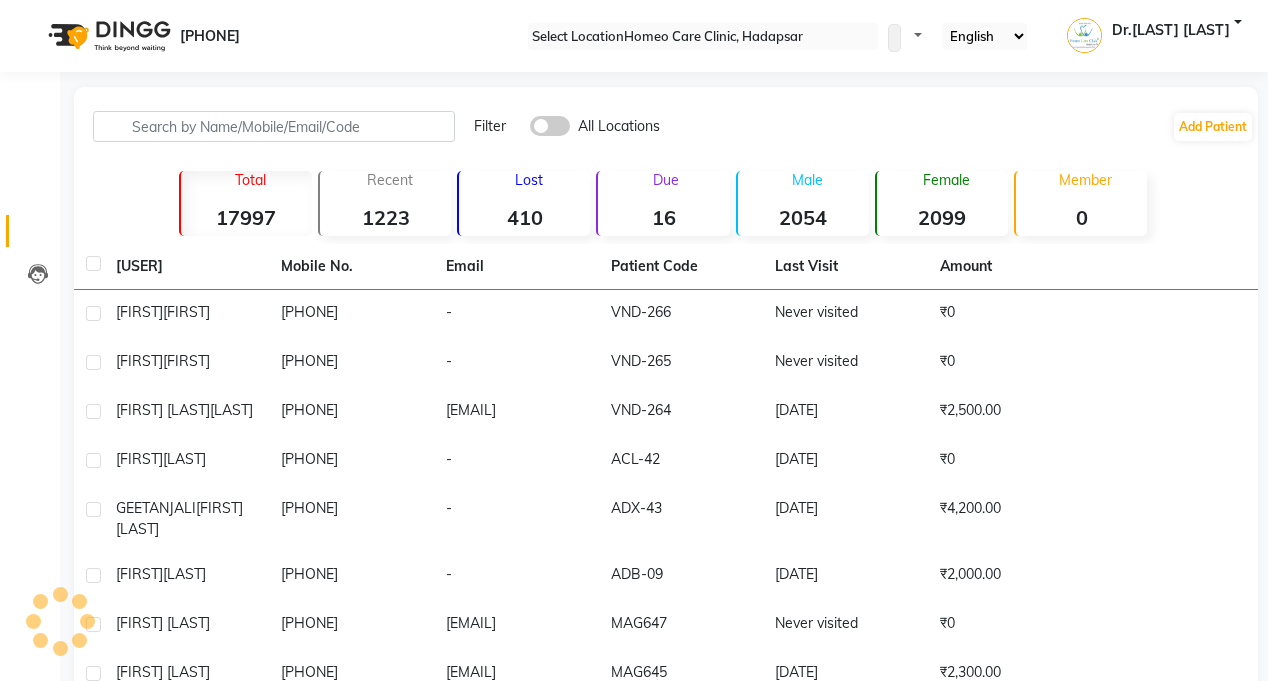 scroll, scrollTop: 0, scrollLeft: 0, axis: both 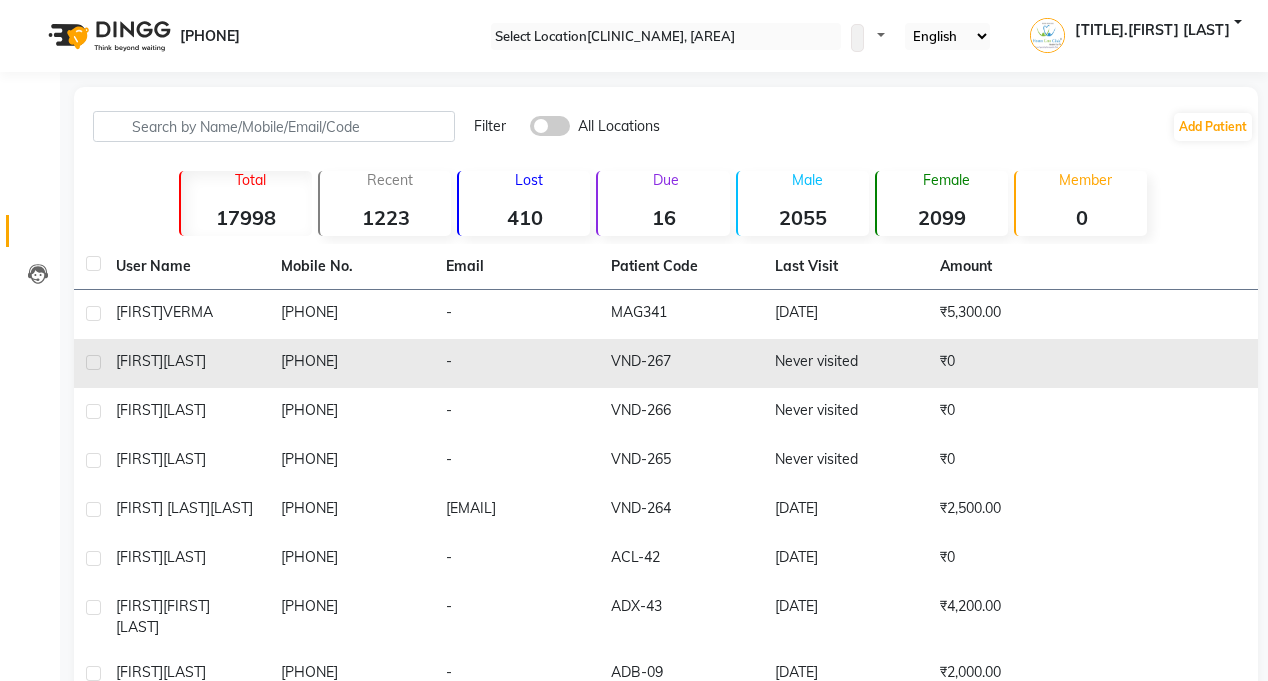click on "Never visited" at bounding box center (845, 314) 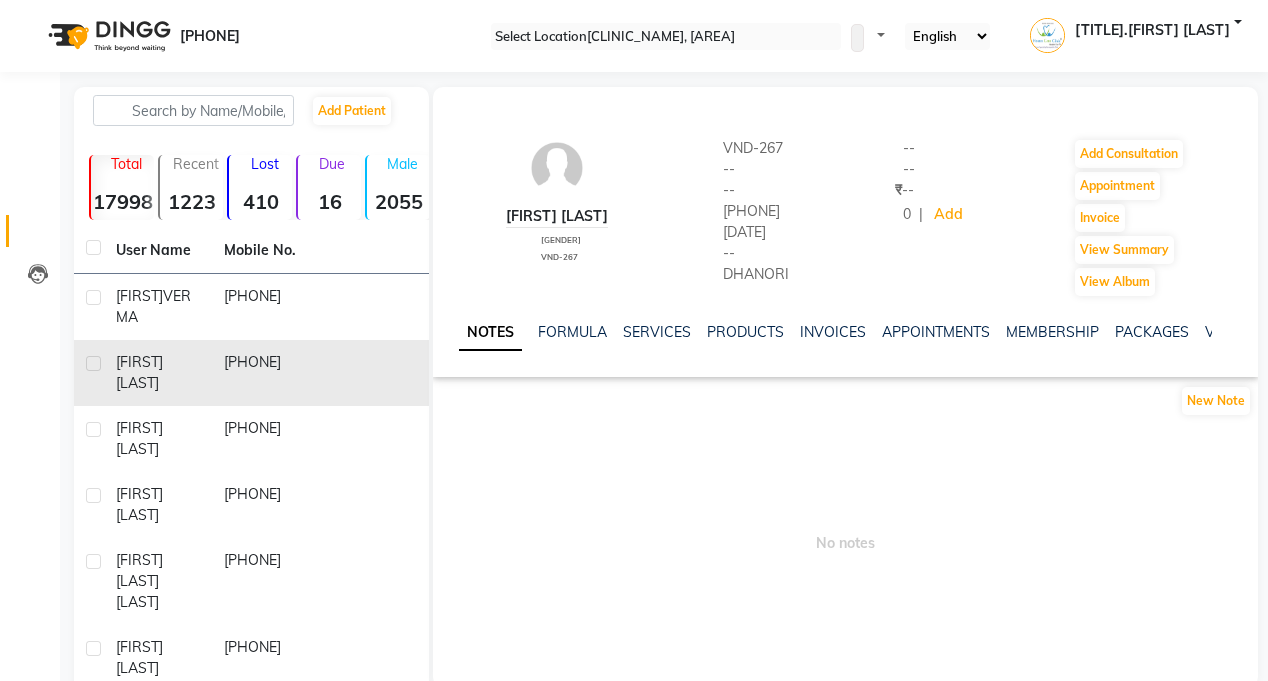 click on "NOTES FORMULA SERVICES PRODUCTS INVOICES APPOINTMENTS MEMBERSHIP PACKAGES VOUCHERS GIFTCARDS POINTS FORMS FAMILY CARDS WALLET" at bounding box center [823, 340] 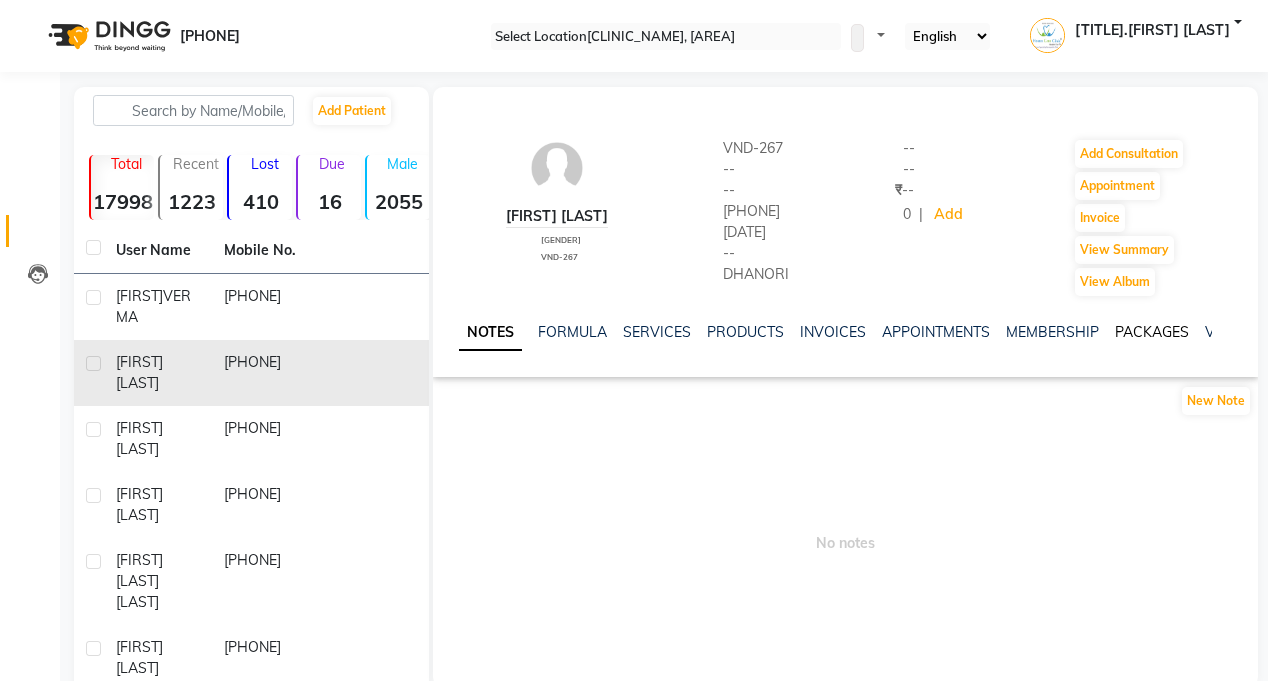 scroll, scrollTop: 3, scrollLeft: 0, axis: vertical 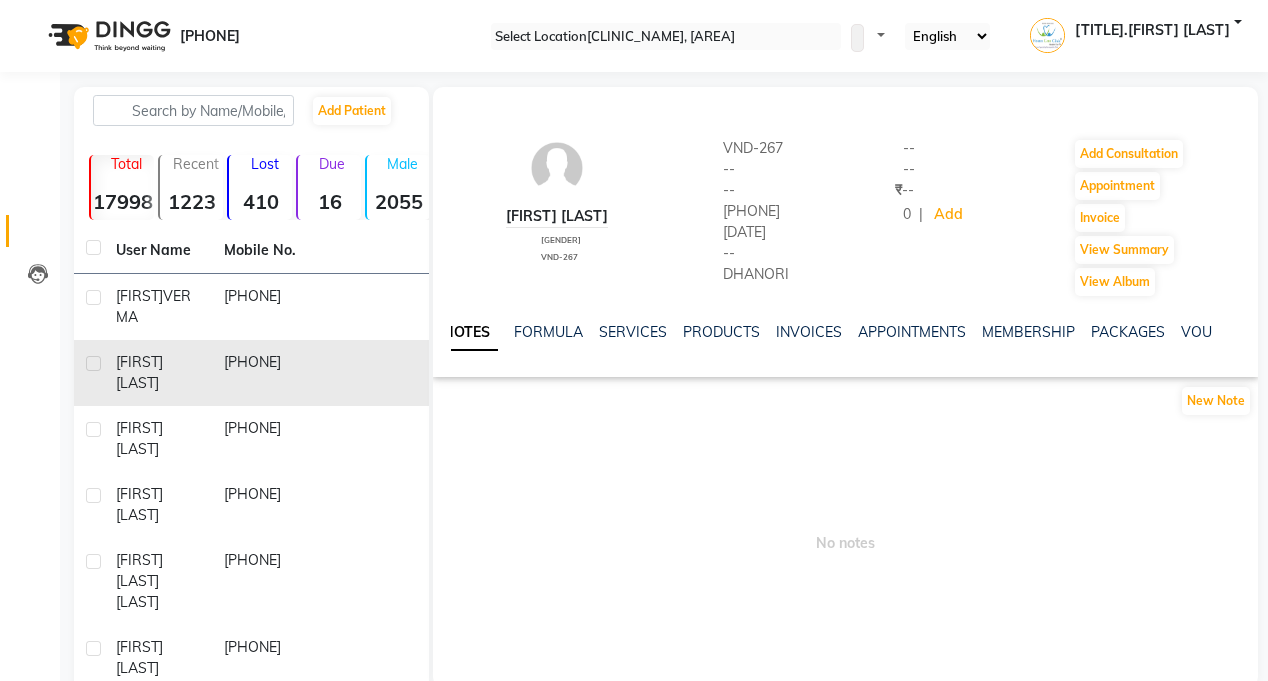 click at bounding box center (1227, 330) 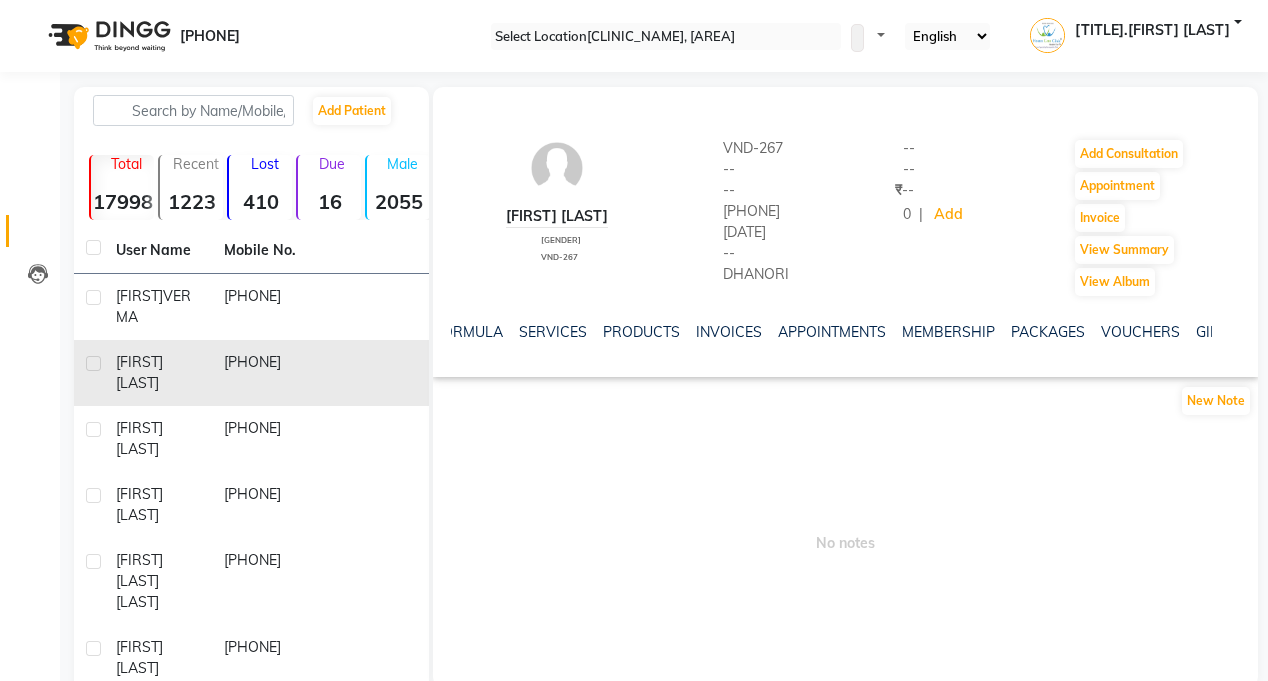 click at bounding box center [1227, 330] 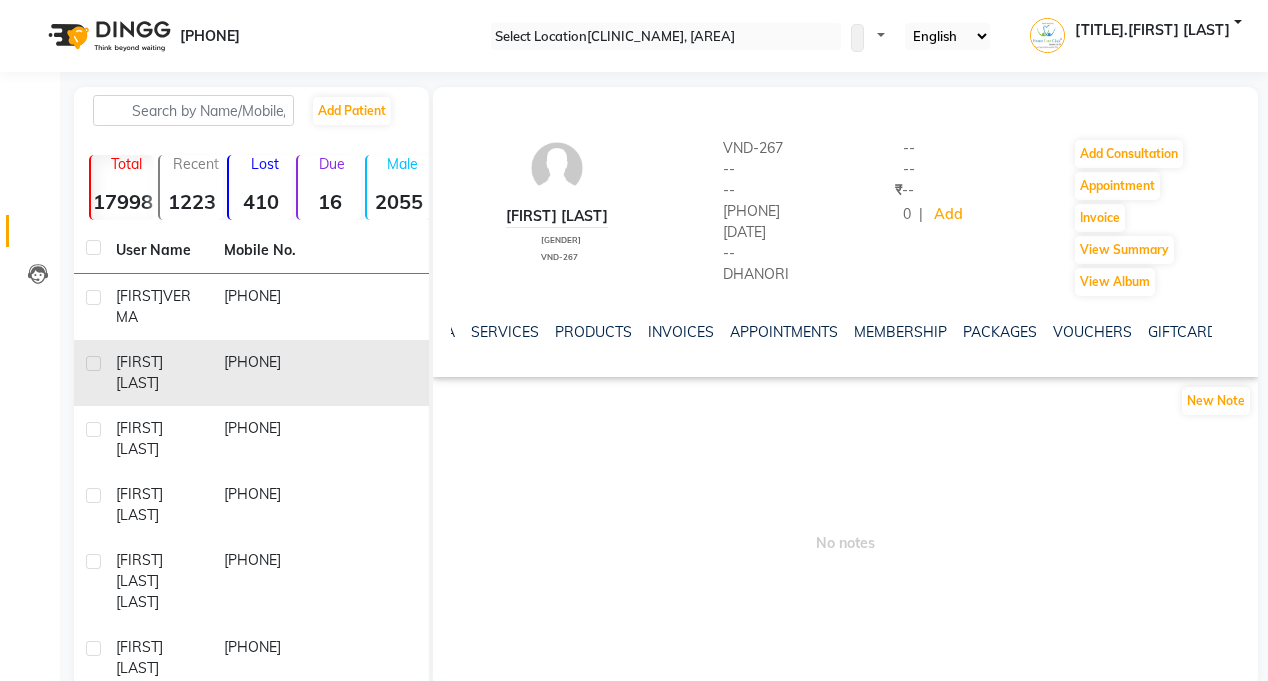 click at bounding box center (1227, 330) 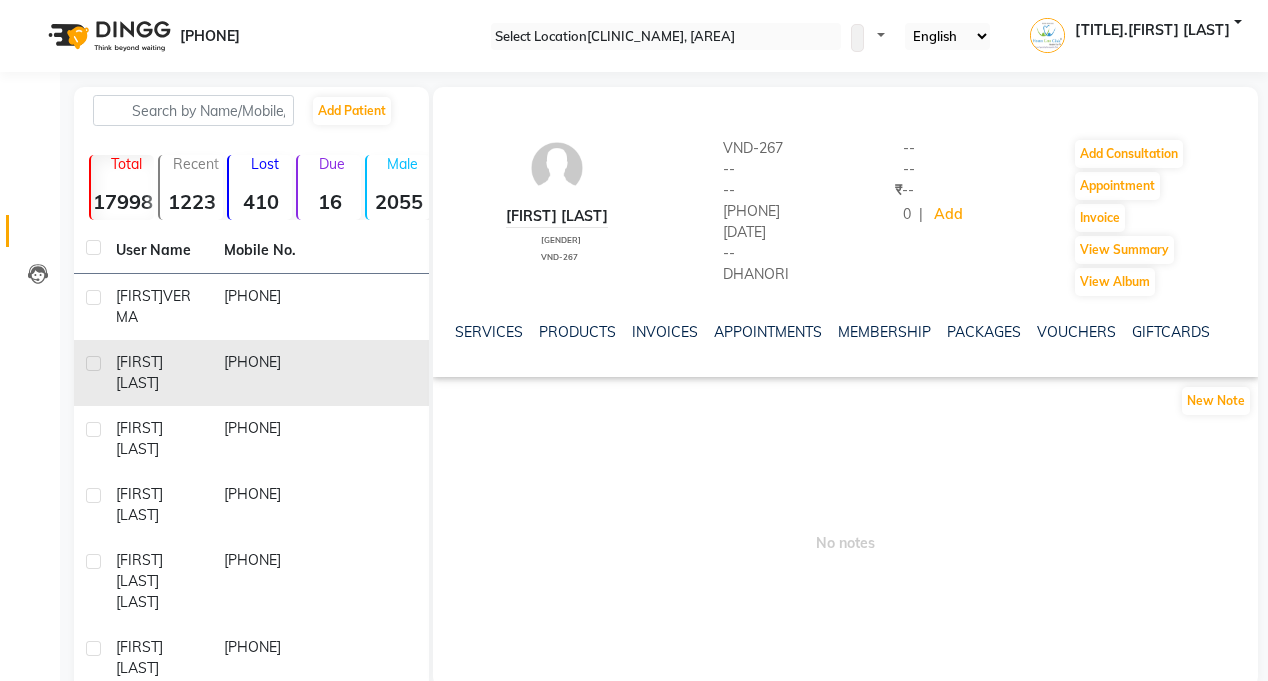 click at bounding box center [1227, 330] 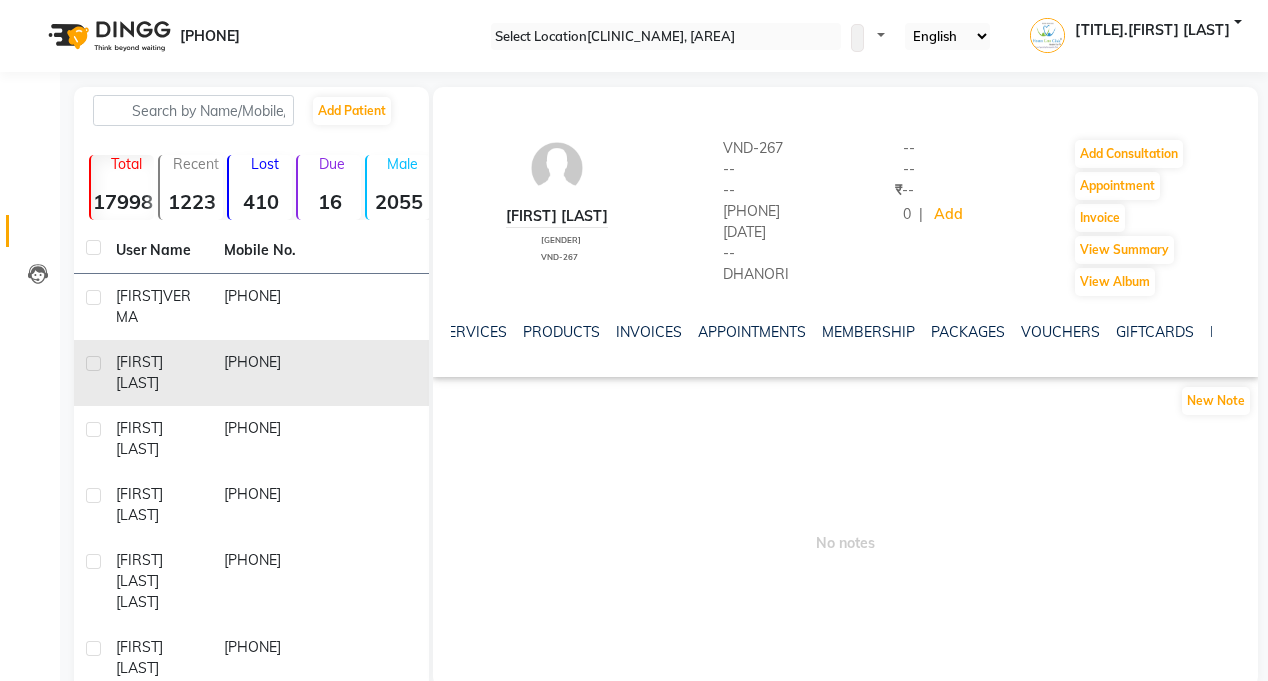 click at bounding box center (1227, 330) 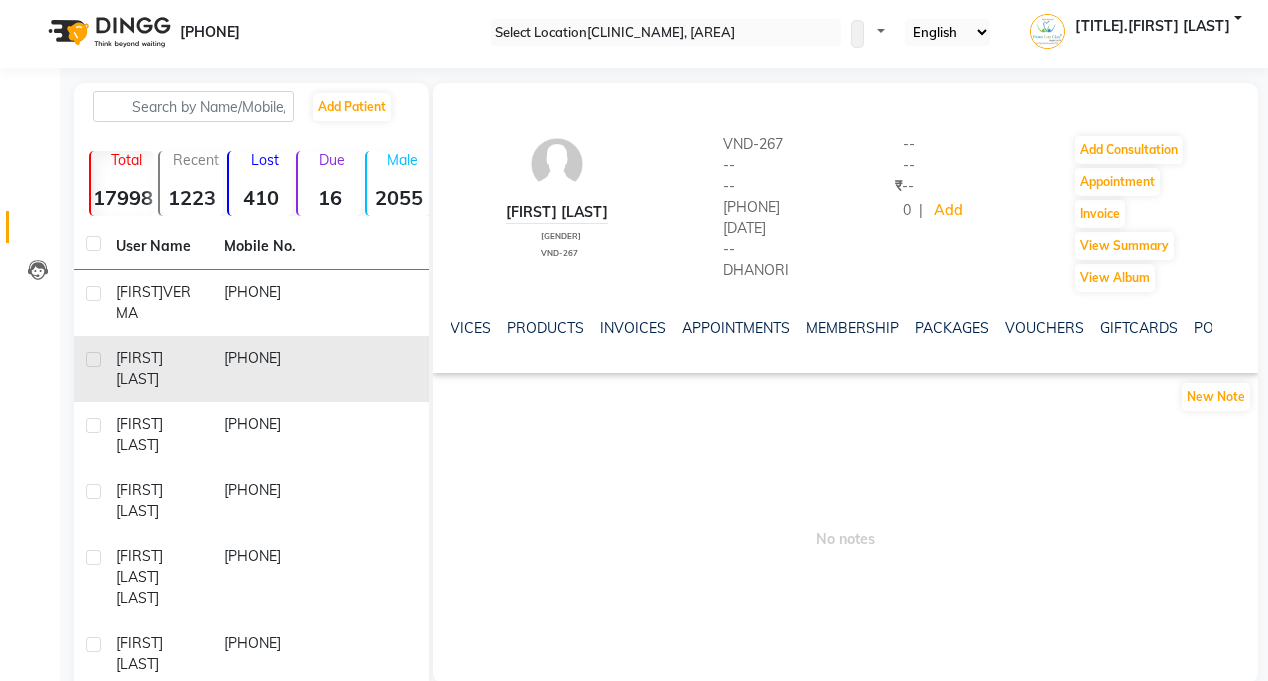 scroll, scrollTop: 0, scrollLeft: 0, axis: both 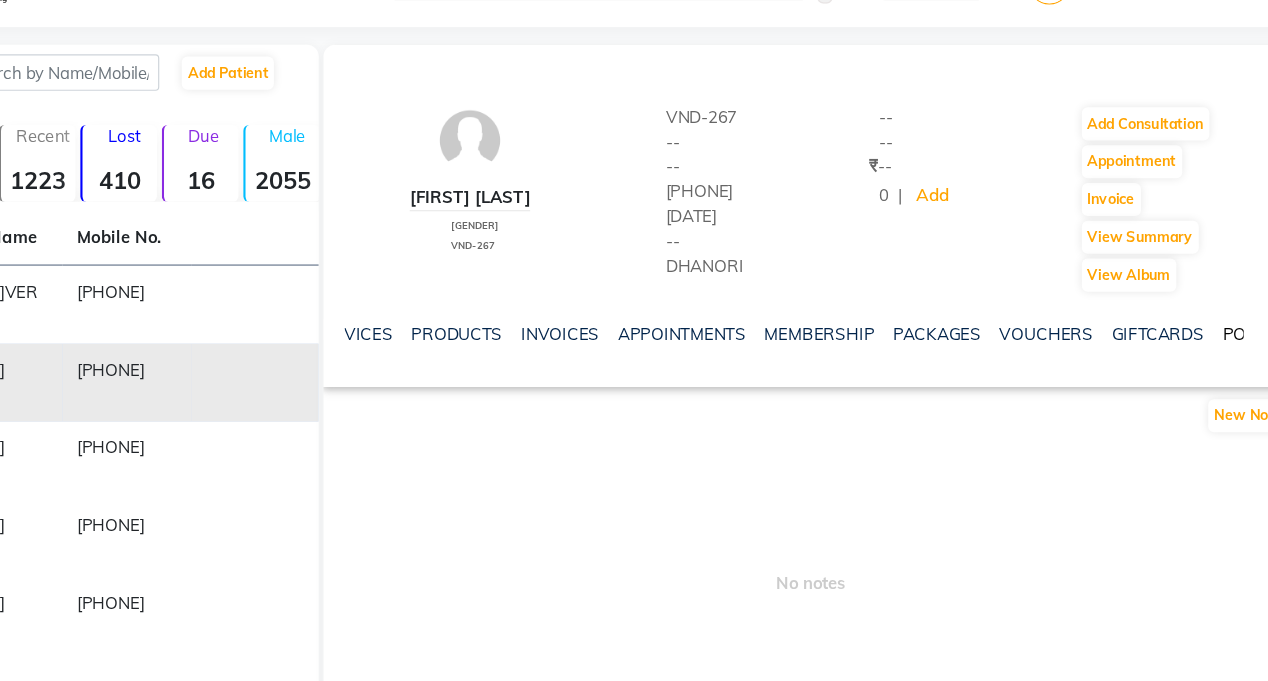 click on "POINTS" at bounding box center (1219, 332) 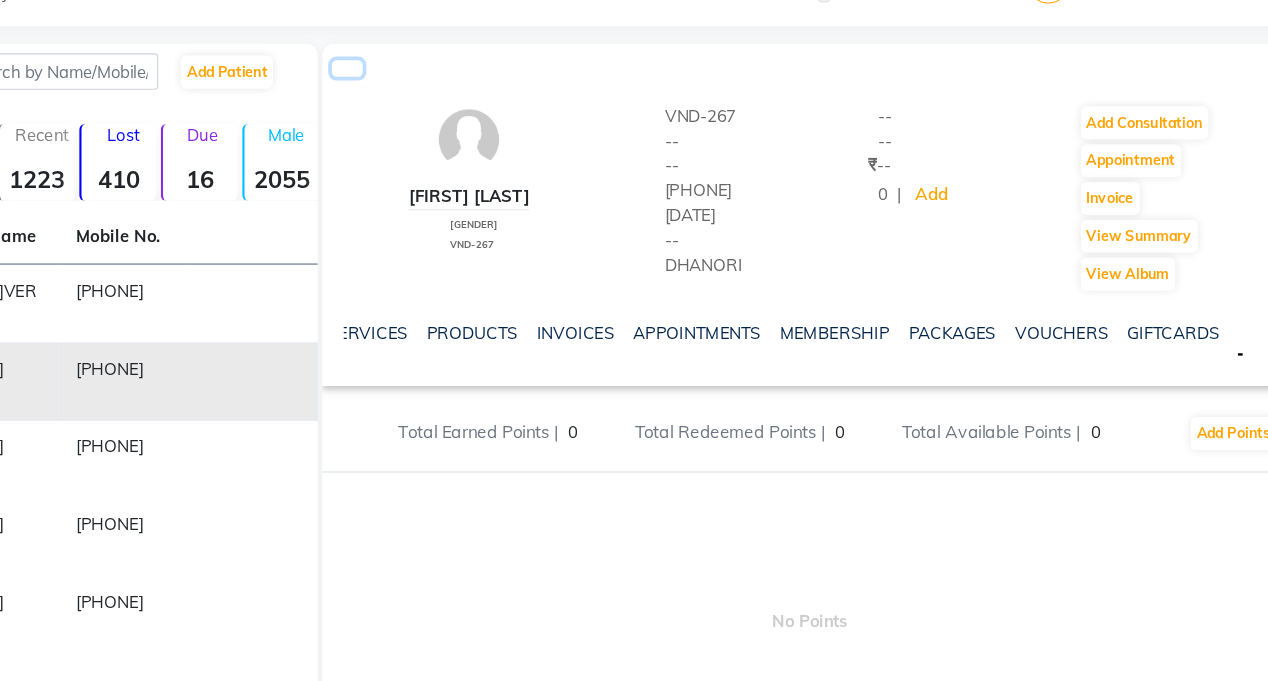 click at bounding box center (454, 108) 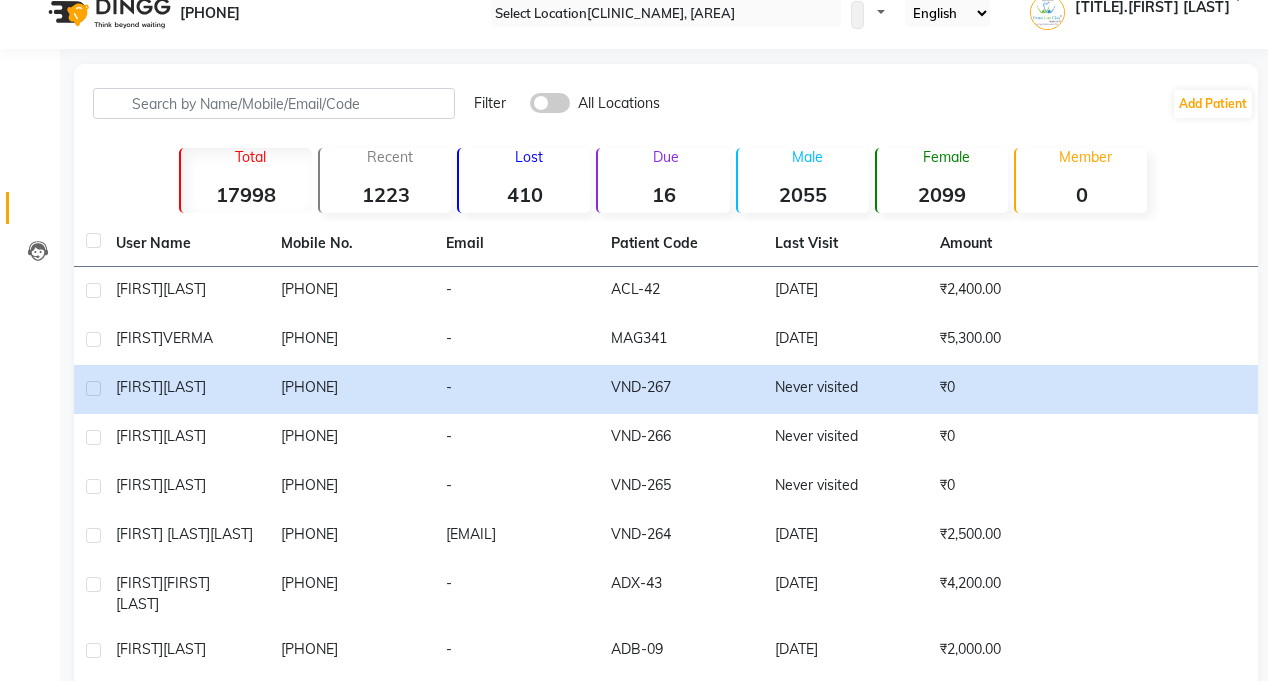 scroll, scrollTop: 27, scrollLeft: 0, axis: vertical 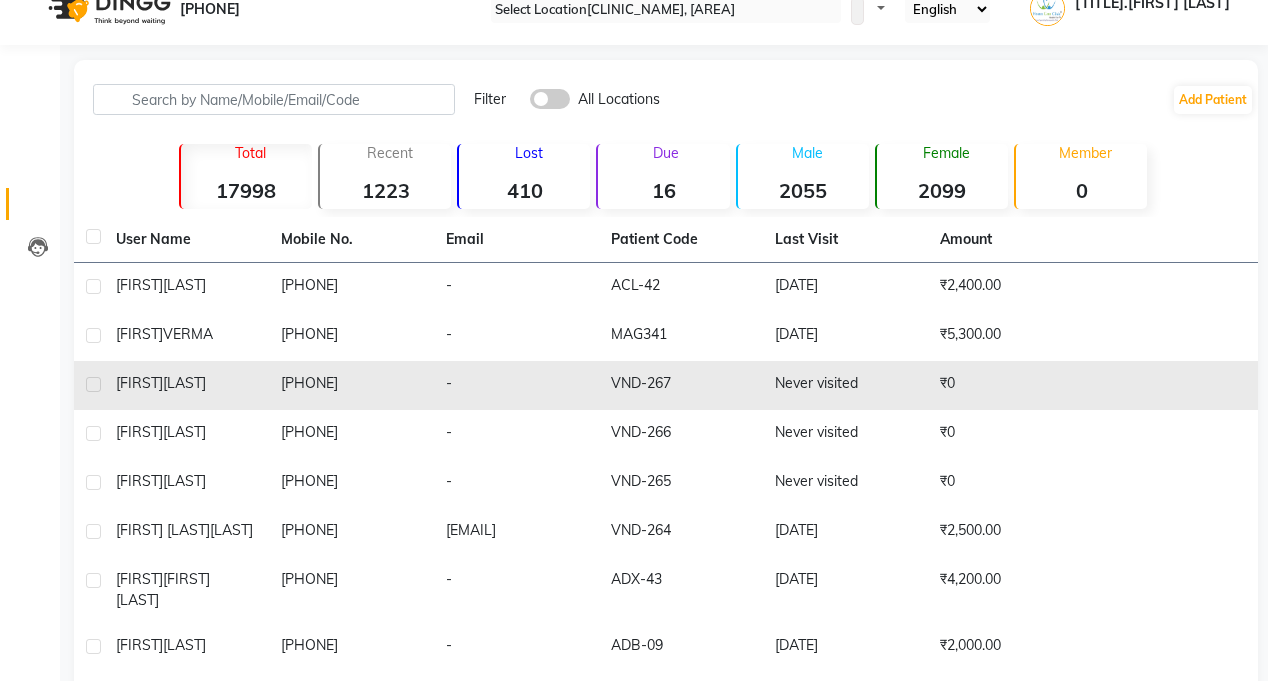 click on "PRAKASH" at bounding box center (184, 285) 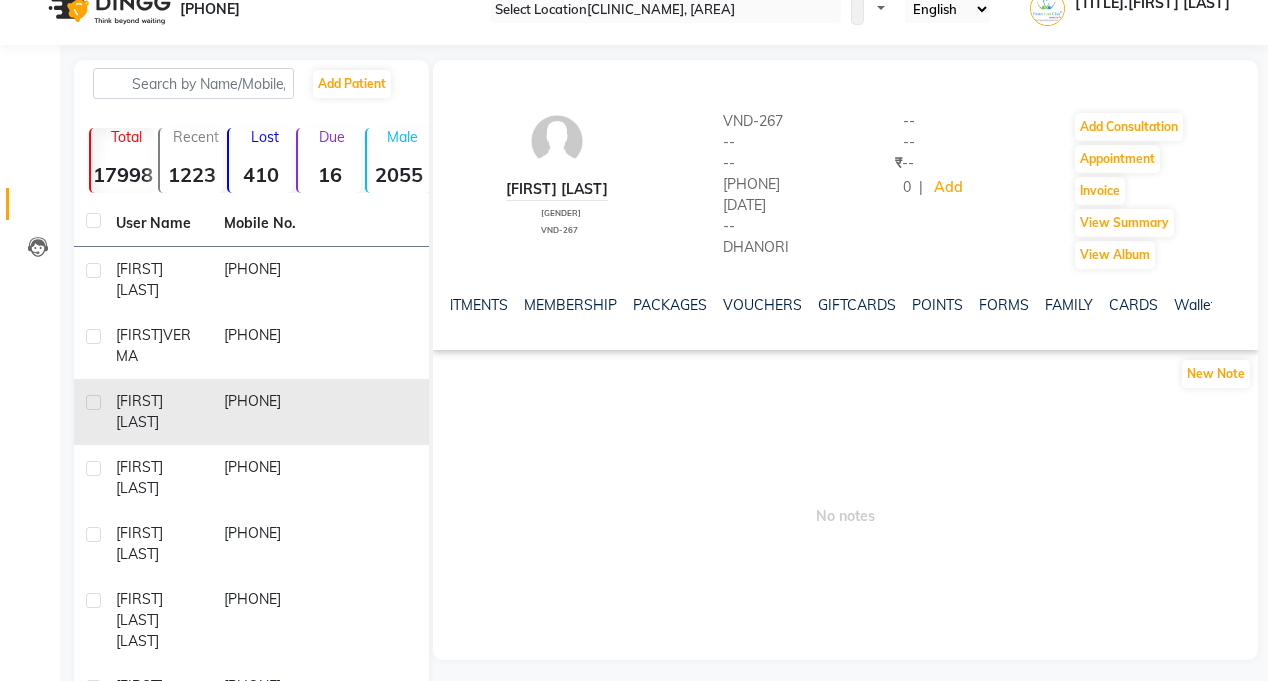 scroll, scrollTop: 0, scrollLeft: 486, axis: horizontal 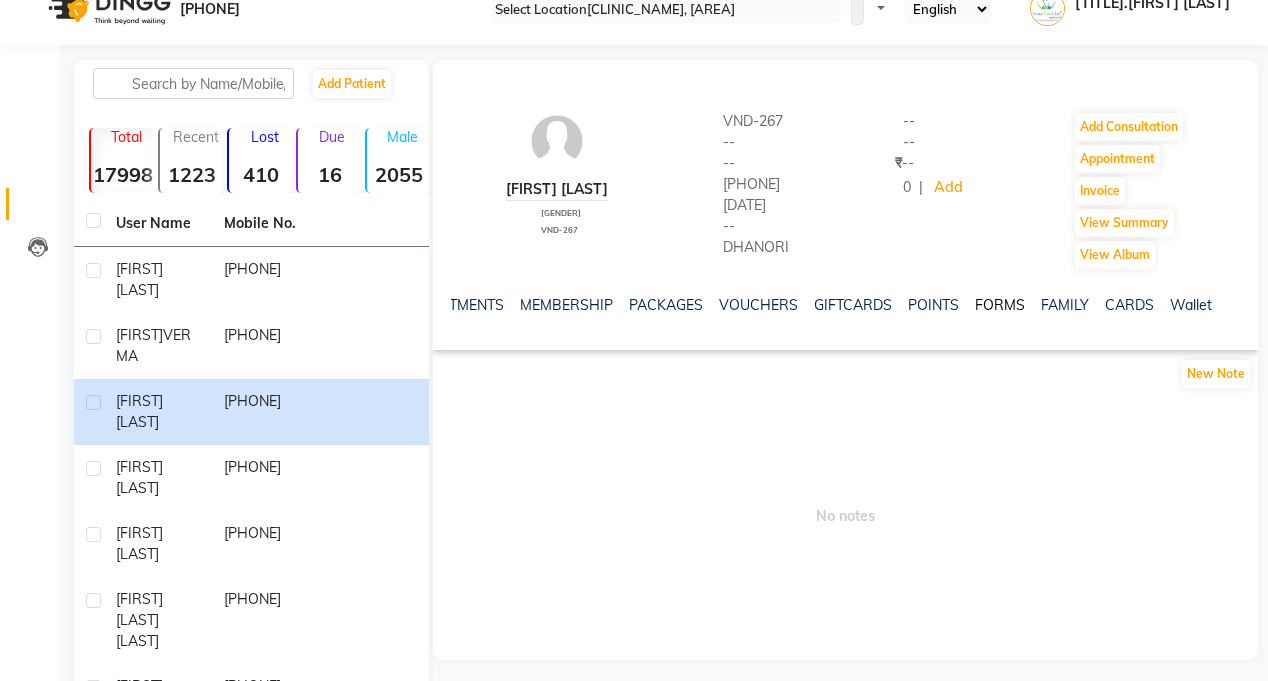 click on "FORMS" at bounding box center [1000, 305] 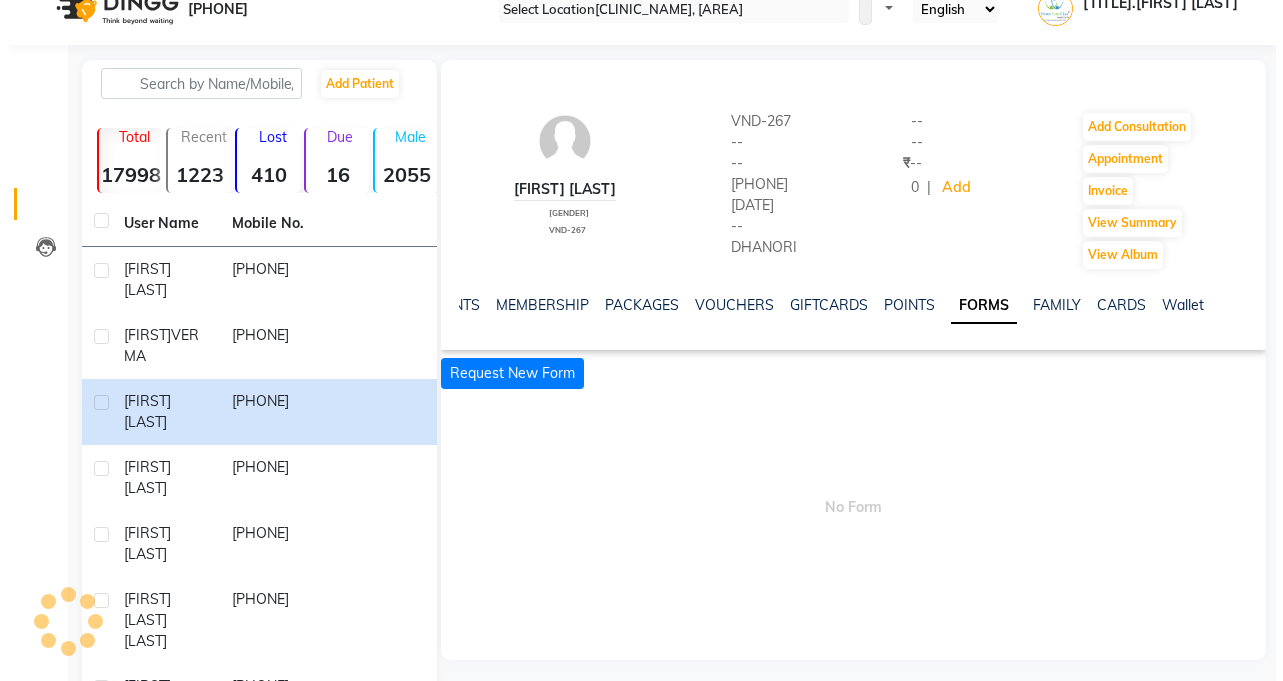 scroll, scrollTop: 0, scrollLeft: 360, axis: horizontal 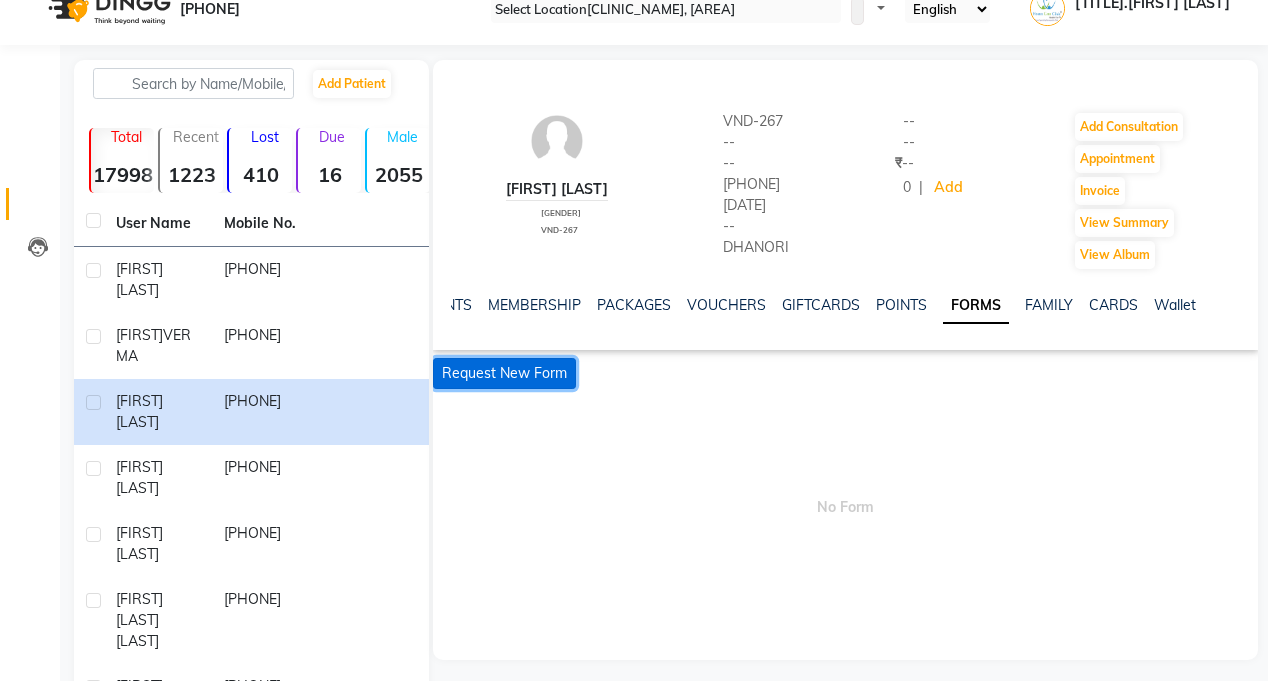 click on "Request New Form" at bounding box center [504, 373] 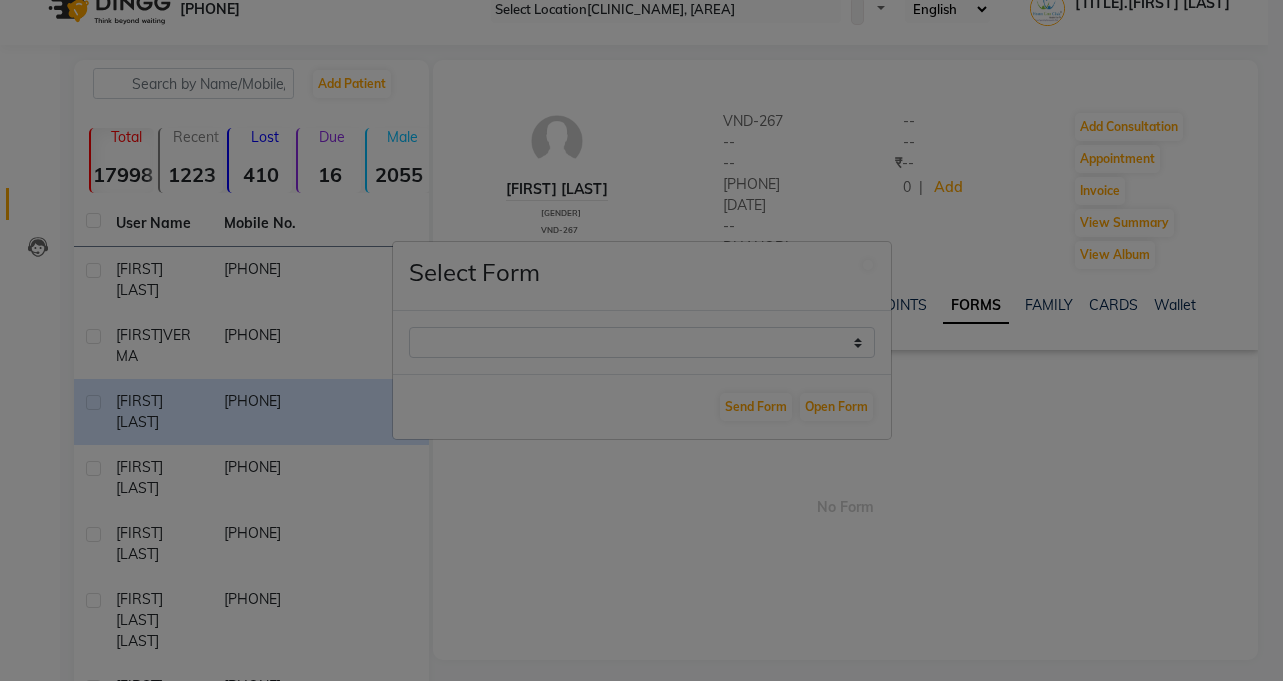 click on "Send Form Open Form" at bounding box center [642, 406] 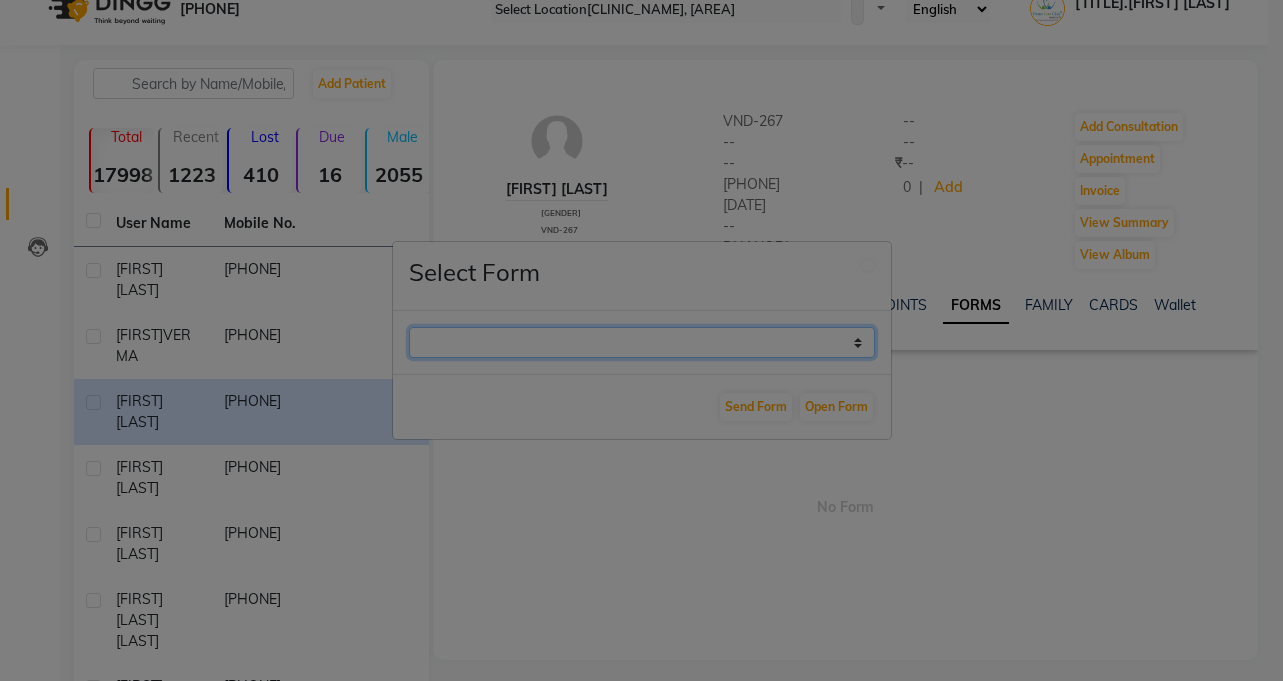 click on "Case Taking Form" at bounding box center (642, 342) 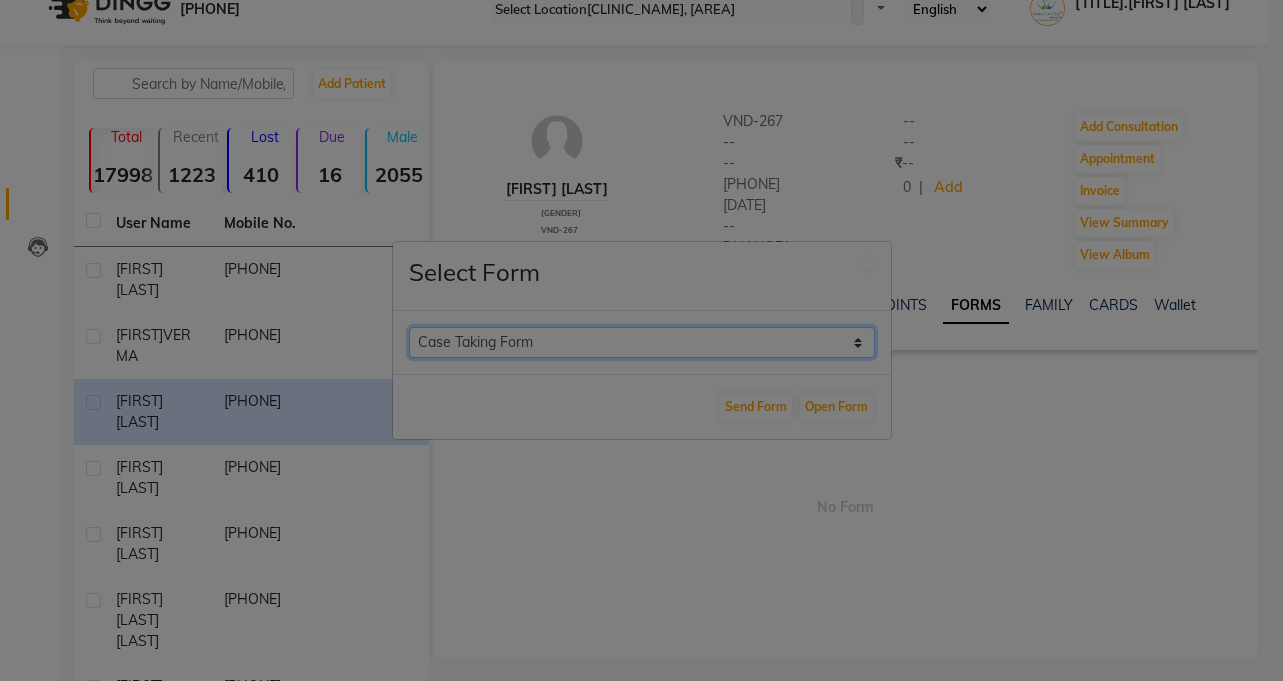 click on "Case Taking Form" at bounding box center [642, 342] 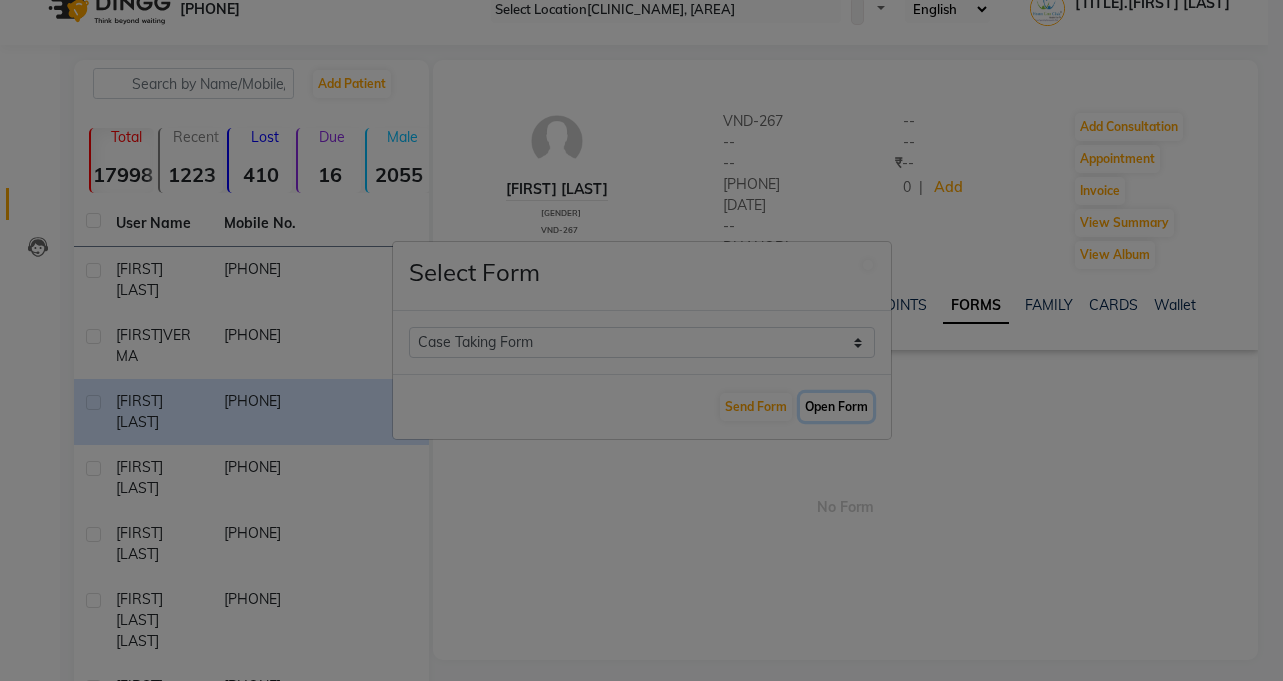 click on "Open Form" at bounding box center [836, 407] 